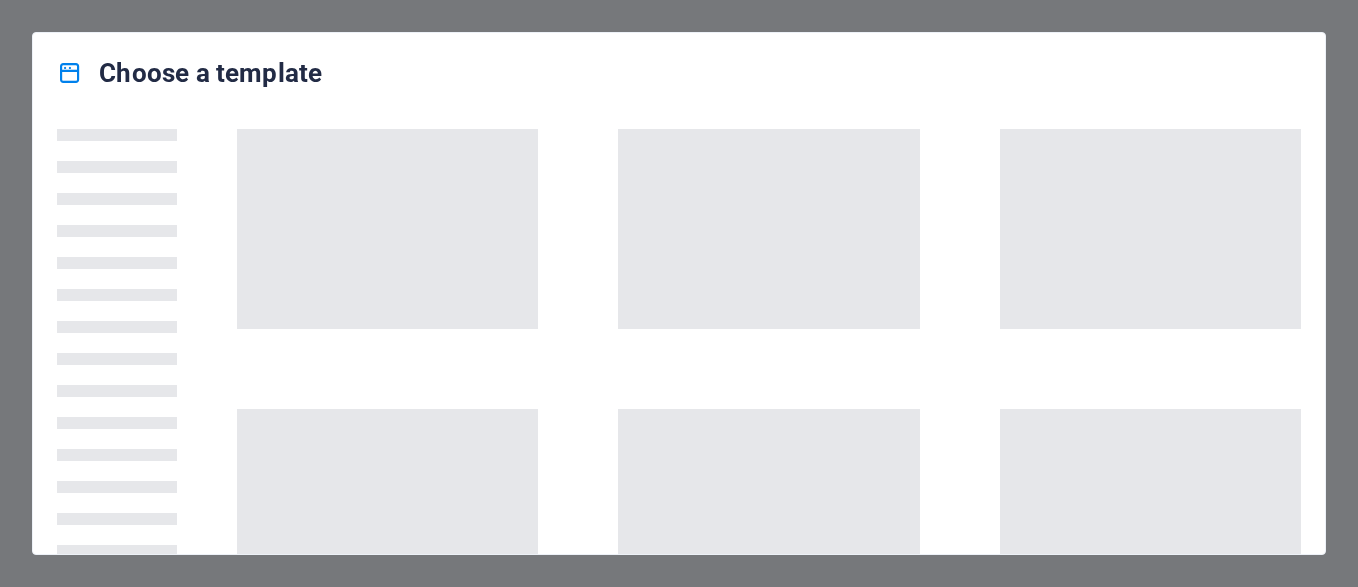 scroll, scrollTop: 0, scrollLeft: 0, axis: both 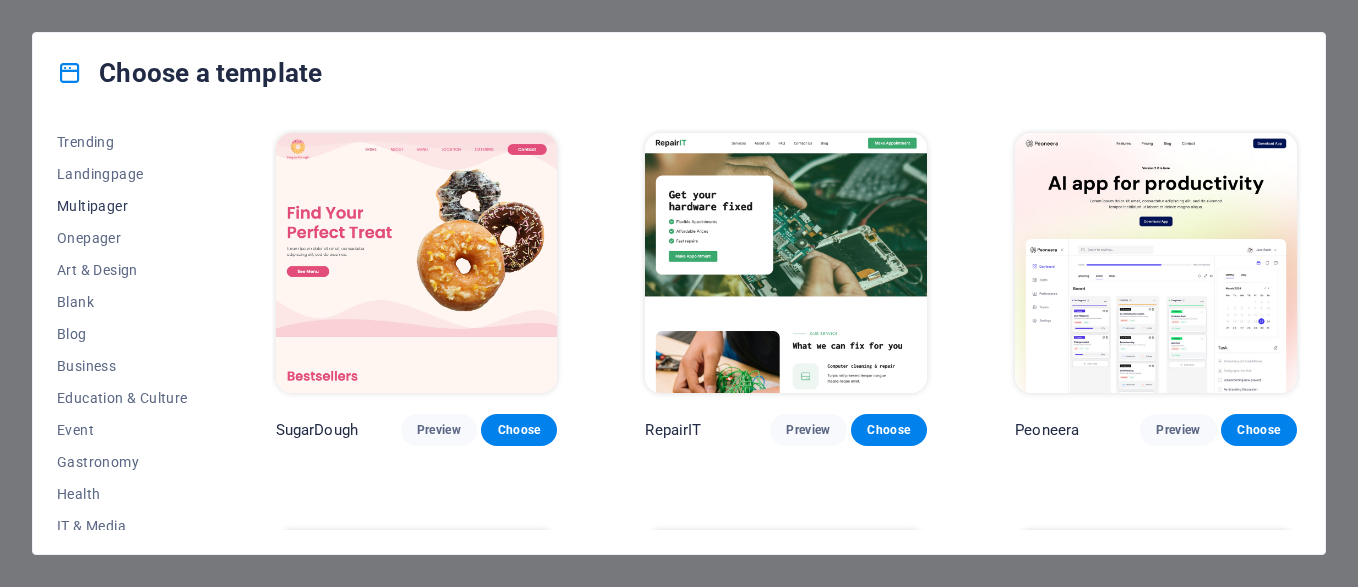 click on "Multipager" at bounding box center [122, 206] 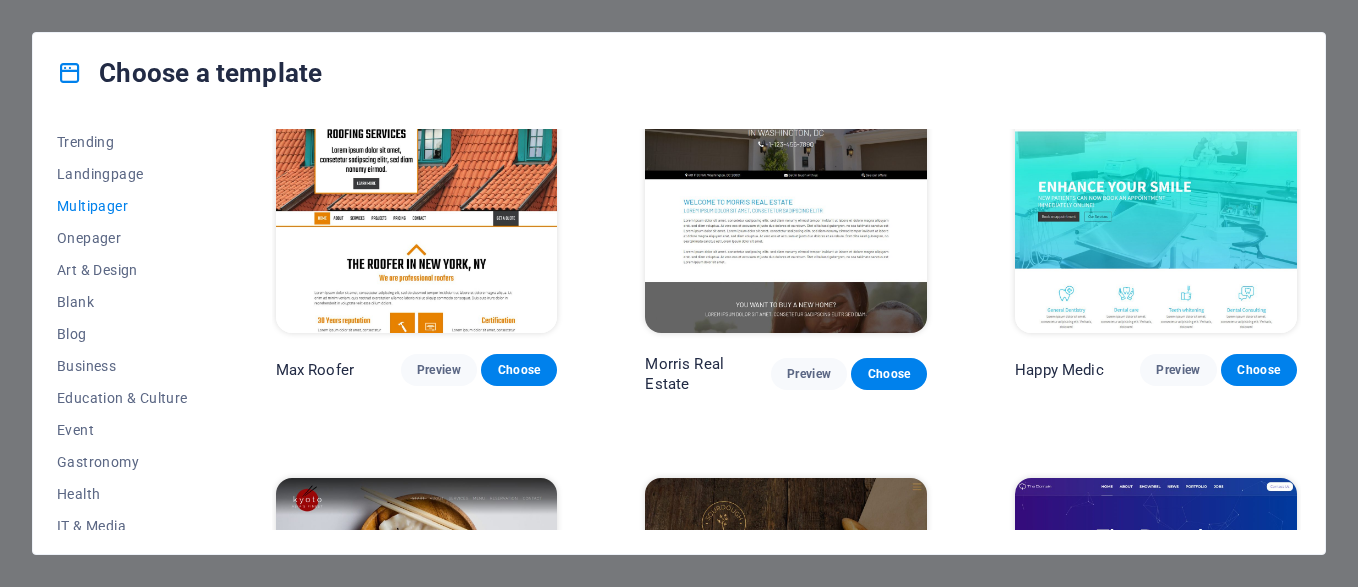 scroll, scrollTop: 4743, scrollLeft: 0, axis: vertical 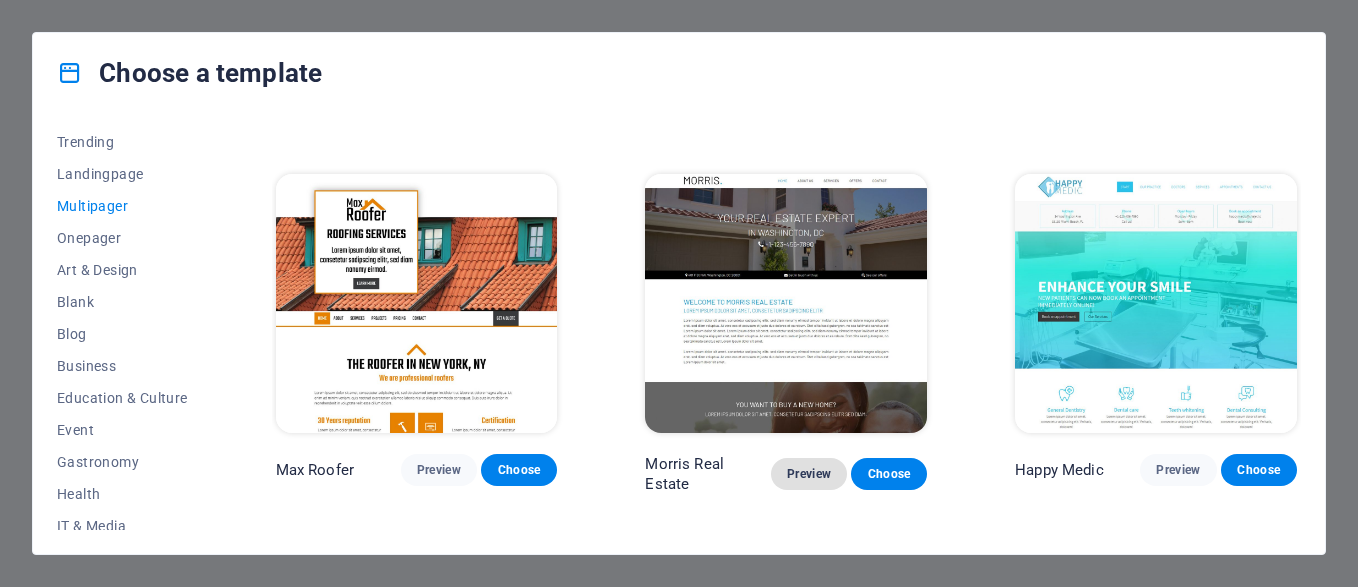 click on "Preview" at bounding box center (809, 474) 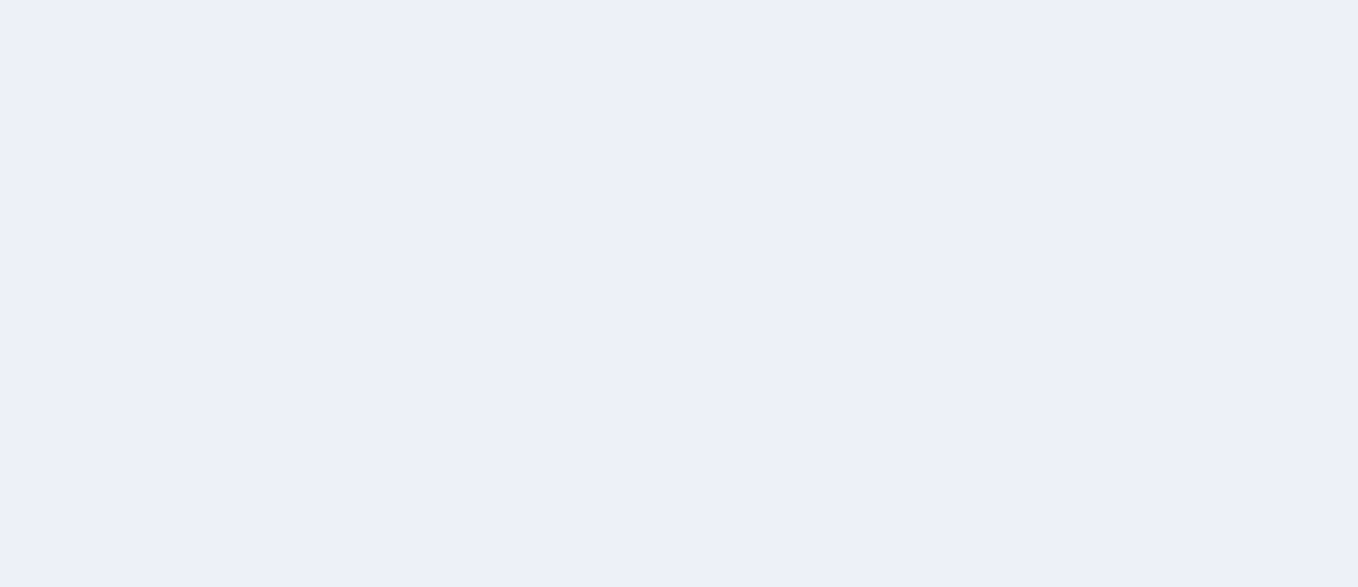 scroll, scrollTop: 0, scrollLeft: 0, axis: both 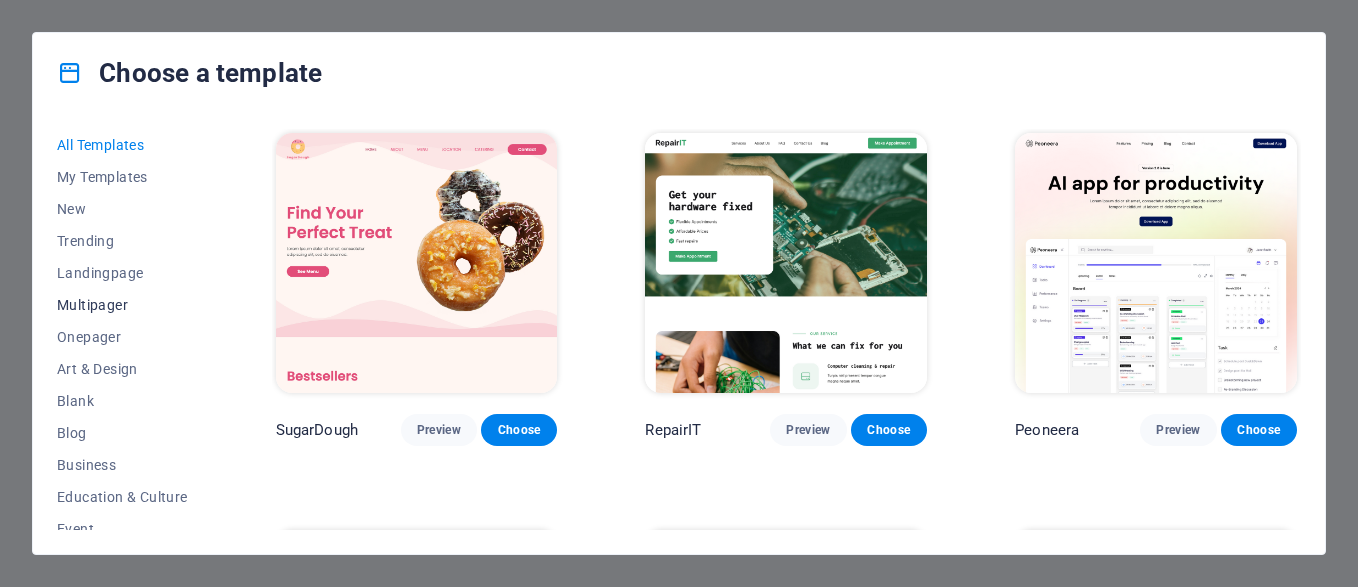 click on "Multipager" at bounding box center [122, 305] 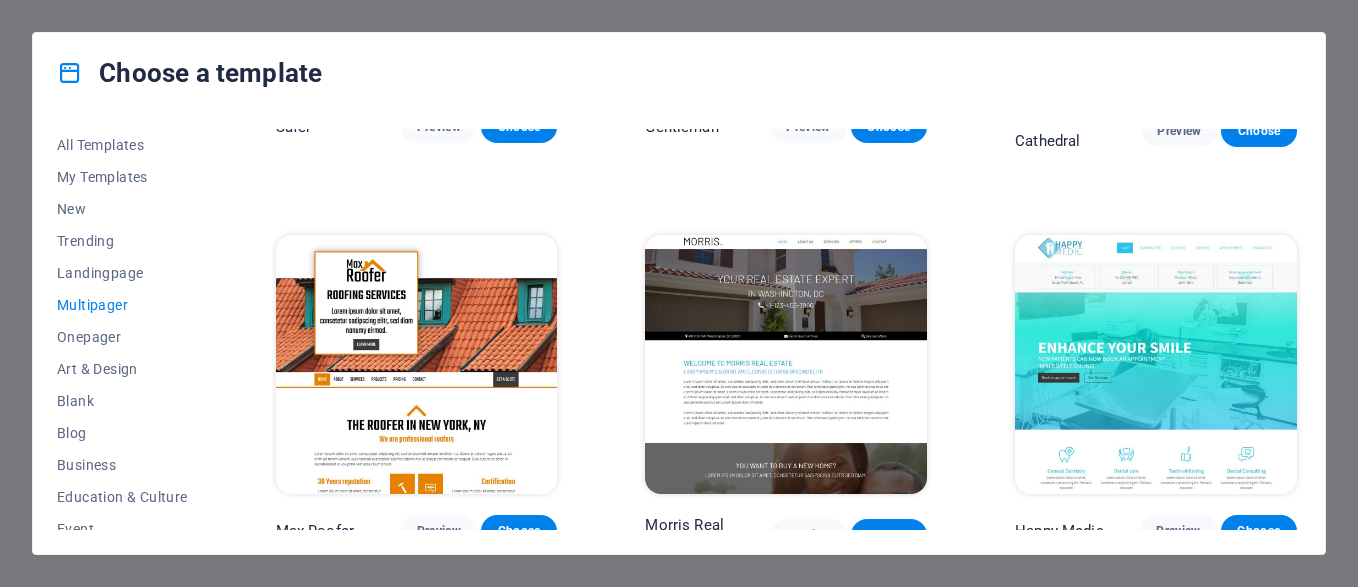 scroll, scrollTop: 4800, scrollLeft: 0, axis: vertical 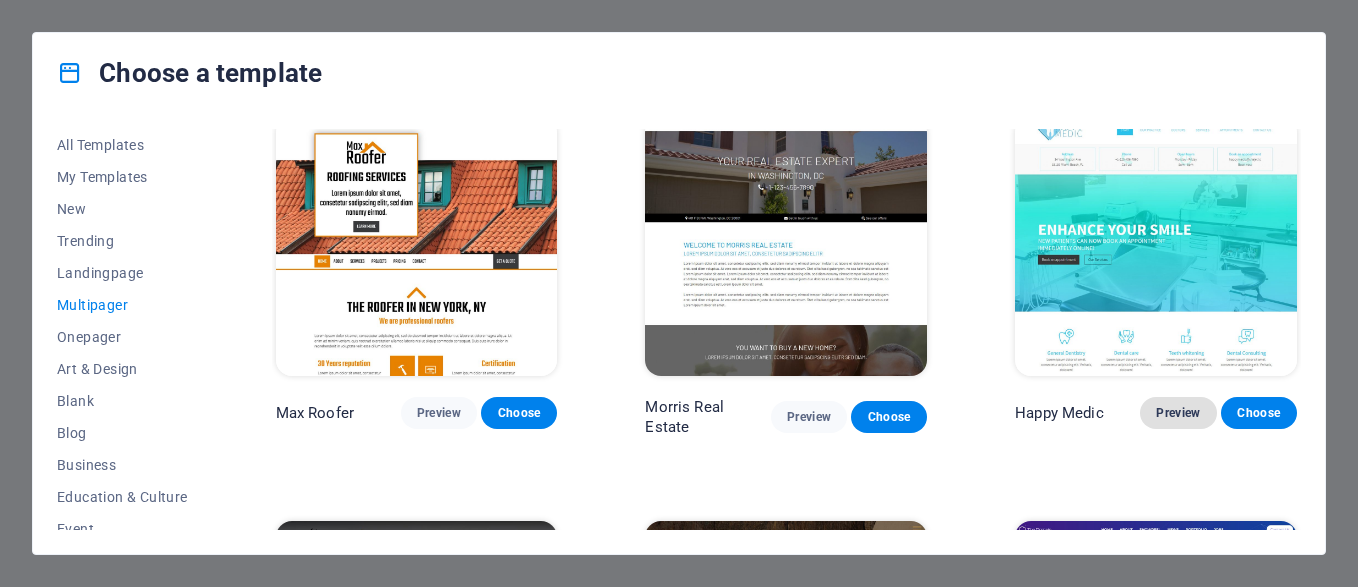 click on "Preview" at bounding box center (1178, 413) 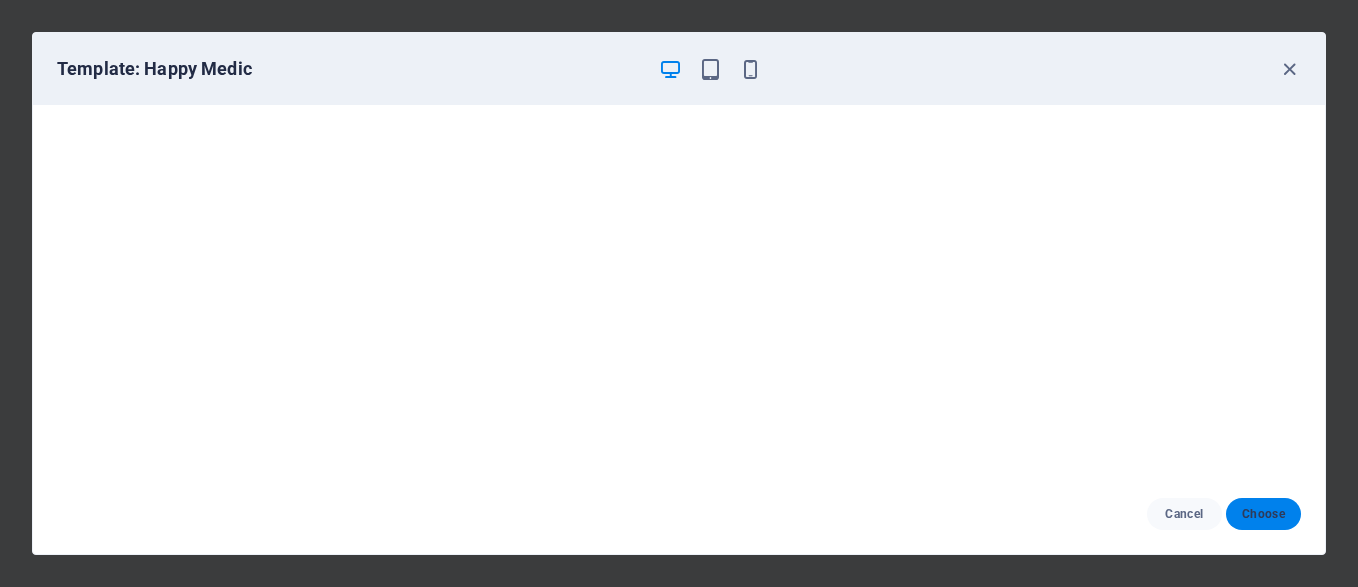 click on "Choose" at bounding box center (1263, 514) 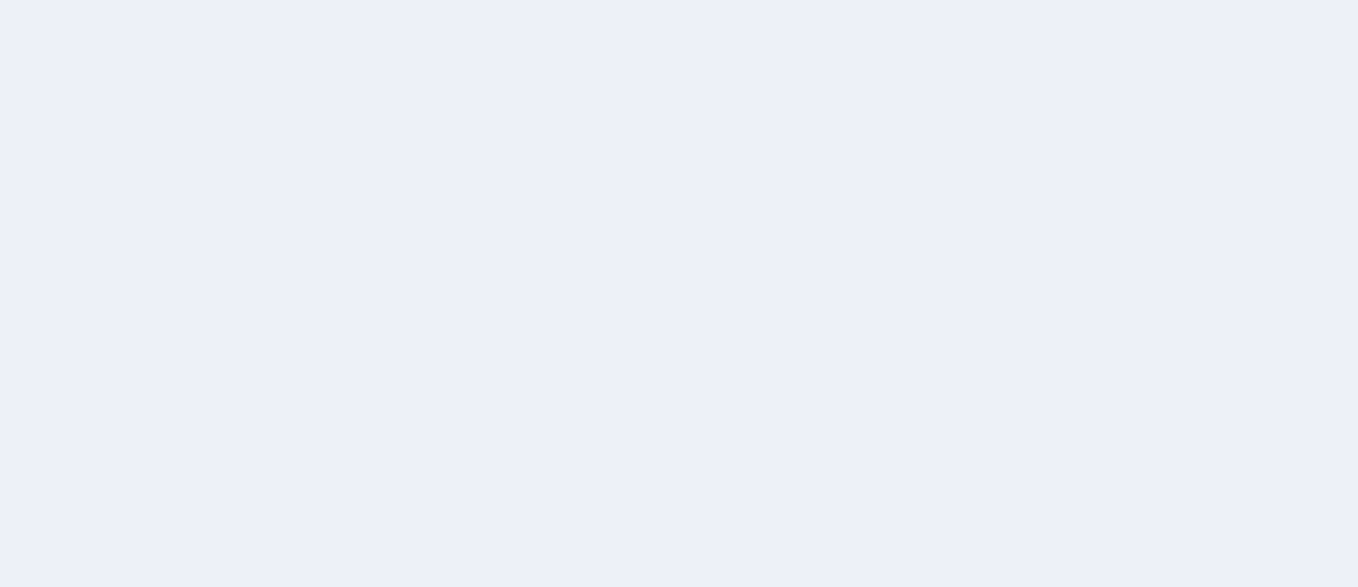 scroll, scrollTop: 0, scrollLeft: 0, axis: both 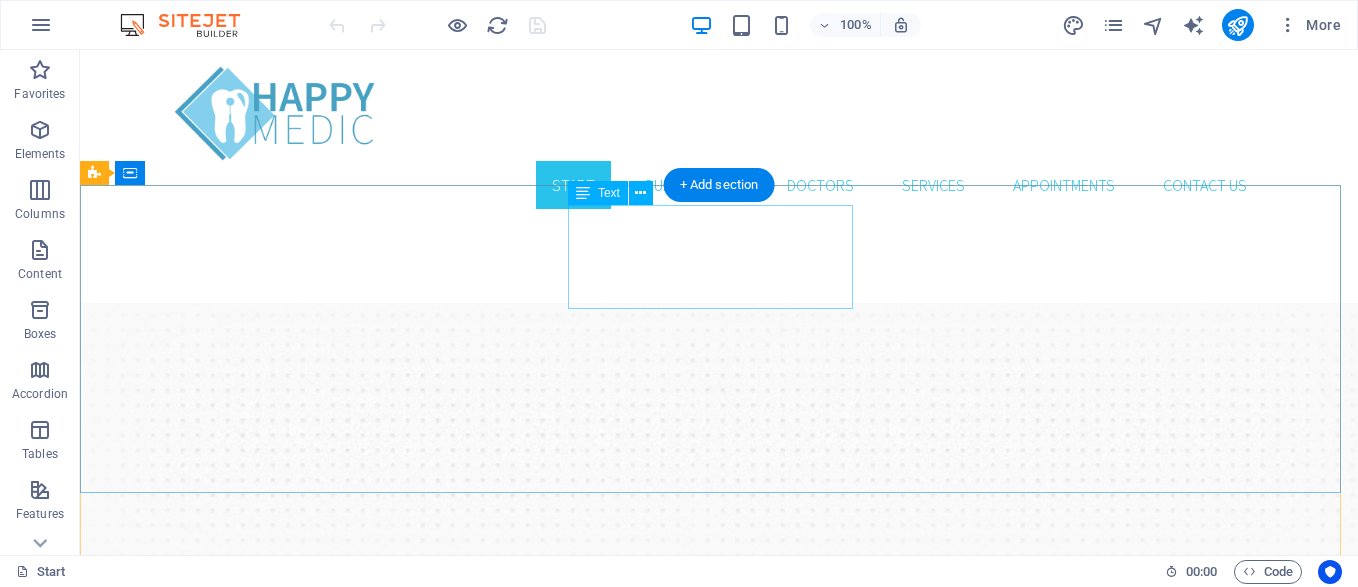 click on "Phone Call us!" at bounding box center [719, 1185] 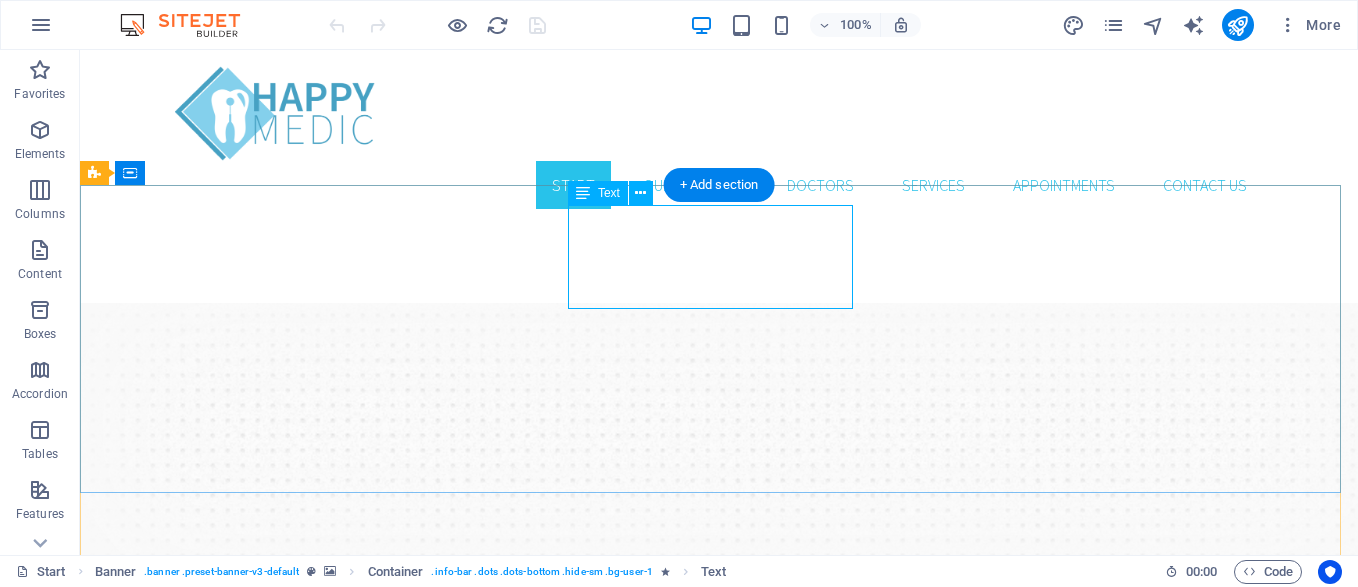 click on "Phone Call us!" at bounding box center [719, 1185] 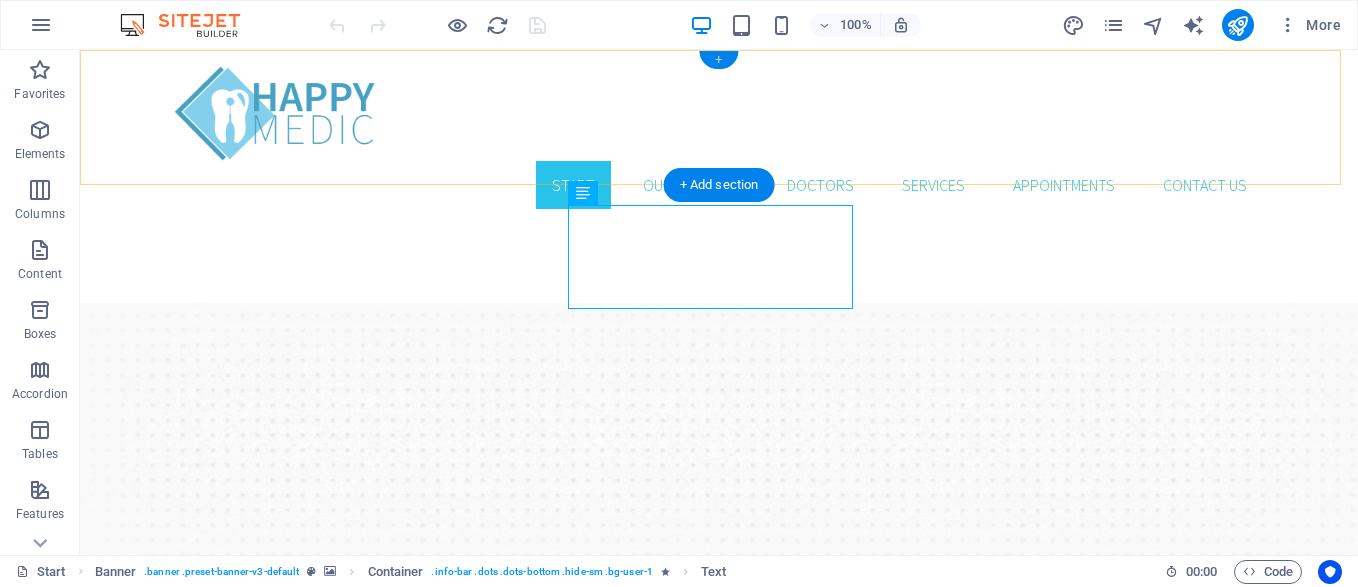 click on "+" at bounding box center [718, 60] 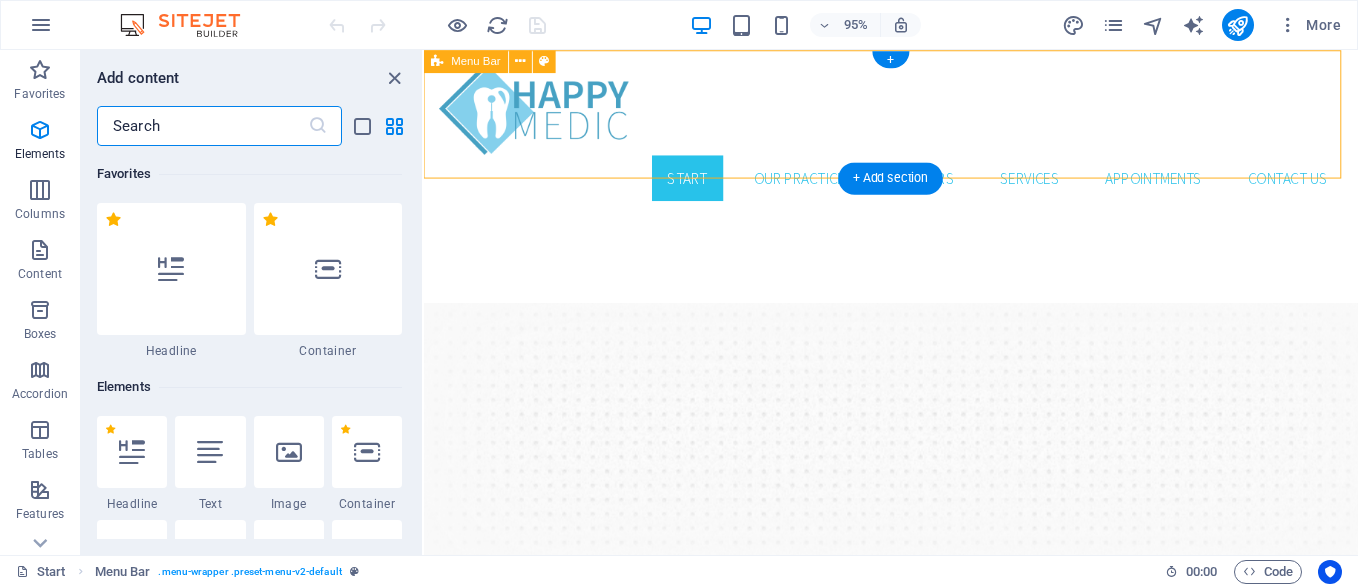 scroll, scrollTop: 3499, scrollLeft: 0, axis: vertical 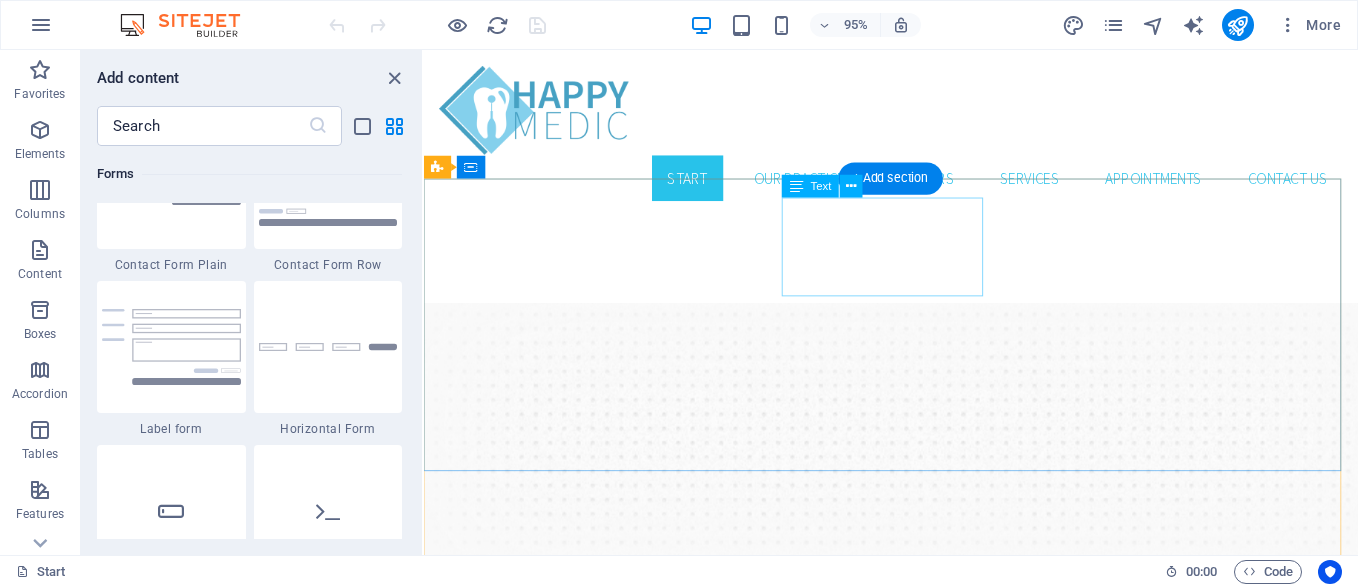 click on "Phone Call us!" at bounding box center [915, 1149] 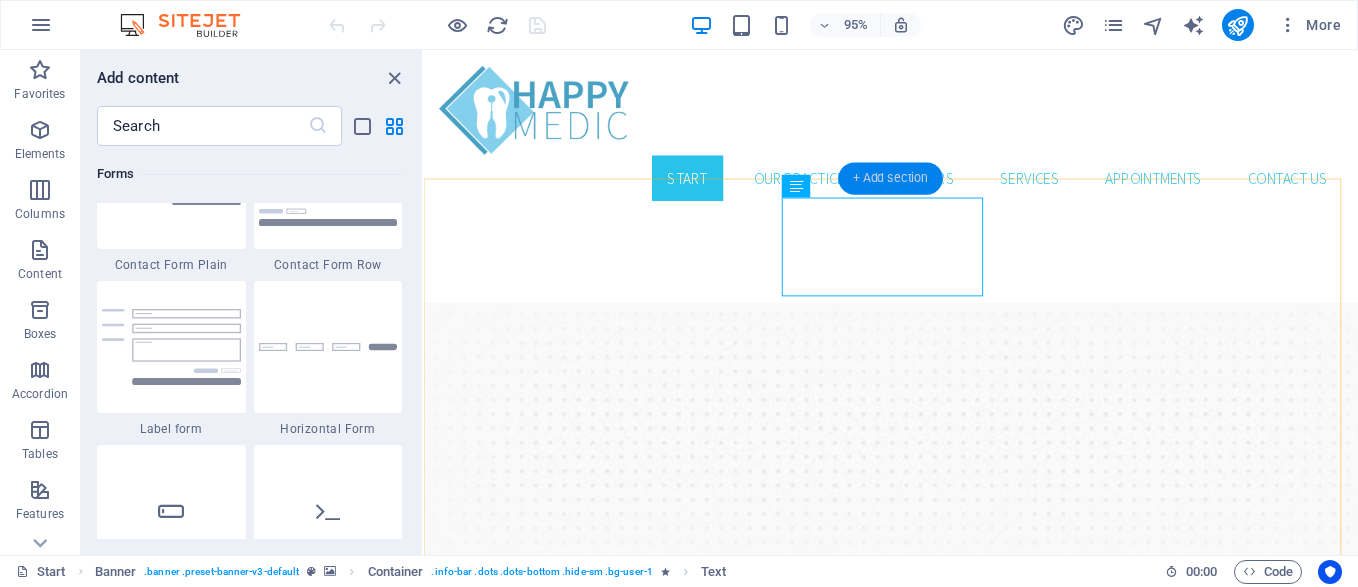 click on "+ Add section" at bounding box center [890, 178] 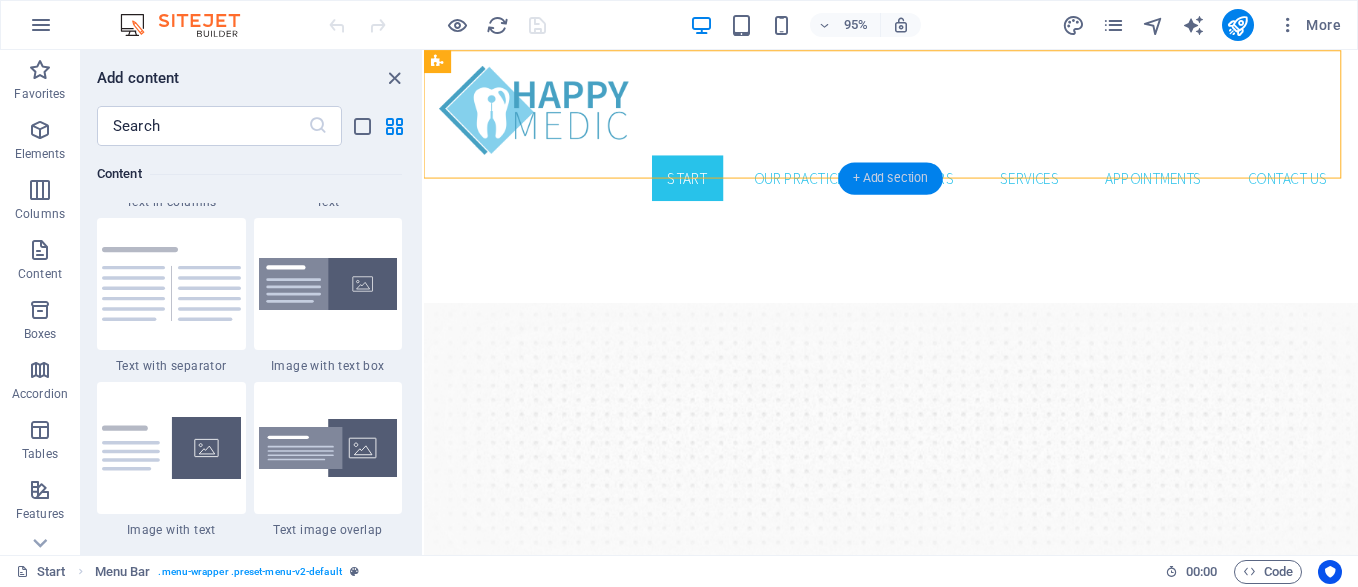 scroll, scrollTop: 3499, scrollLeft: 0, axis: vertical 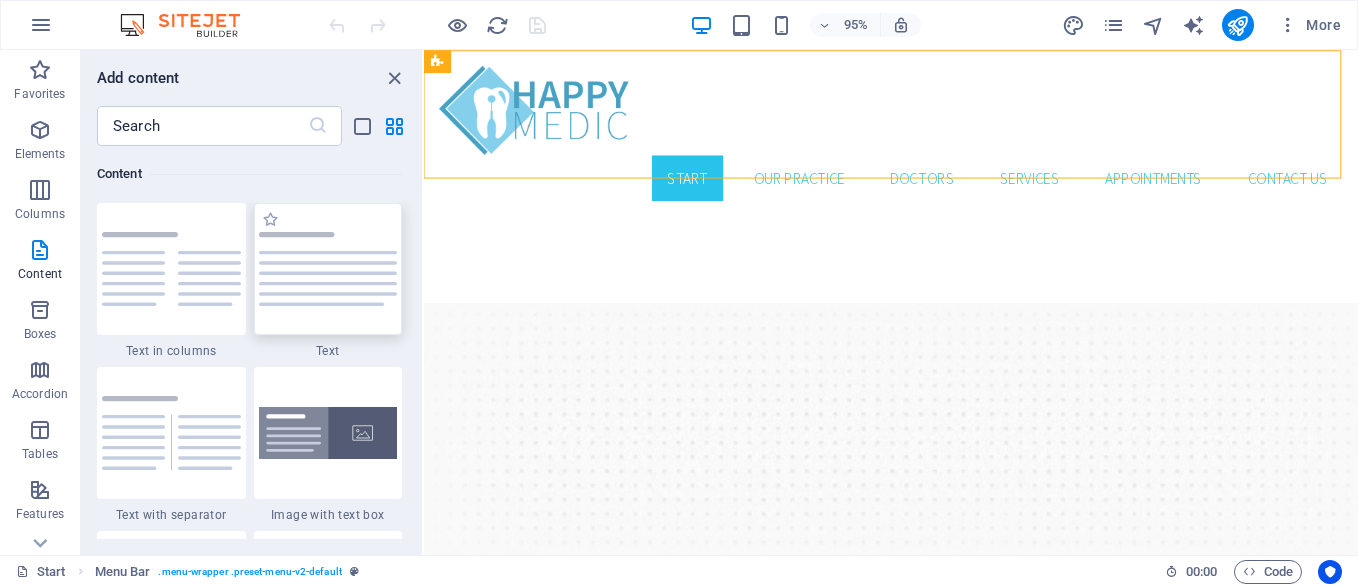 click at bounding box center (328, 269) 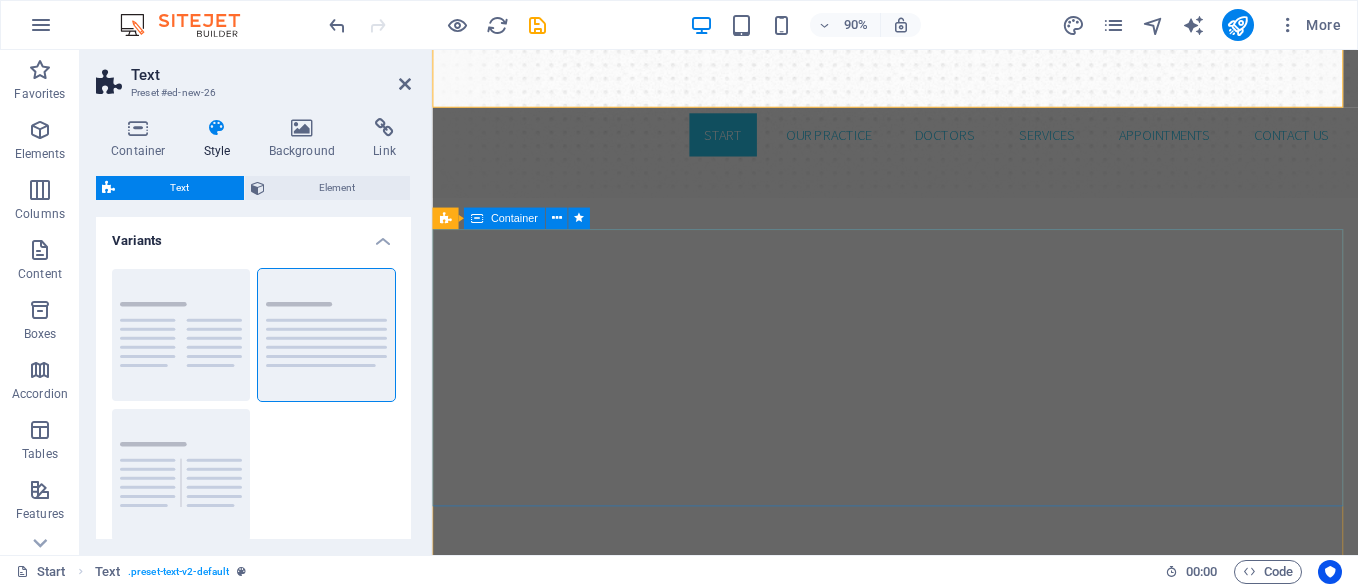 scroll, scrollTop: 400, scrollLeft: 0, axis: vertical 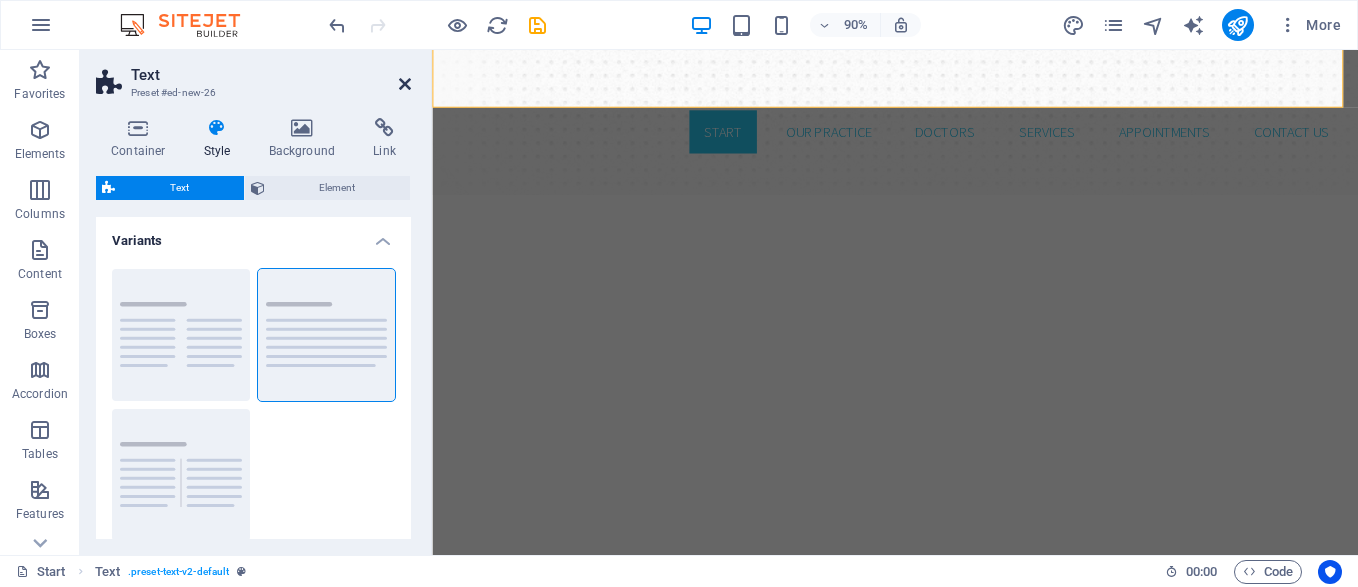 click at bounding box center (405, 84) 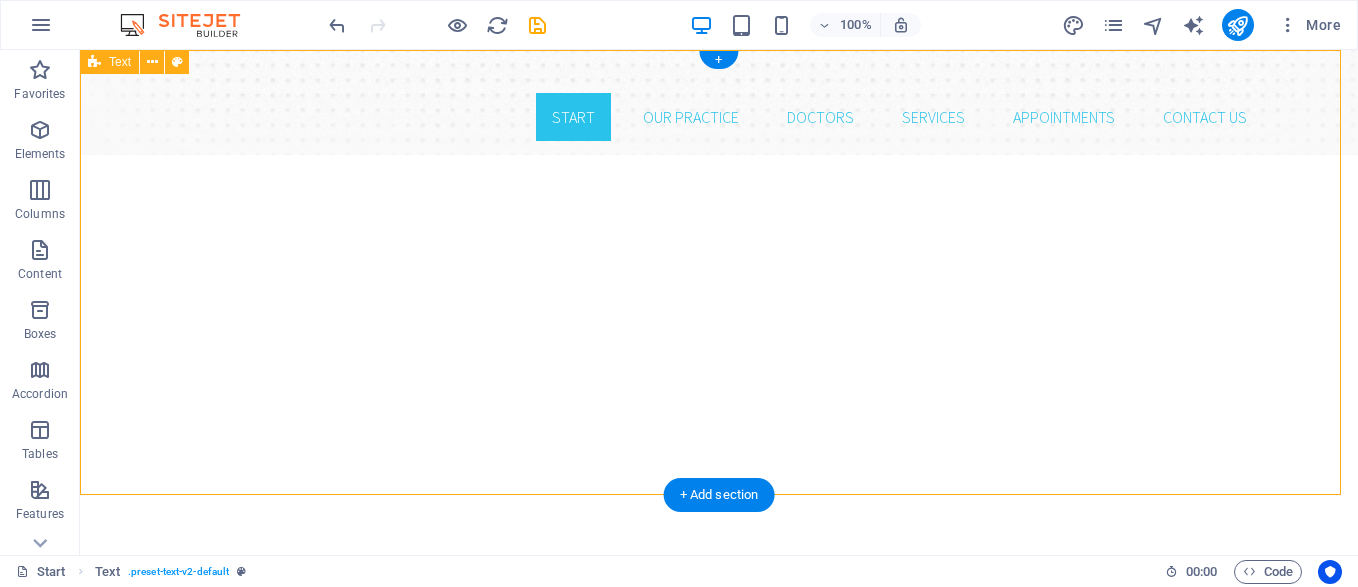 scroll, scrollTop: 0, scrollLeft: 0, axis: both 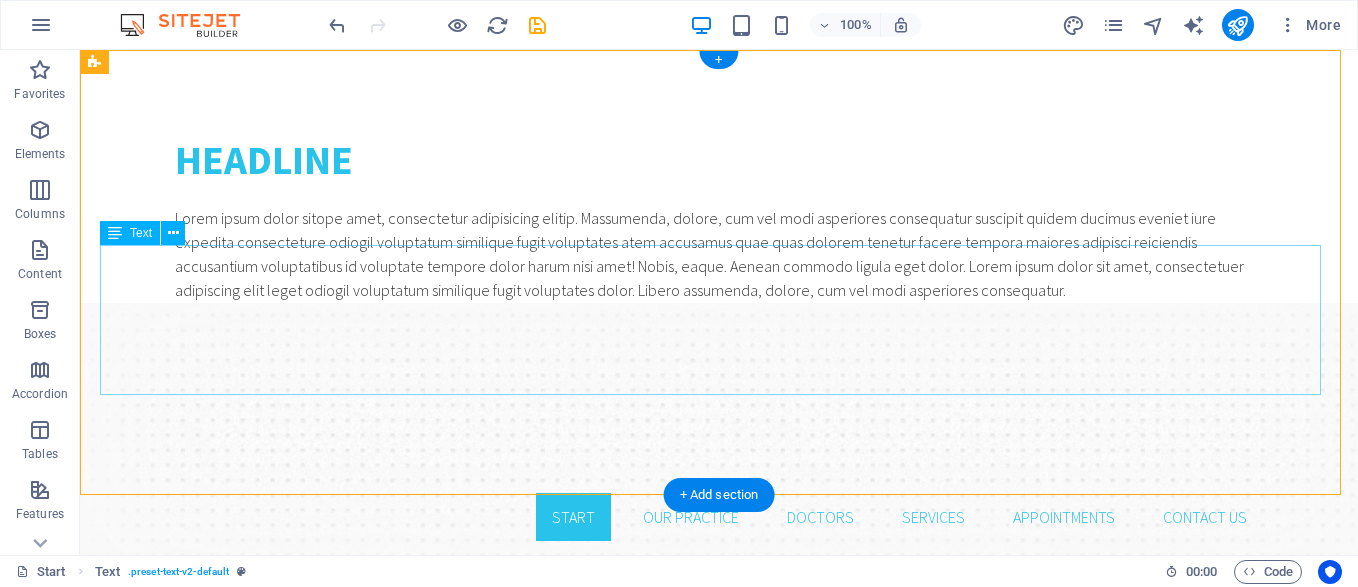 click on "Lorem ipsum dolor sitope amet, consectetur adipisicing elitip. Massumenda, dolore, cum vel modi asperiores consequatur suscipit quidem ducimus eveniet iure expedita consecteture odiogil voluptatum similique fugit voluptates atem accusamus quae quas dolorem tenetur facere tempora maiores adipisci reiciendis accusantium voluptatibus id voluptate tempore dolor harum nisi amet! Nobis, eaque. Aenean commodo ligula eget dolor. Lorem ipsum dolor sit amet, consectetuer adipiscing elit leget odiogil voluptatum similique fugit voluptates dolor. Libero assumenda, dolore, cum vel modi asperiores consequatur." at bounding box center [719, 254] 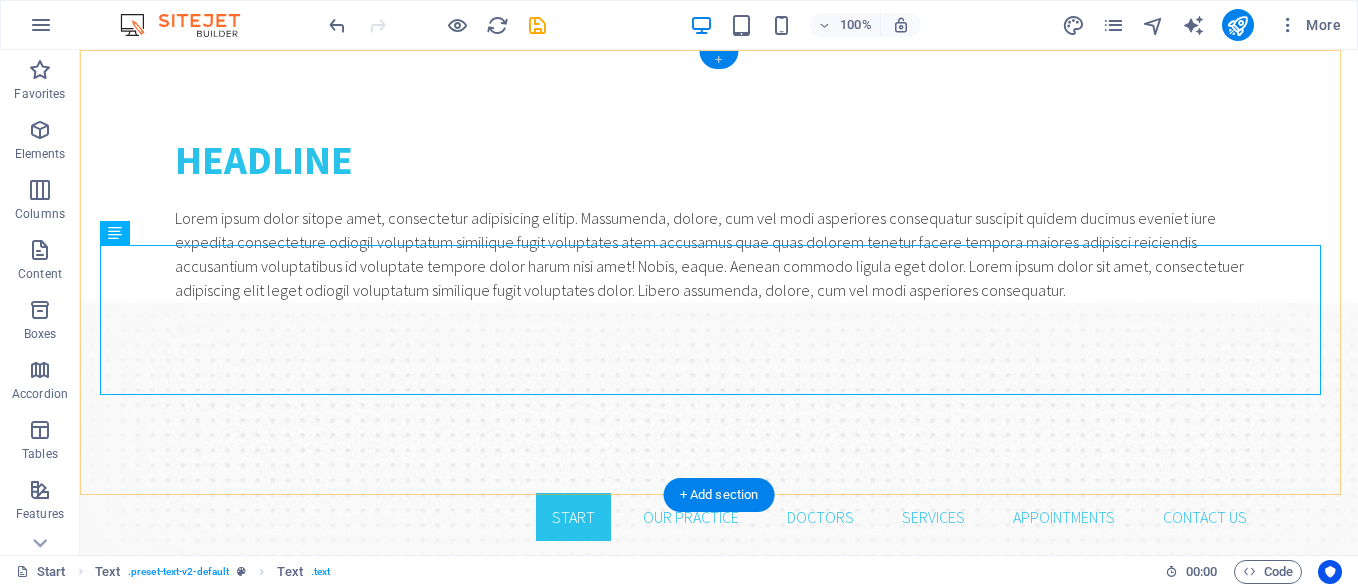 click on "+" at bounding box center [718, 60] 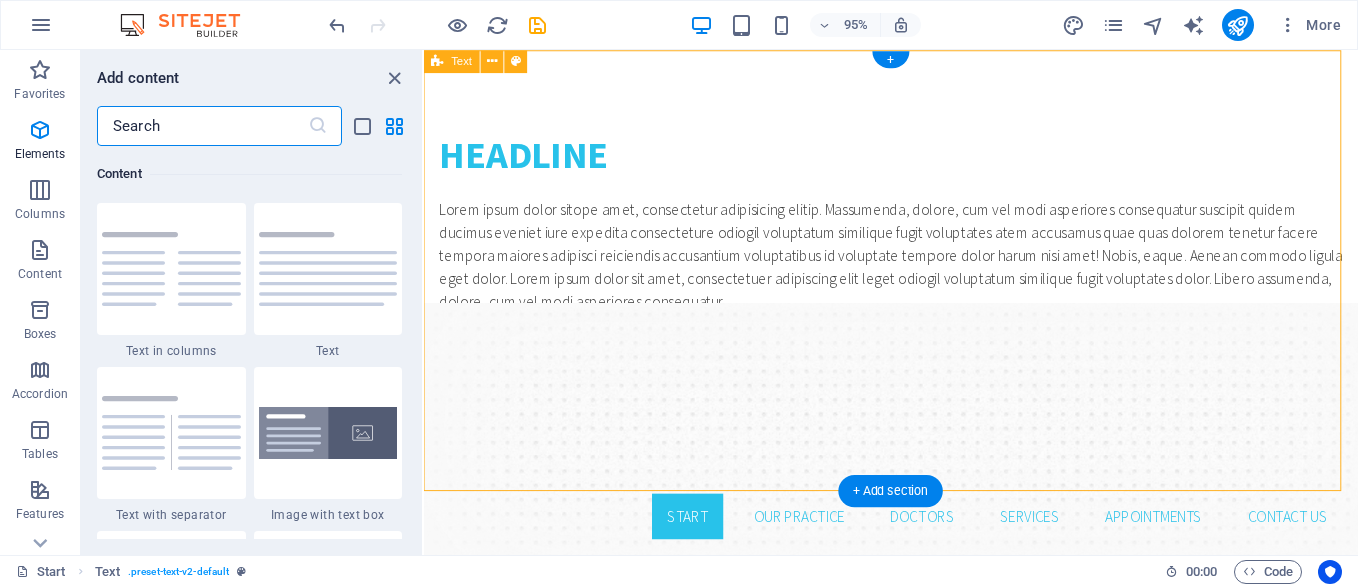 scroll, scrollTop: 3499, scrollLeft: 0, axis: vertical 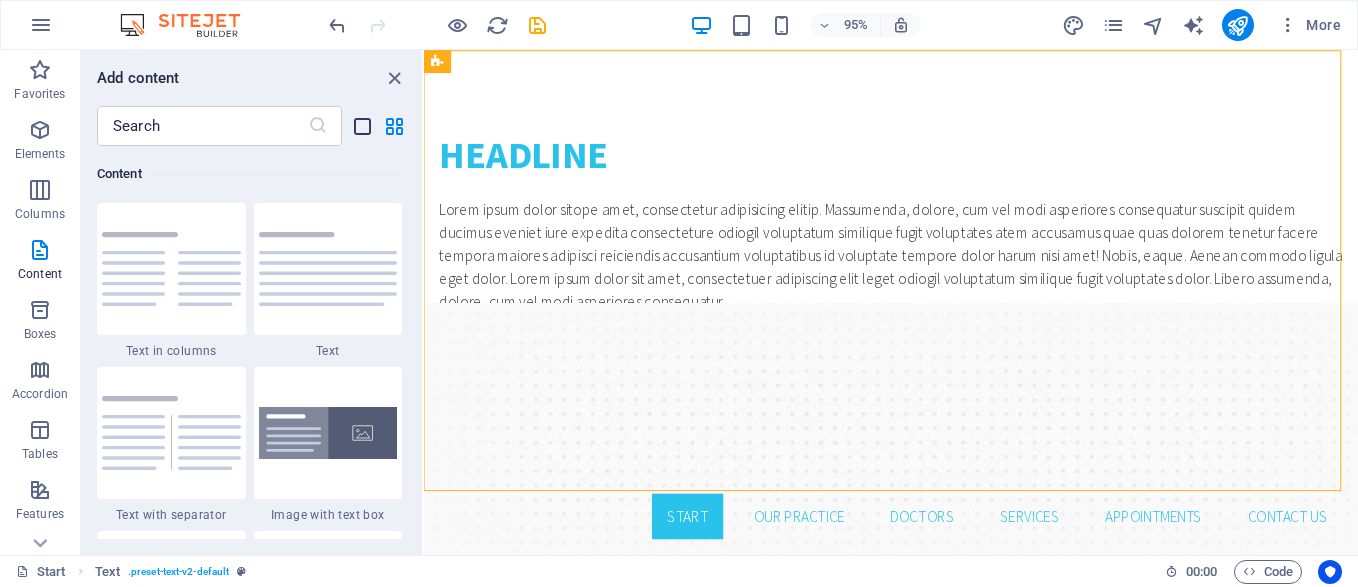 click at bounding box center [362, 126] 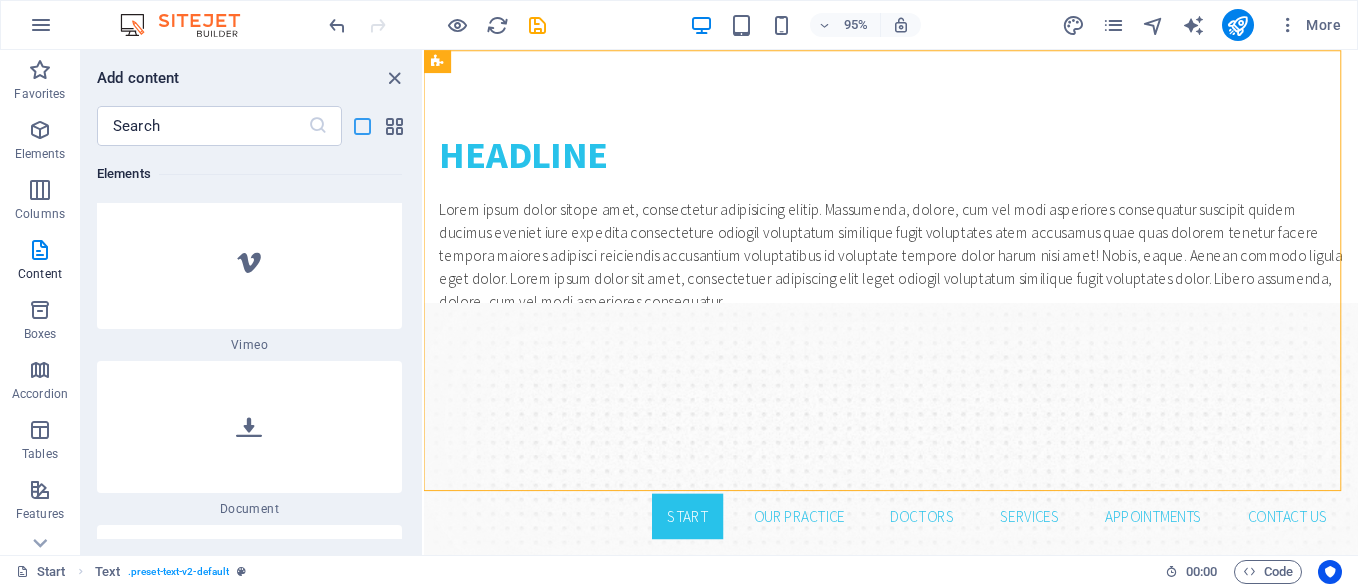 scroll, scrollTop: 10462, scrollLeft: 0, axis: vertical 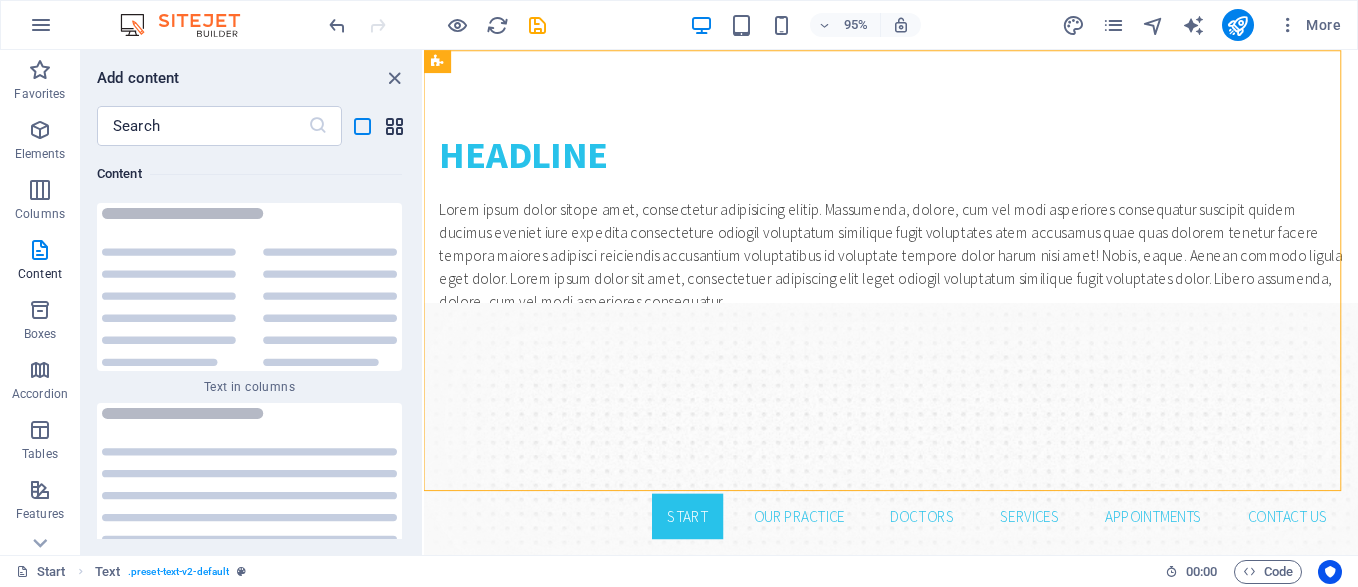 click at bounding box center [394, 126] 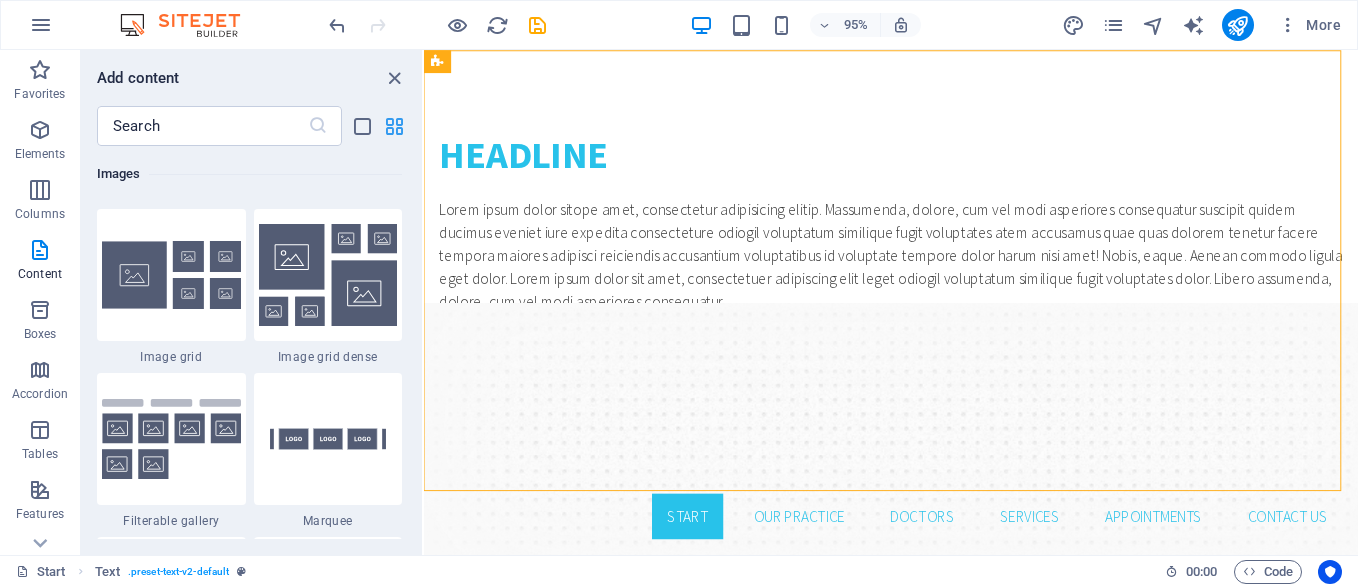 scroll, scrollTop: 3499, scrollLeft: 0, axis: vertical 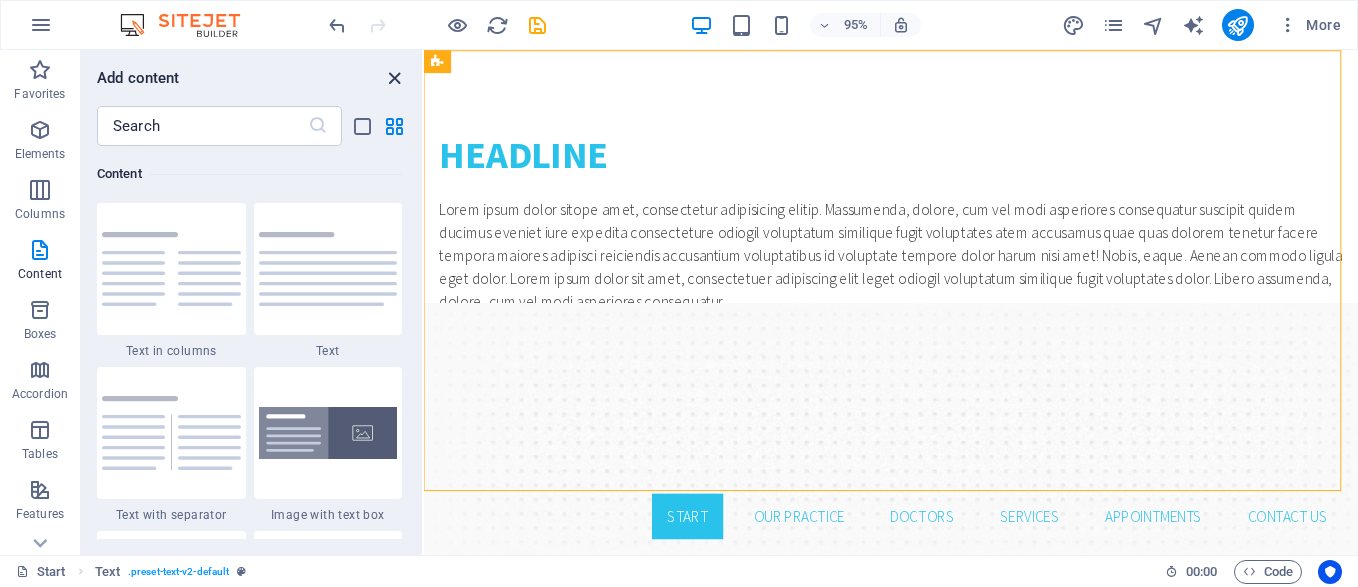 click at bounding box center [394, 78] 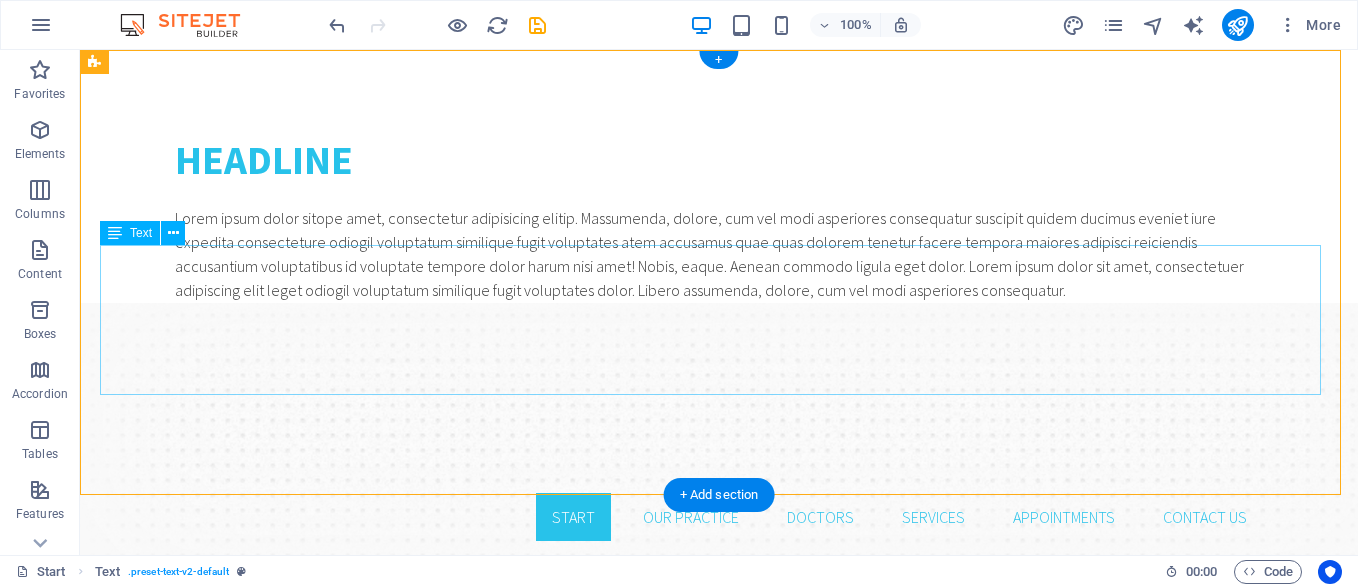 click on "Lorem ipsum dolor sitope amet, consectetur adipisicing elitip. Massumenda, dolore, cum vel modi asperiores consequatur suscipit quidem ducimus eveniet iure expedita consecteture odiogil voluptatum similique fugit voluptates atem accusamus quae quas dolorem tenetur facere tempora maiores adipisci reiciendis accusantium voluptatibus id voluptate tempore dolor harum nisi amet! Nobis, eaque. Aenean commodo ligula eget dolor. Lorem ipsum dolor sit amet, consectetuer adipiscing elit leget odiogil voluptatum similique fugit voluptates dolor. Libero assumenda, dolore, cum vel modi asperiores consequatur." at bounding box center (719, 254) 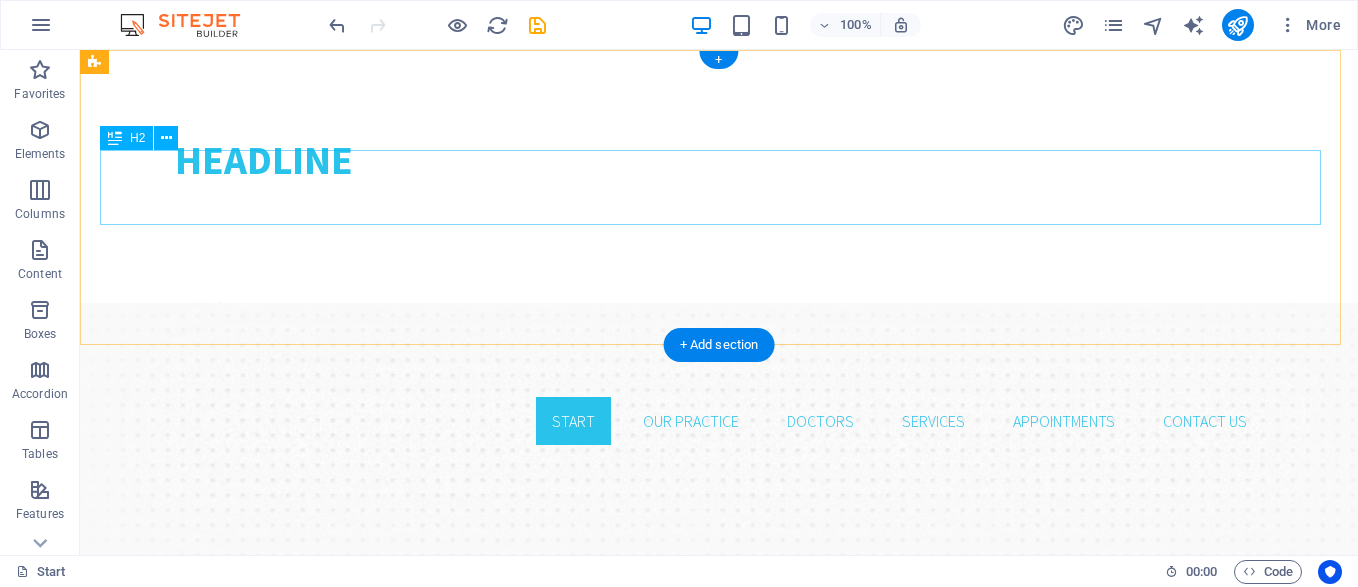 click on "Headline" at bounding box center (719, 160) 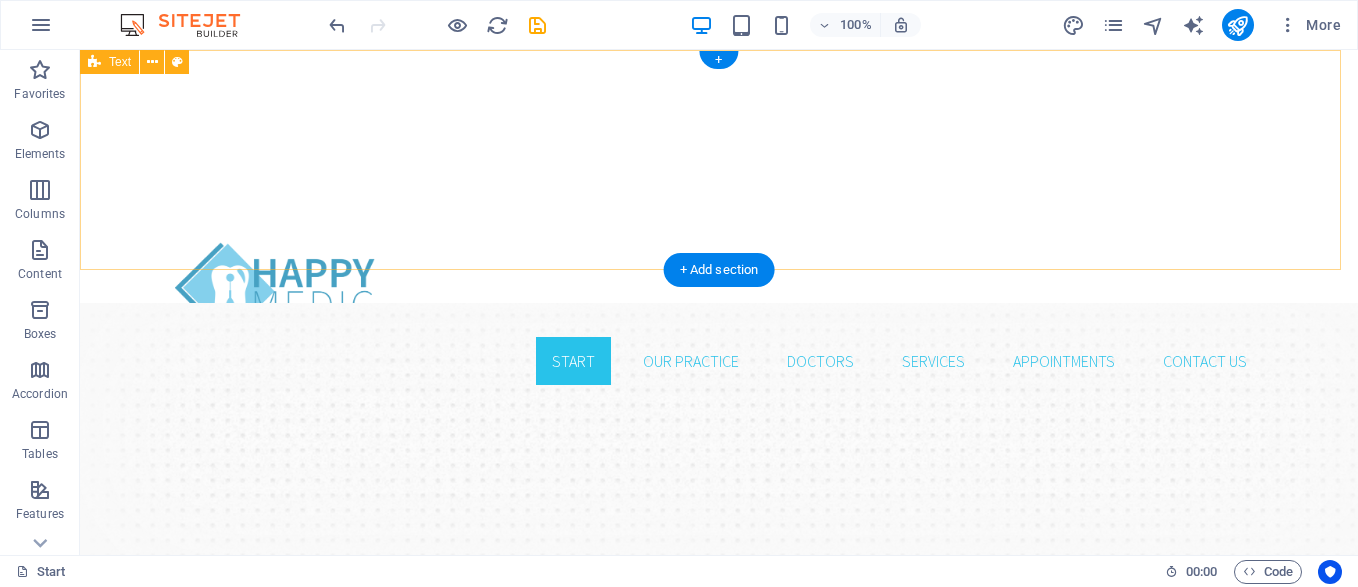 click at bounding box center [719, 138] 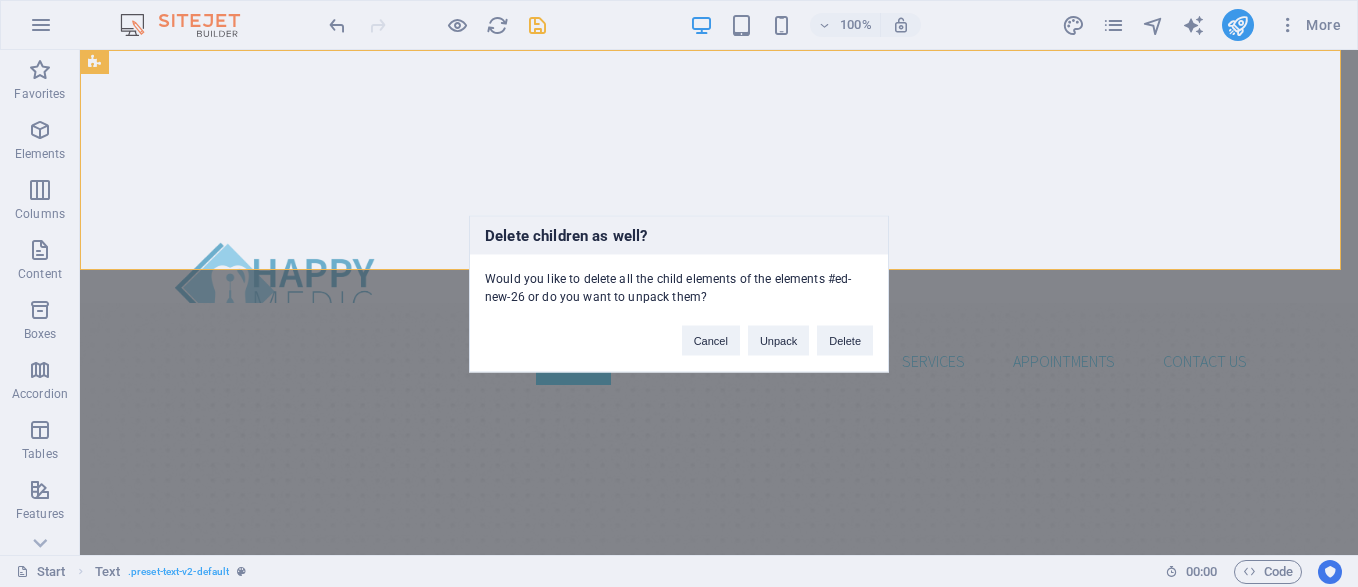 type 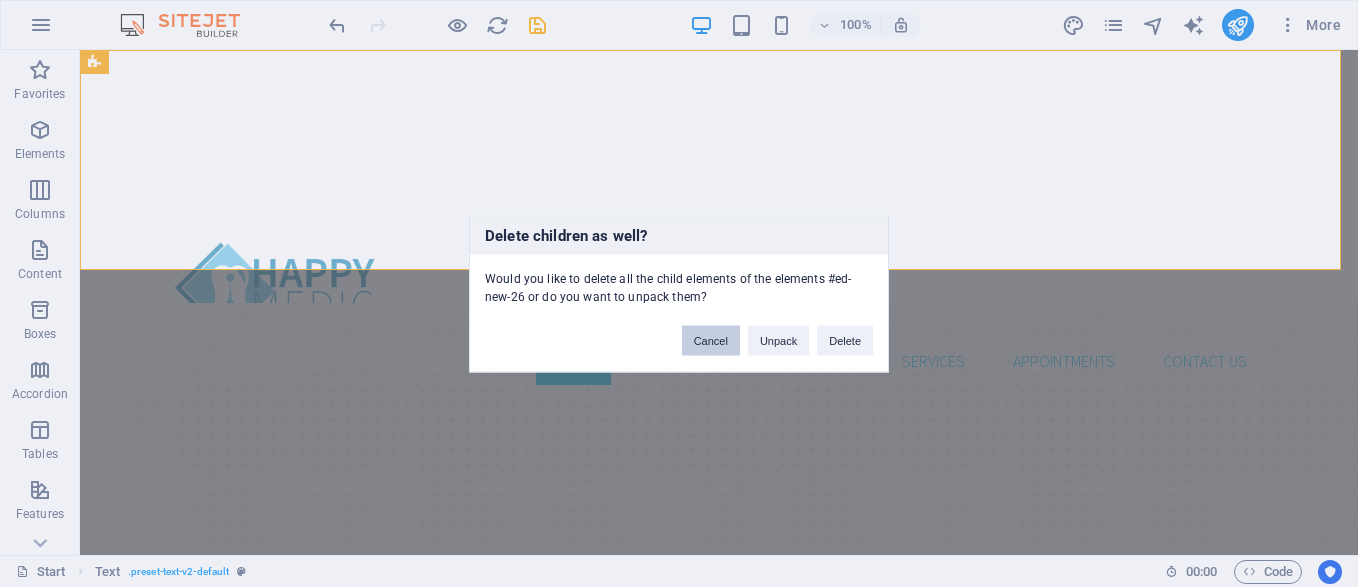 click on "Cancel" at bounding box center [711, 340] 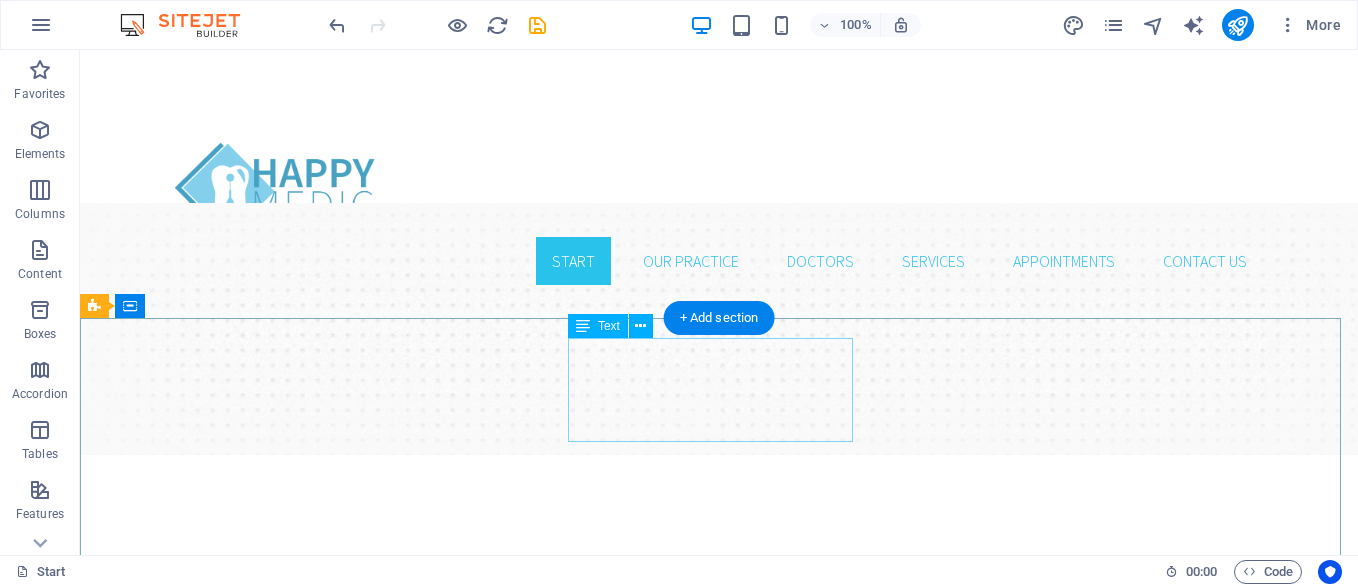 scroll, scrollTop: 0, scrollLeft: 0, axis: both 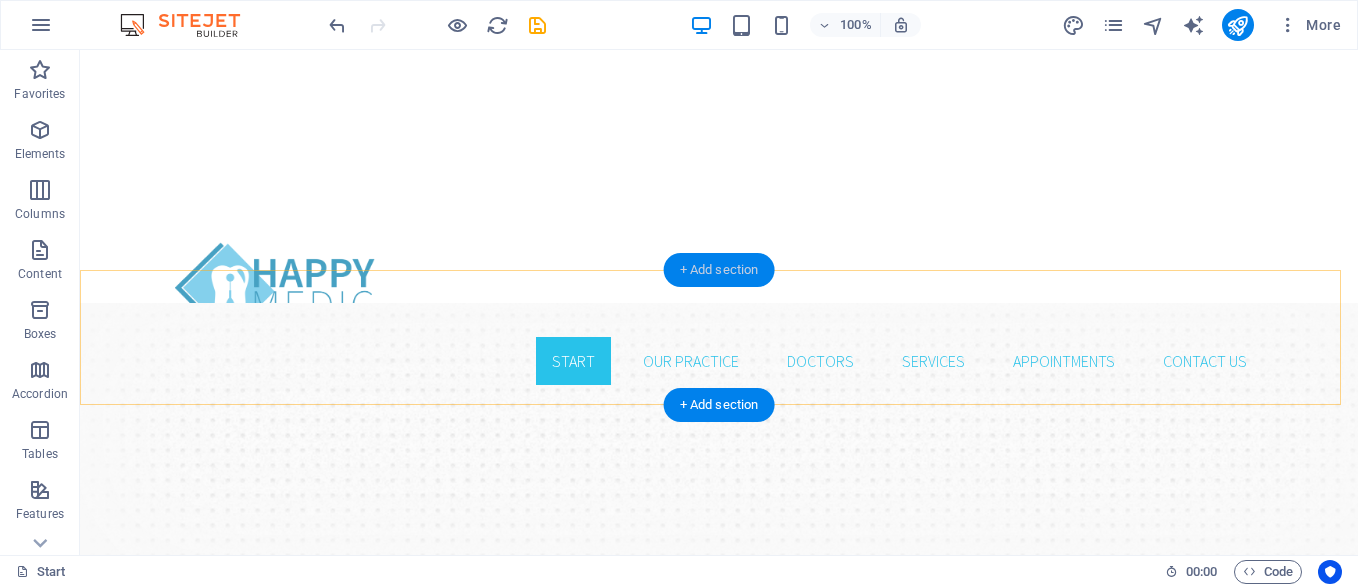 click on "+ Add section" at bounding box center (719, 270) 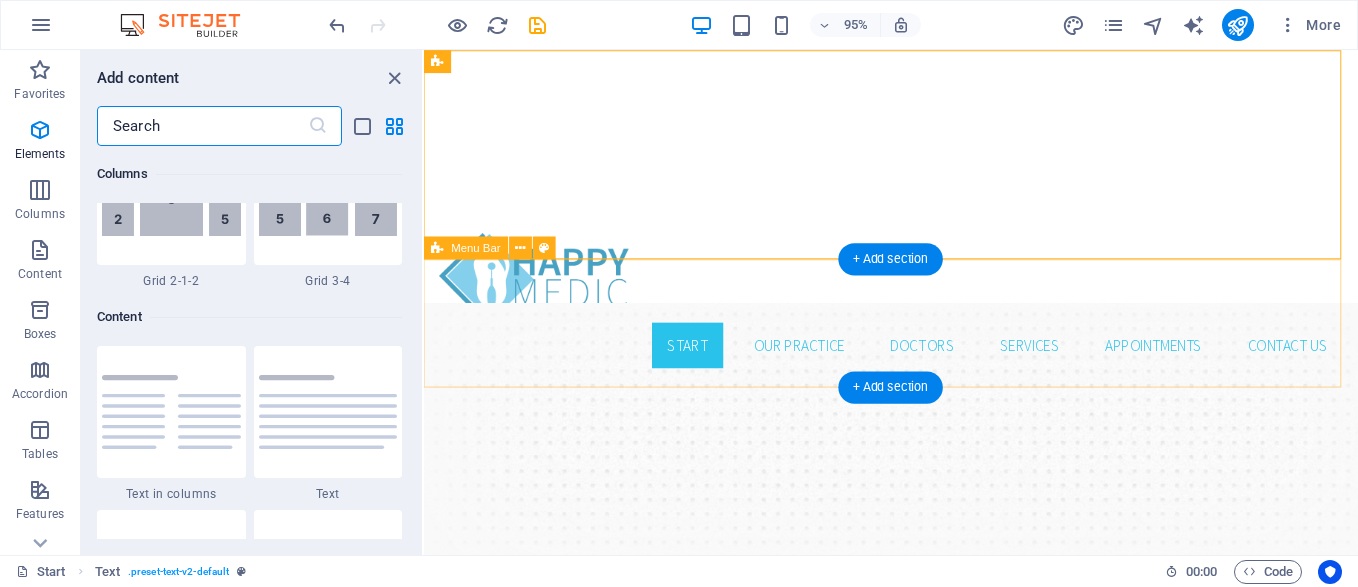 scroll, scrollTop: 3499, scrollLeft: 0, axis: vertical 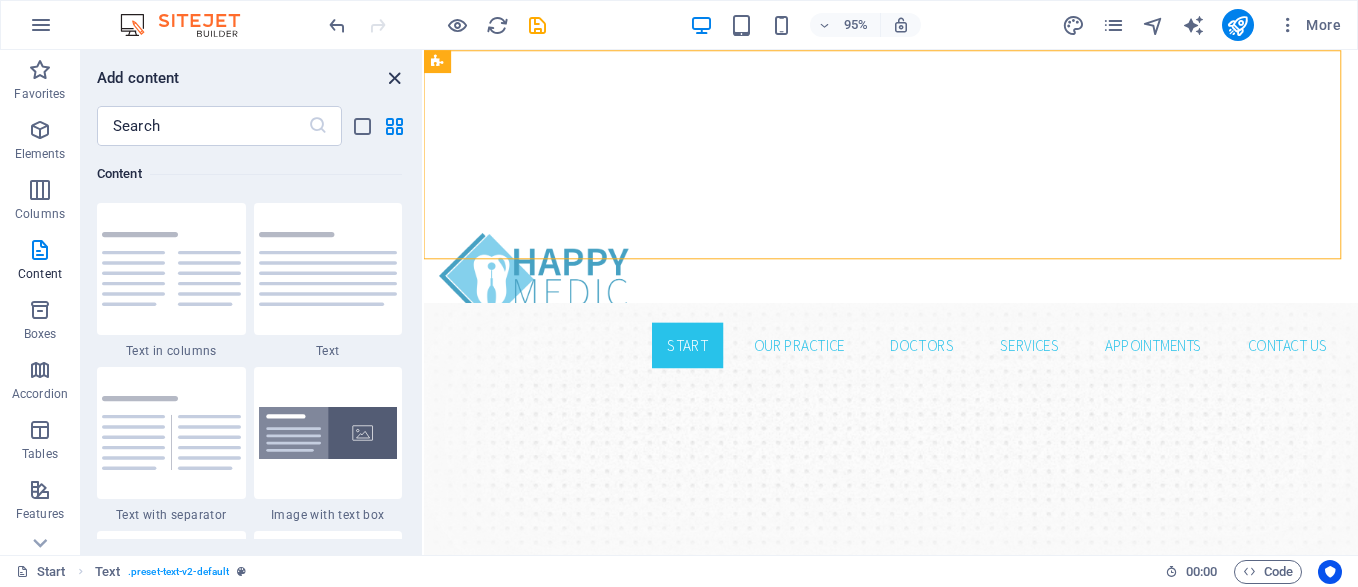 click at bounding box center [394, 78] 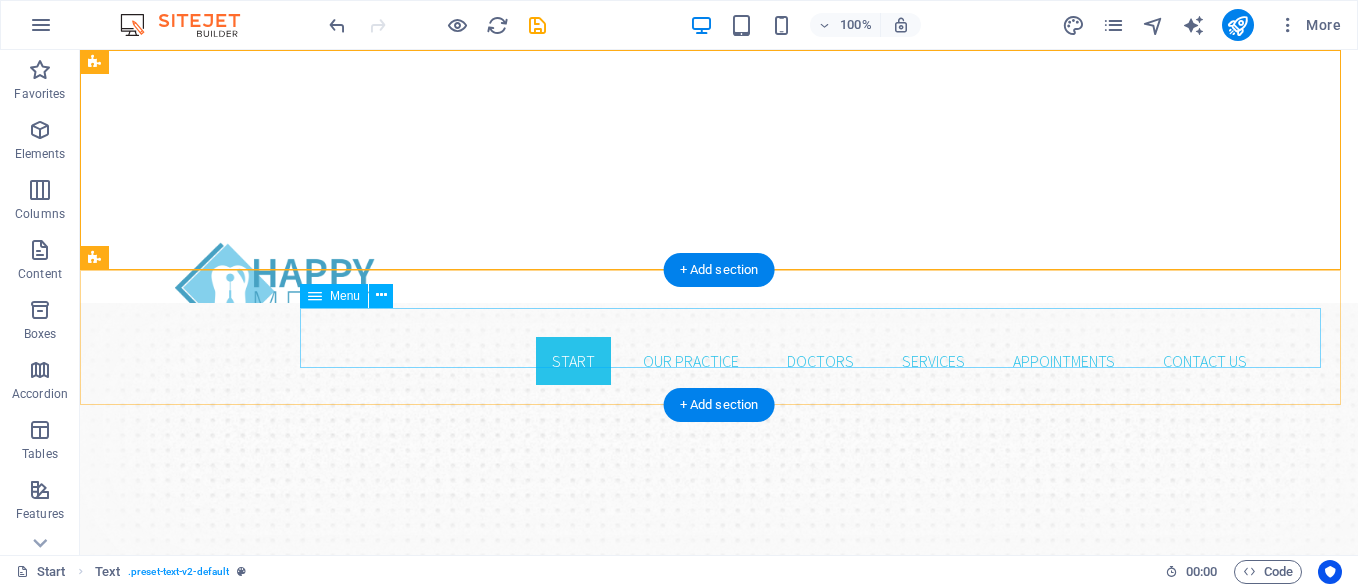 click on "Start Our Practice Doctors Services Appointments Contact us" at bounding box center [719, 361] 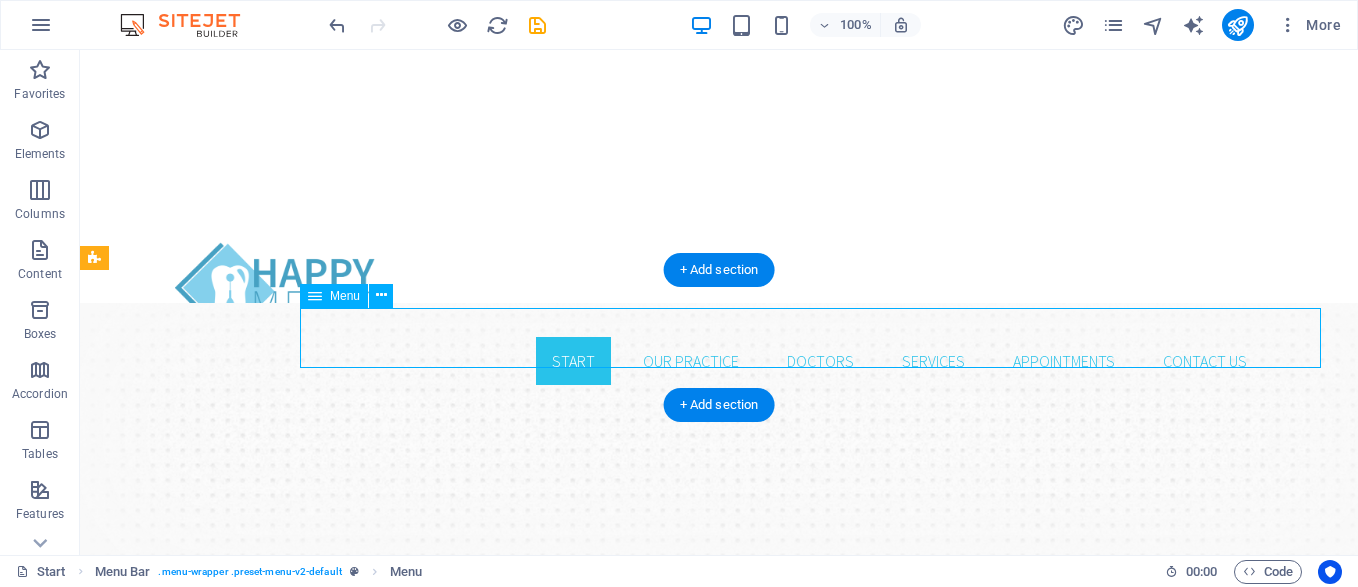 click on "Start Our Practice Doctors Services Appointments Contact us" at bounding box center [719, 361] 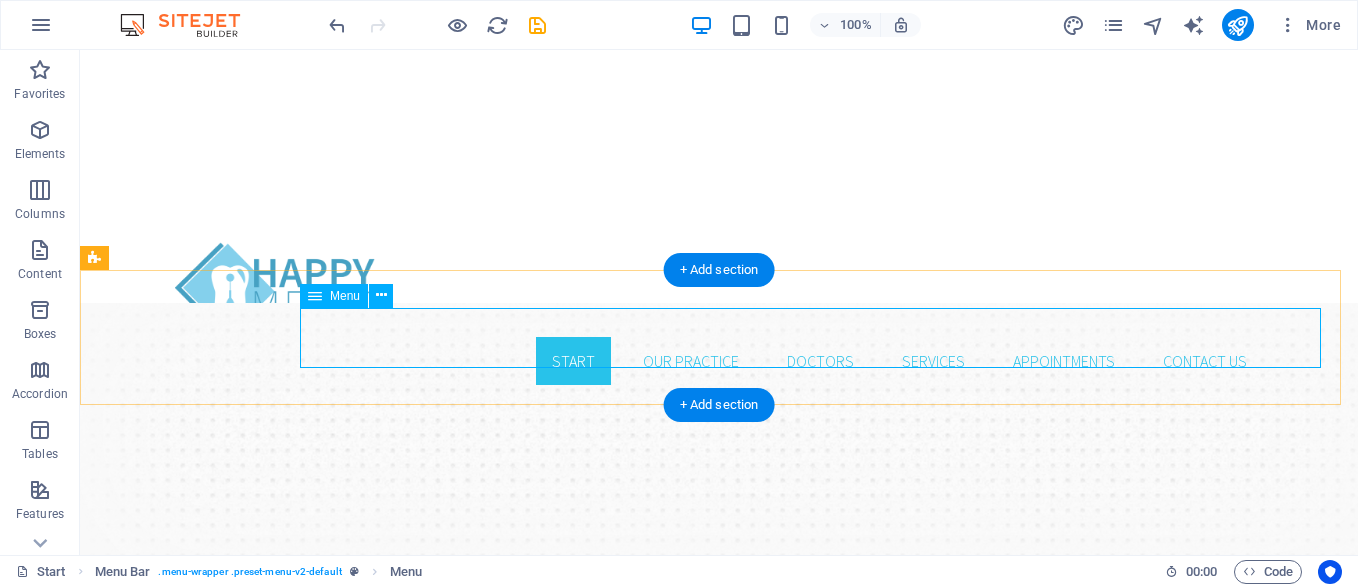 click on "Start Our Practice Doctors Services Appointments Contact us" at bounding box center [719, 361] 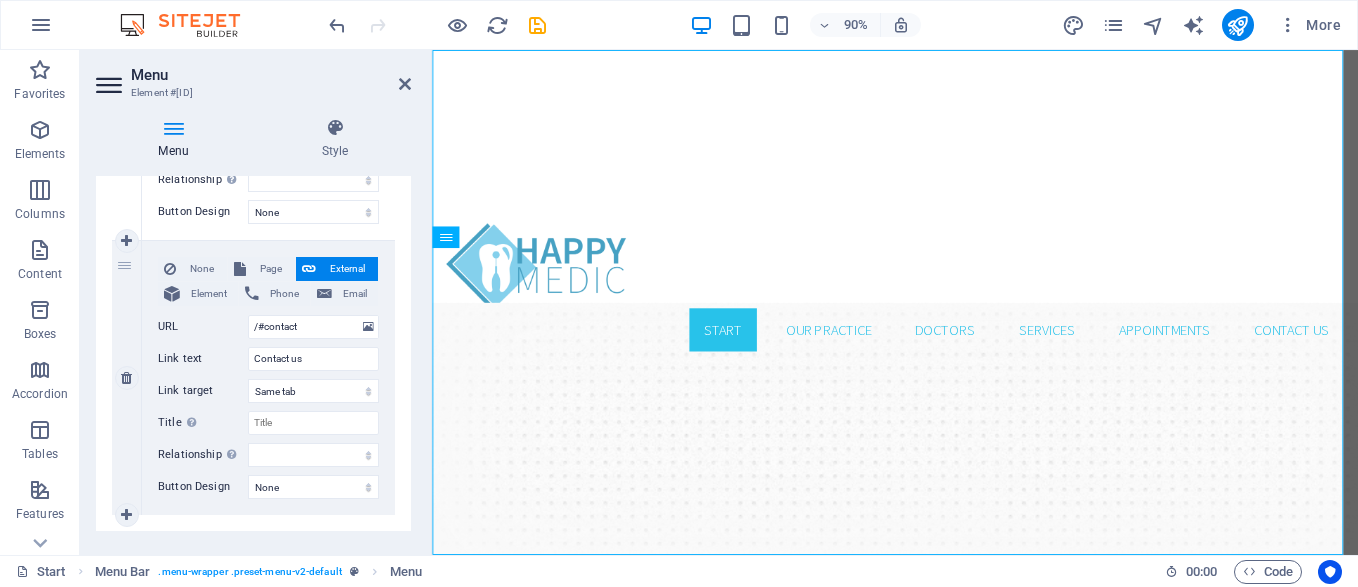 scroll, scrollTop: 1537, scrollLeft: 0, axis: vertical 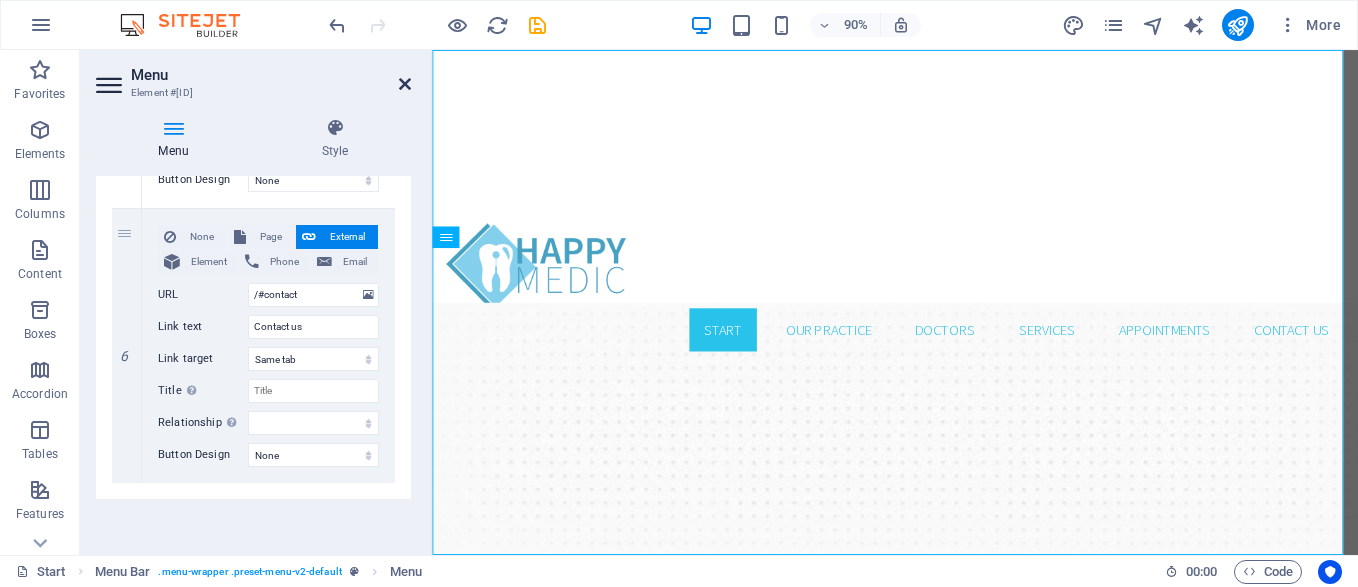 click at bounding box center (405, 84) 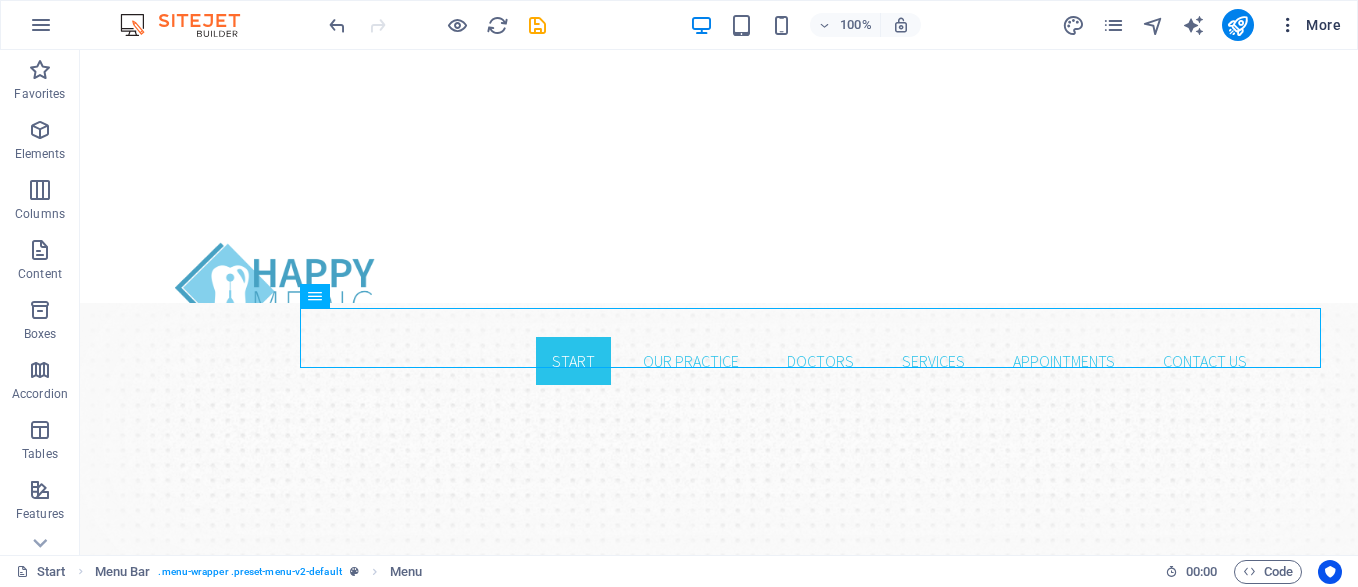 click at bounding box center (1288, 25) 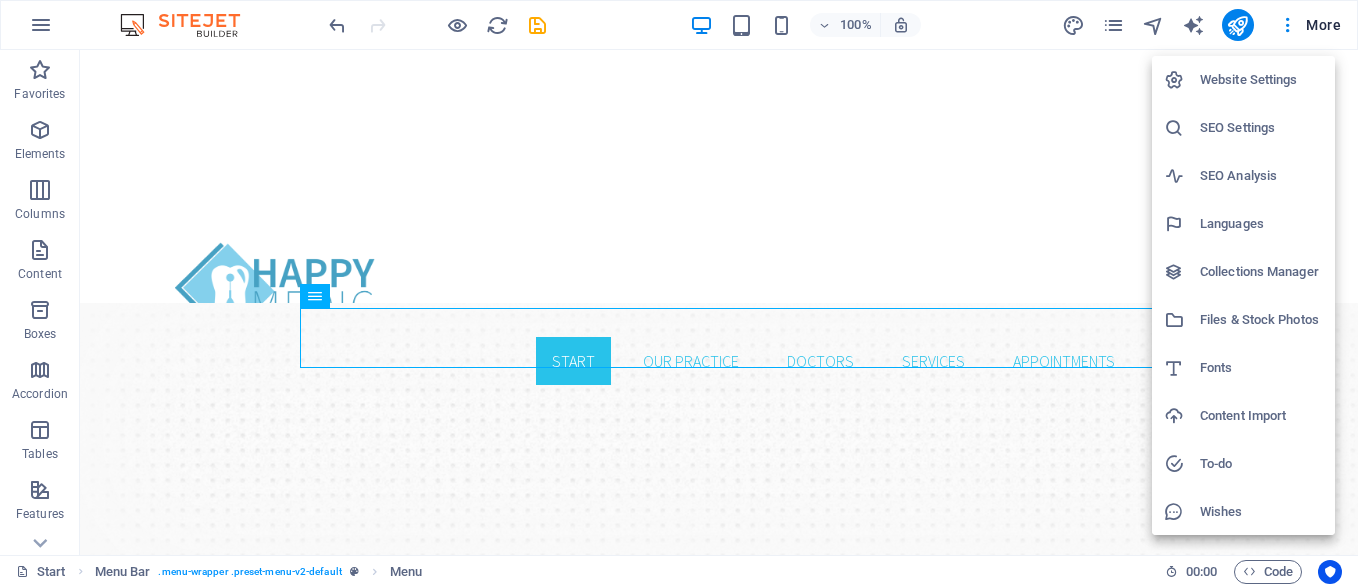 click on "Fonts" at bounding box center [1261, 368] 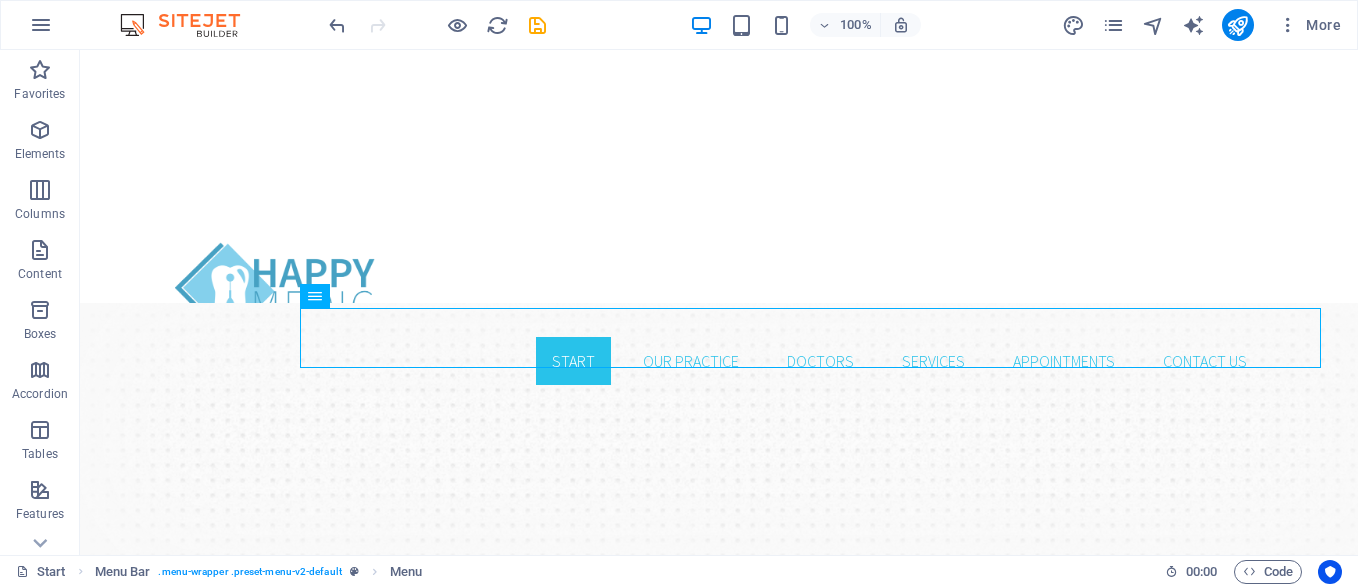 select on "popularity" 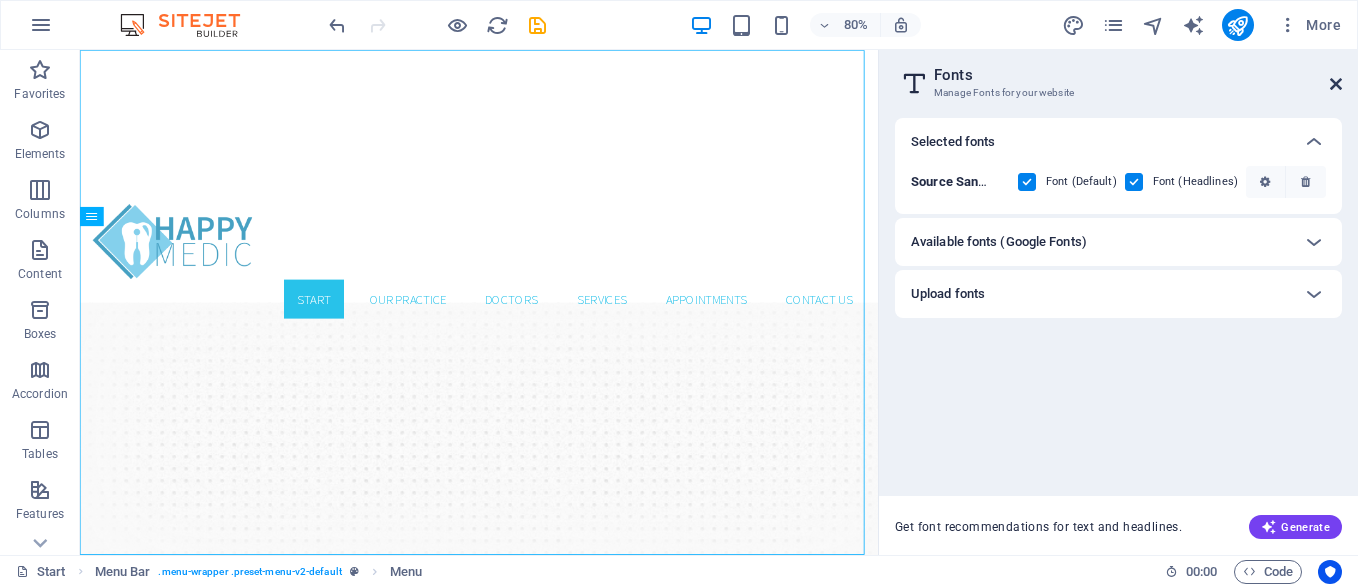 click at bounding box center [1336, 84] 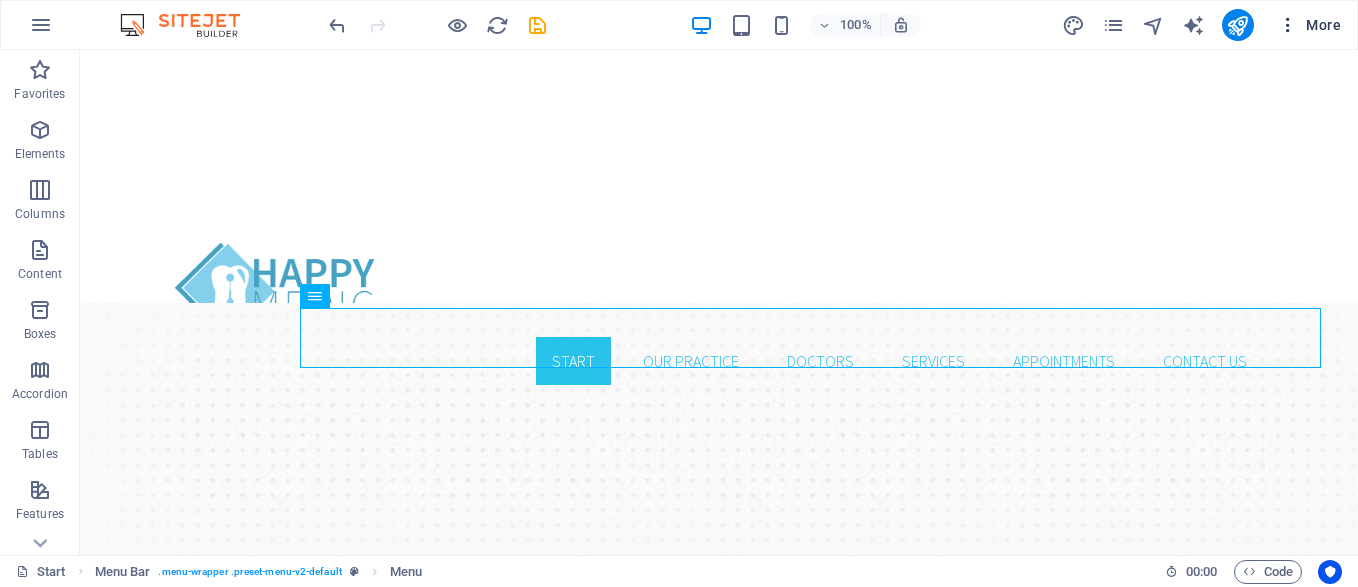 click on "More" at bounding box center (1309, 25) 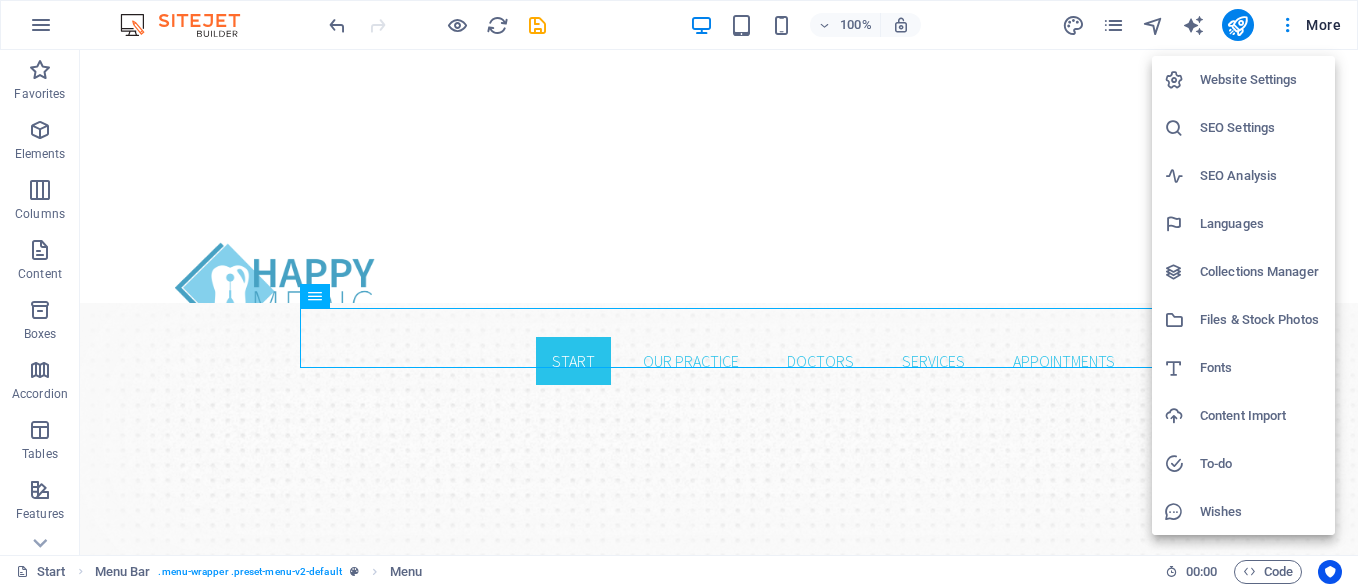 click at bounding box center [679, 293] 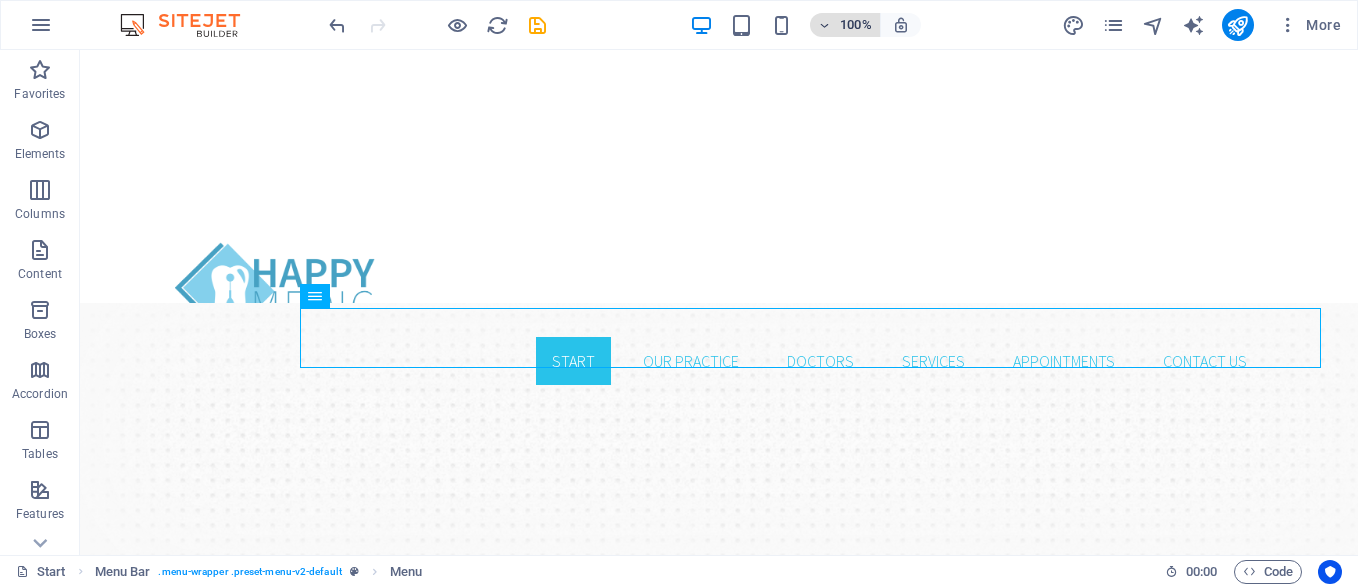 click at bounding box center [825, 25] 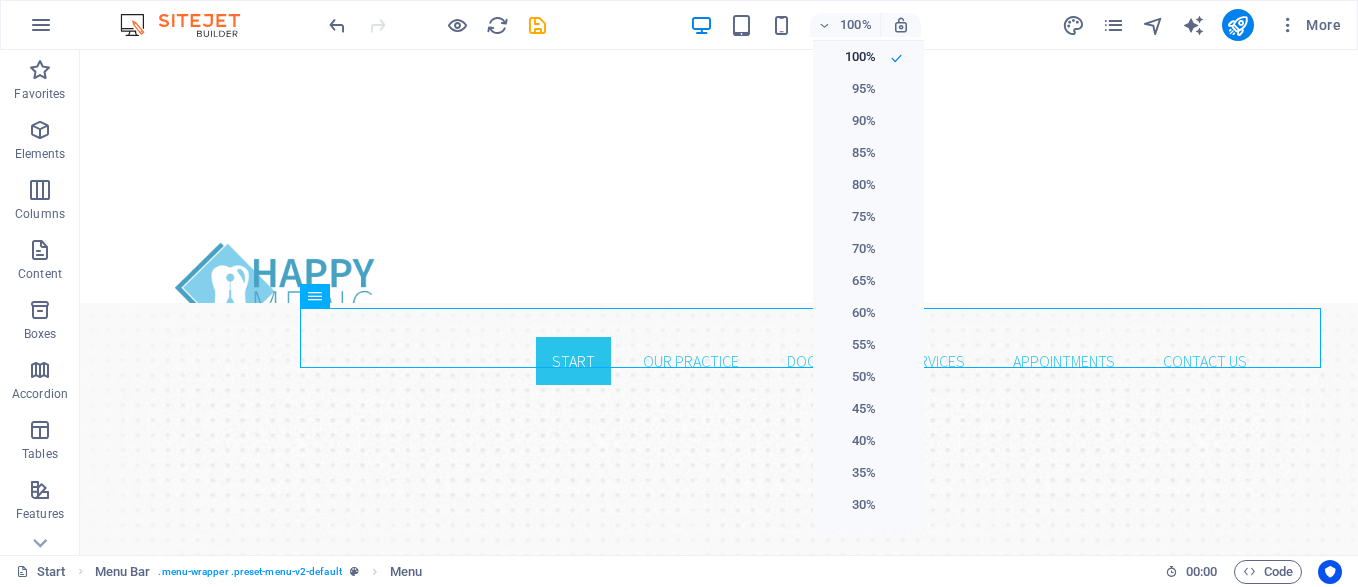 click at bounding box center (679, 293) 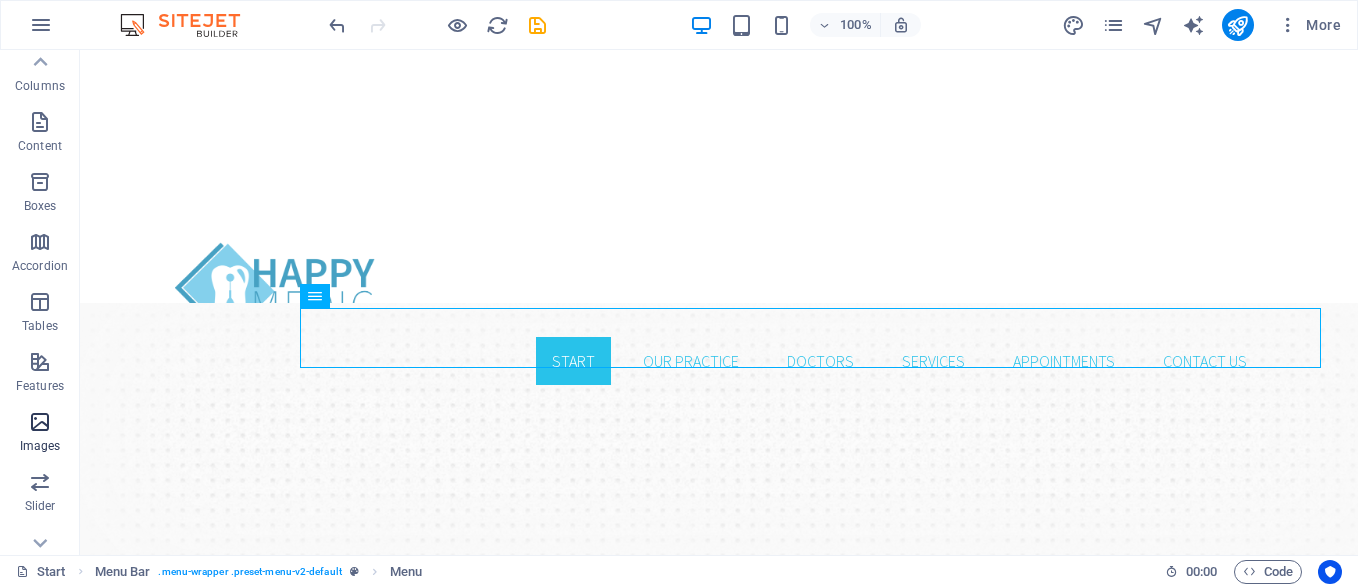 scroll, scrollTop: 100, scrollLeft: 0, axis: vertical 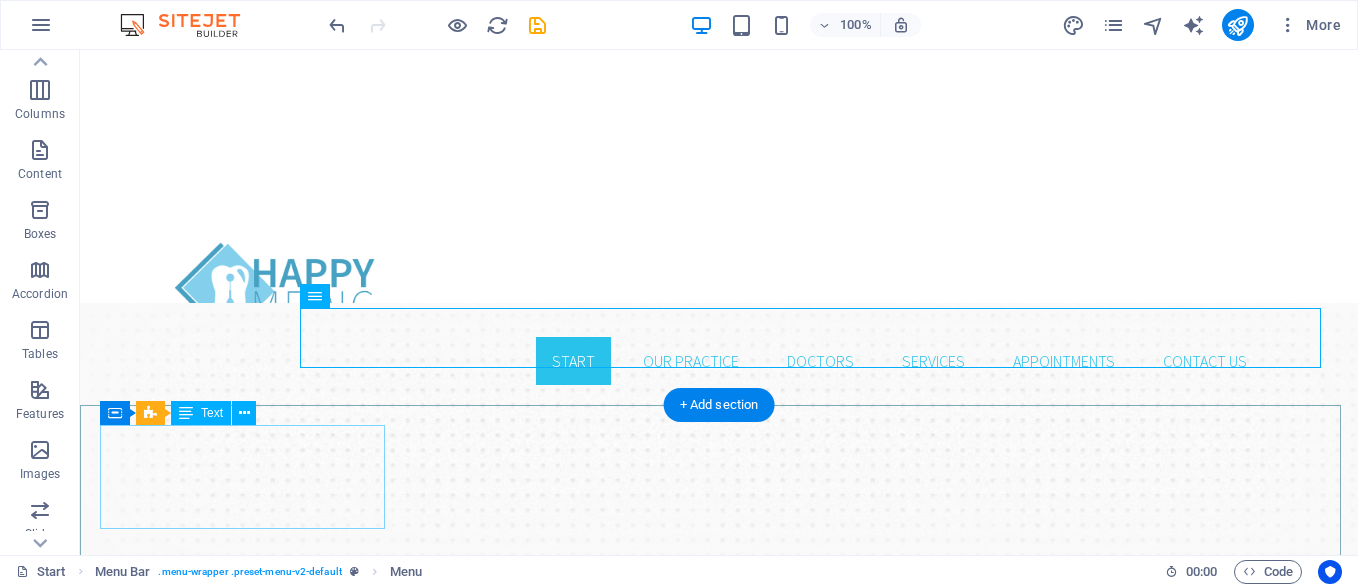 click on "Address" at bounding box center [719, 1277] 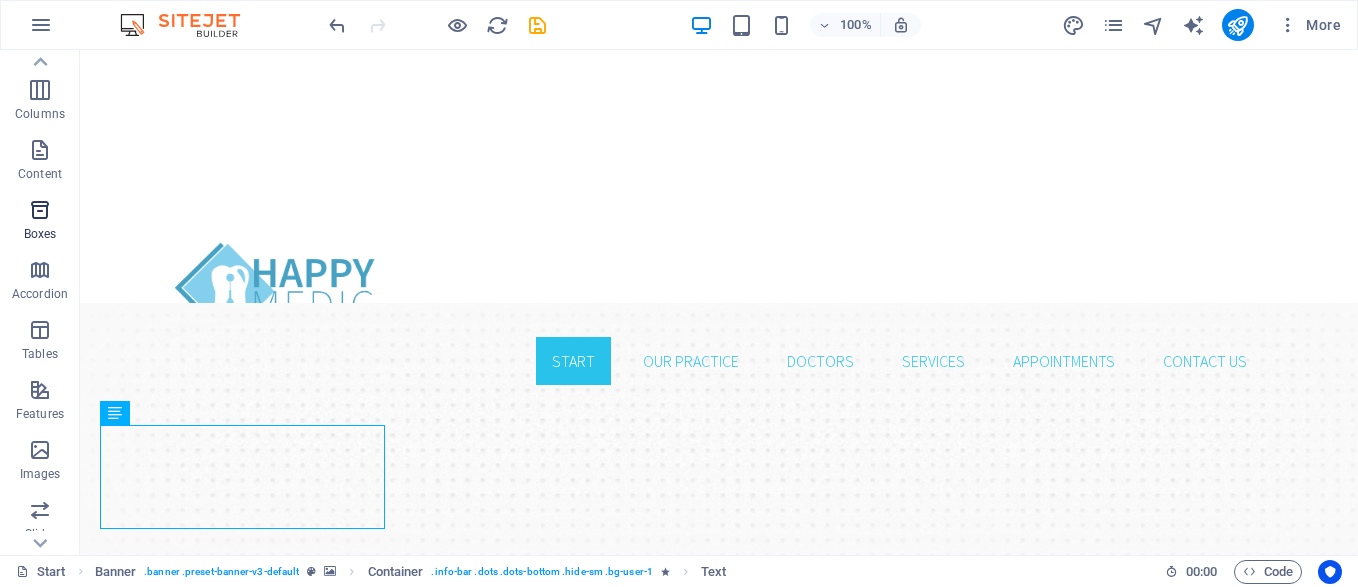 click on "Boxes" at bounding box center [40, 222] 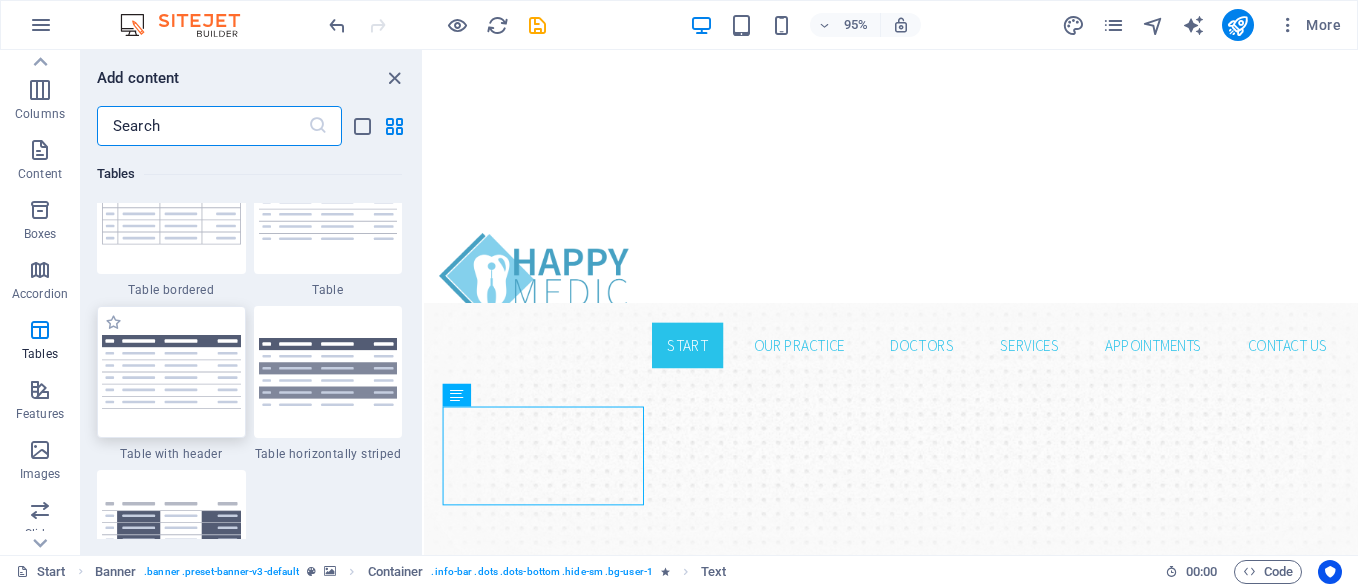 scroll, scrollTop: 7316, scrollLeft: 0, axis: vertical 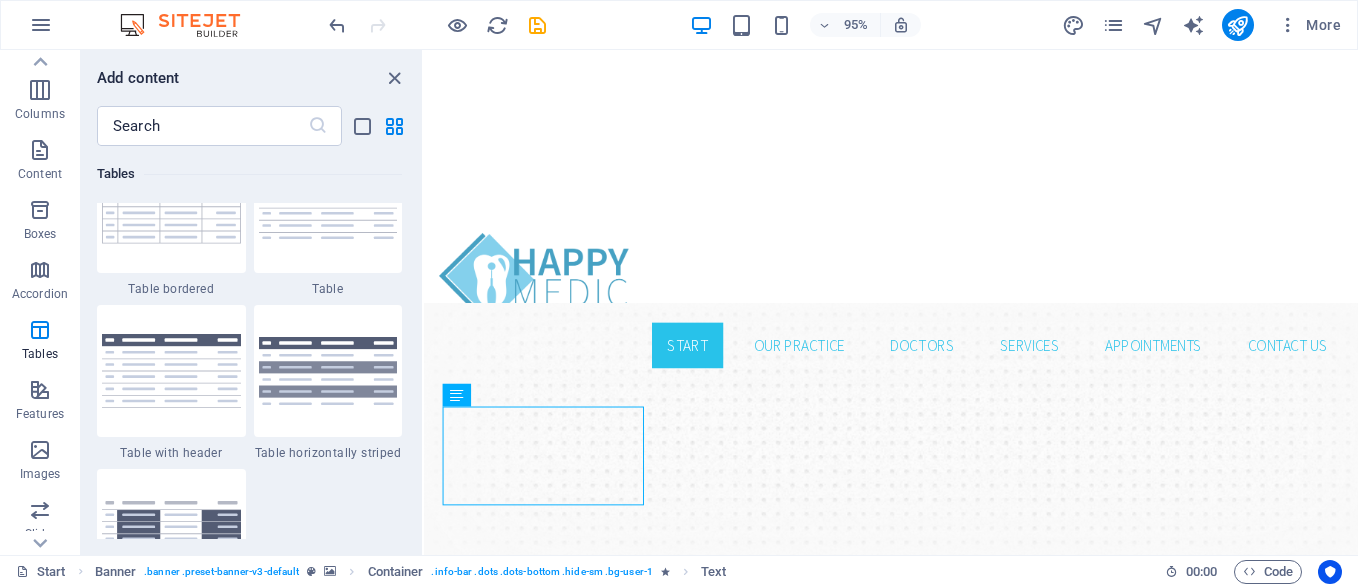 drag, startPoint x: 417, startPoint y: 299, endPoint x: 417, endPoint y: 352, distance: 53 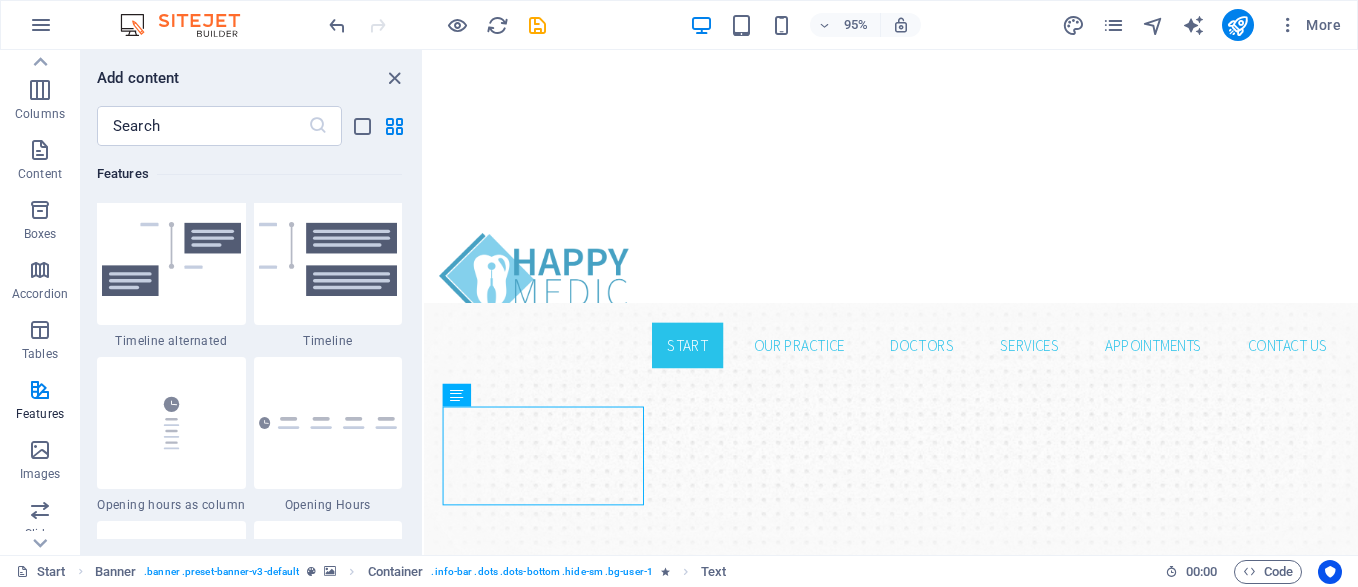 scroll, scrollTop: 8665, scrollLeft: 0, axis: vertical 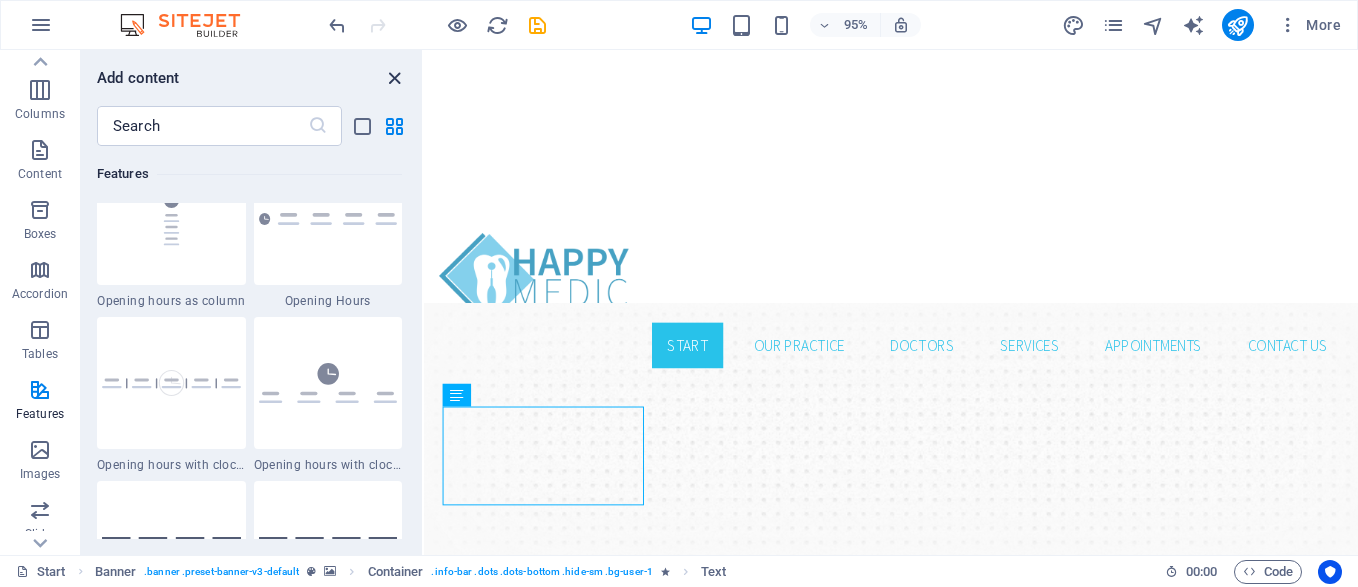 drag, startPoint x: 388, startPoint y: 77, endPoint x: 308, endPoint y: 36, distance: 89.89438 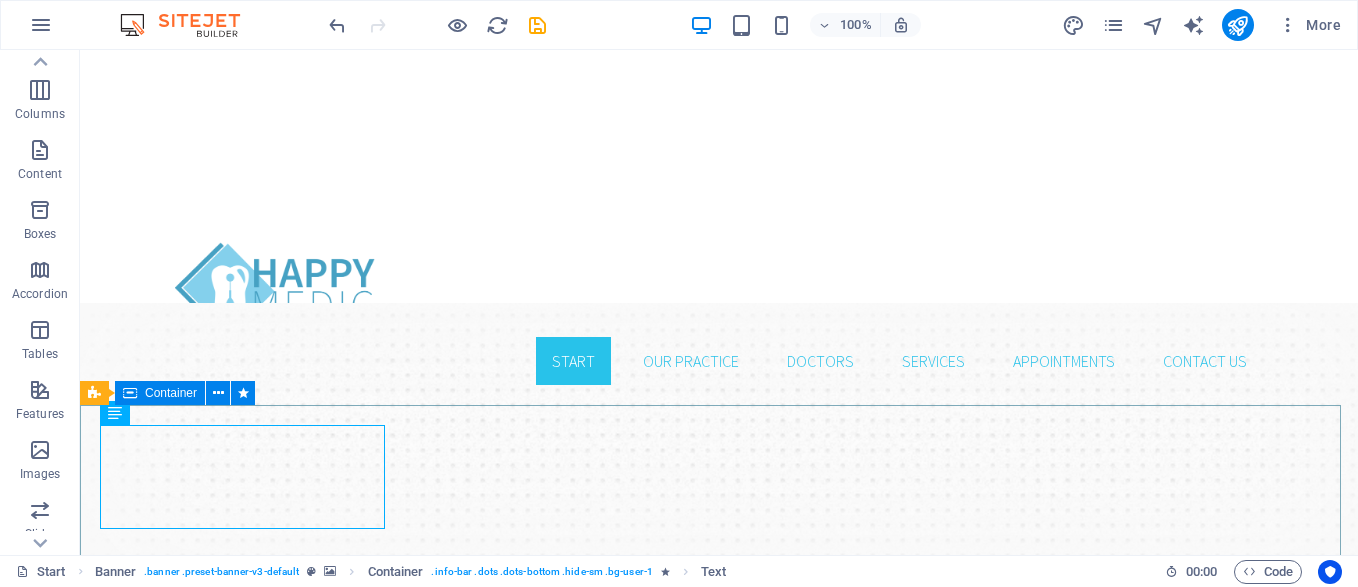 click on "Container" at bounding box center (171, 393) 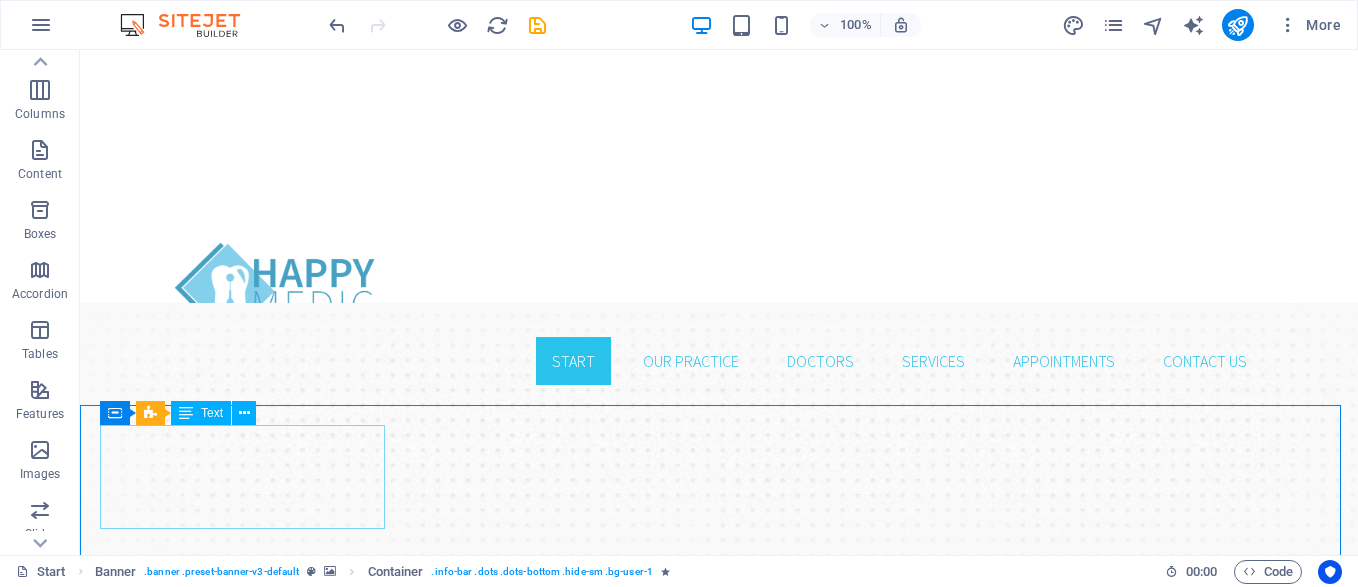click on "Text" at bounding box center (212, 413) 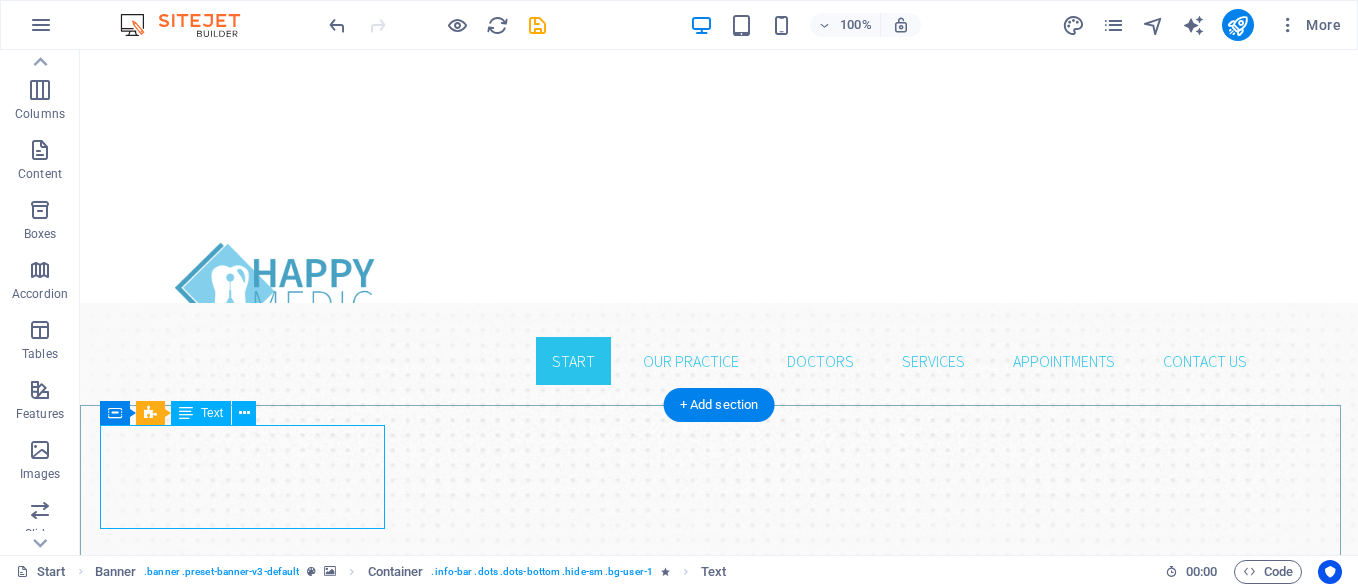click on "Address" at bounding box center (719, 1277) 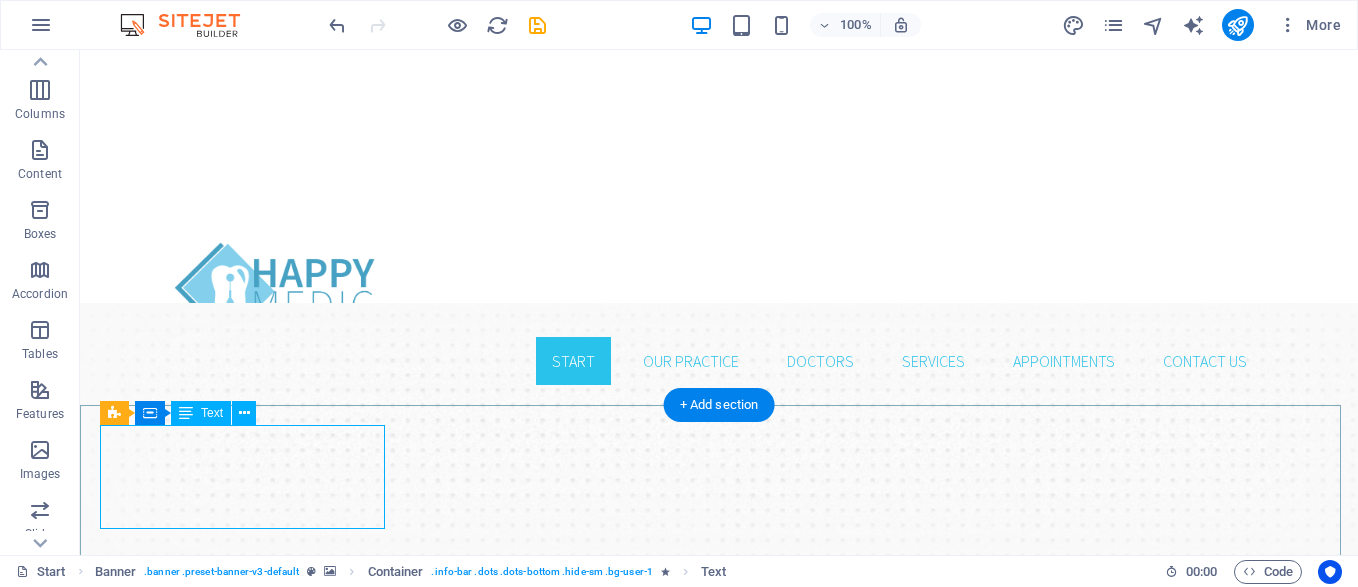 click on "Address" at bounding box center (719, 1277) 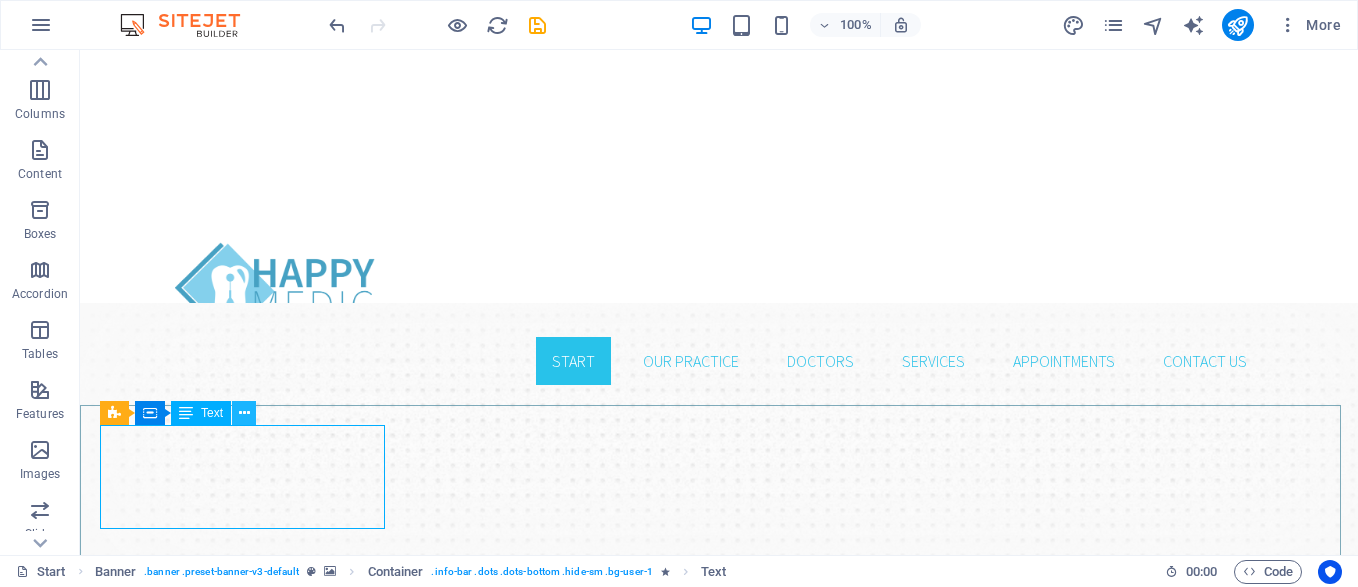 click at bounding box center [244, 413] 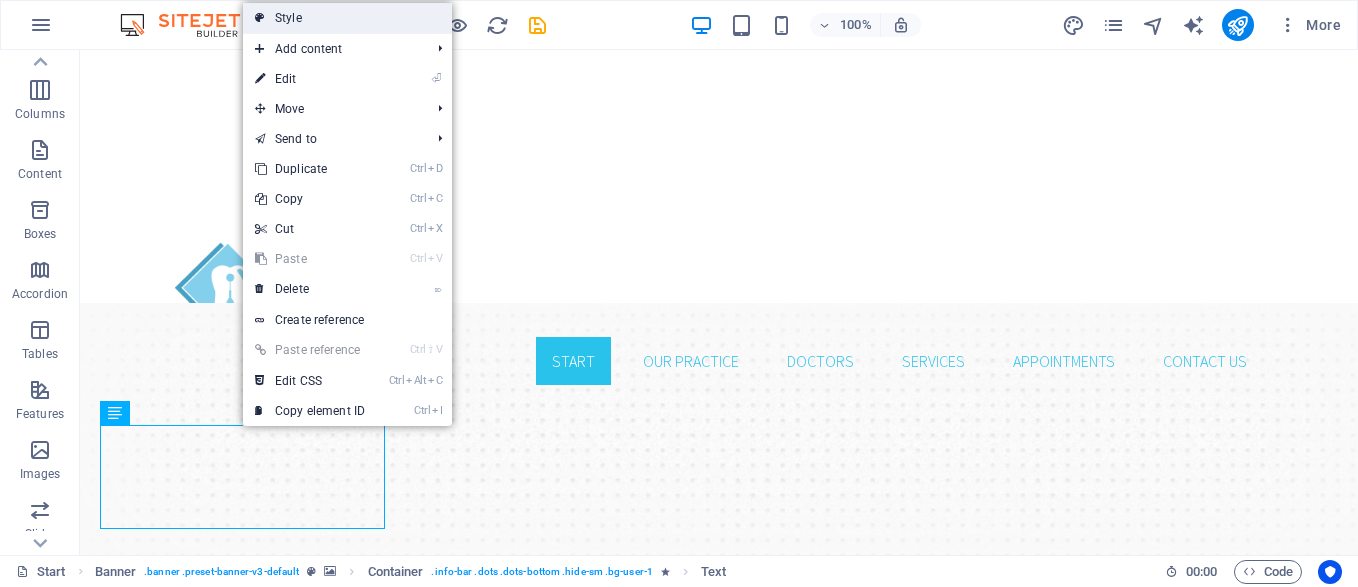 click on "Style" at bounding box center [347, 18] 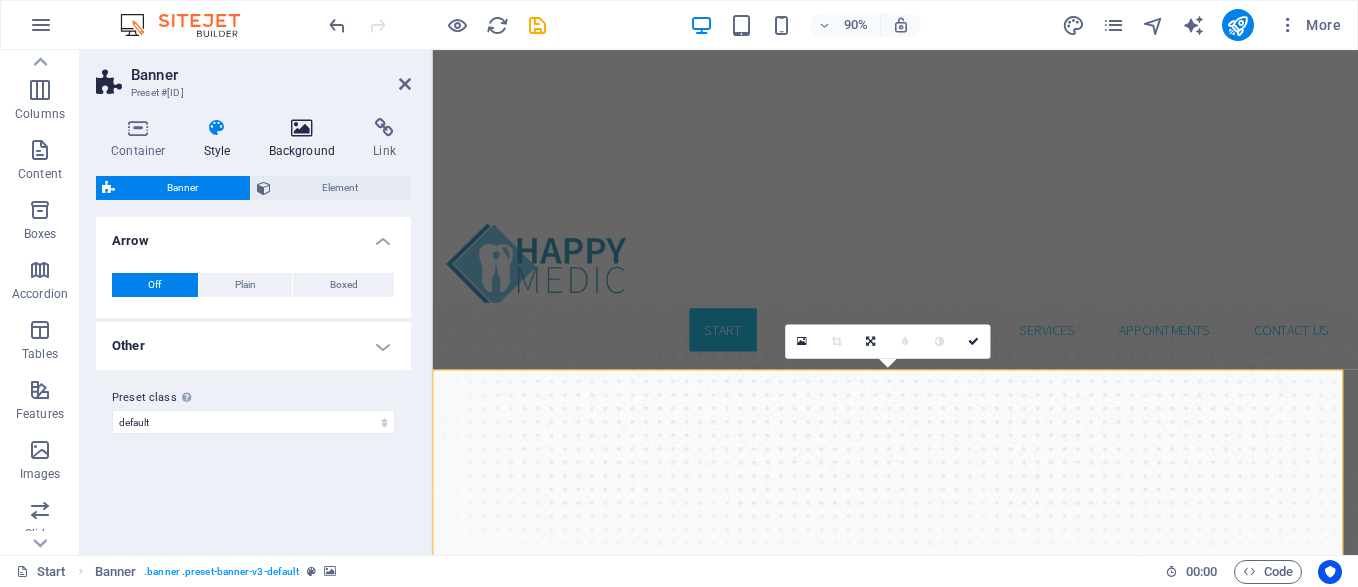 click at bounding box center [302, 128] 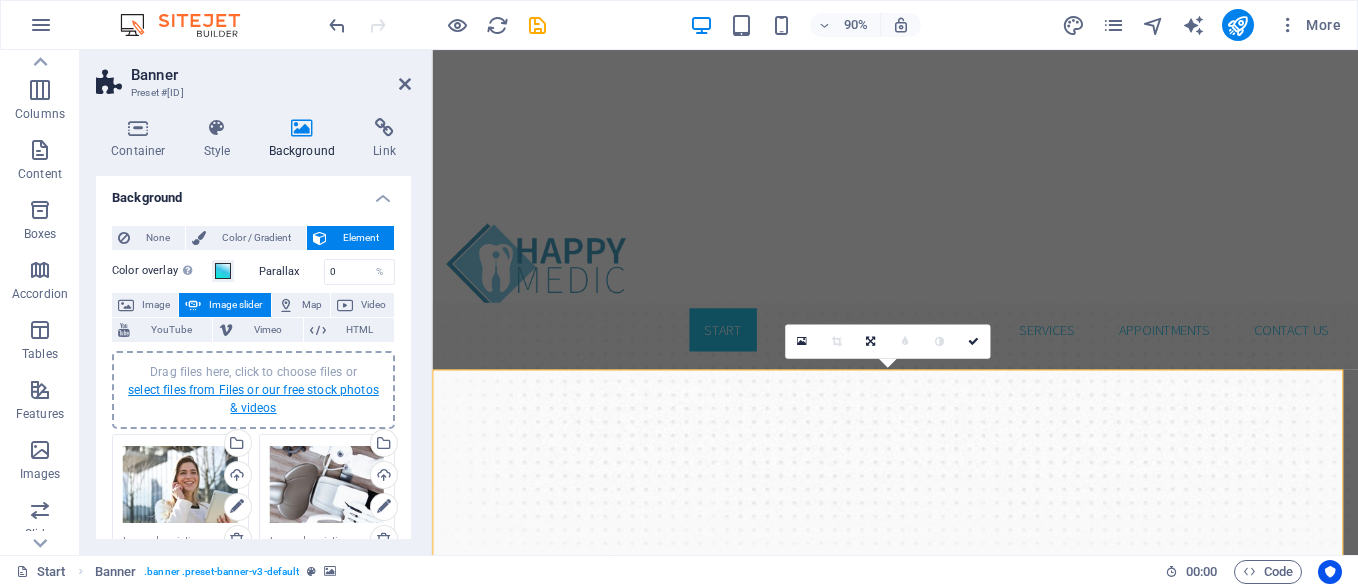 scroll, scrollTop: 0, scrollLeft: 0, axis: both 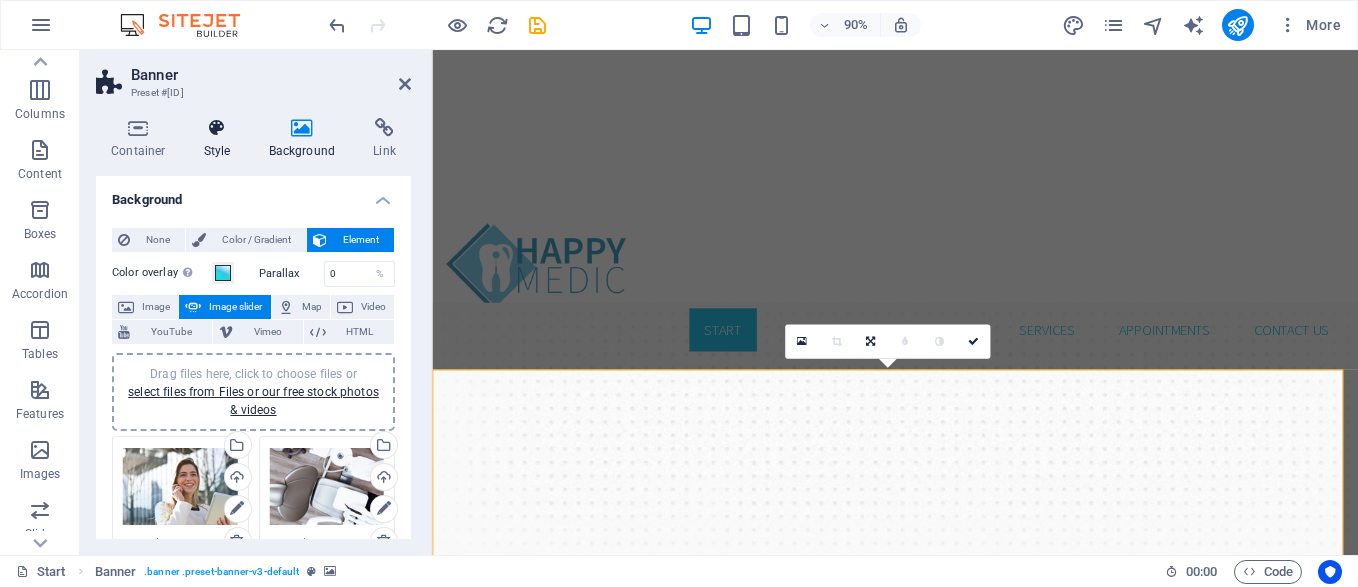 click on "Style" at bounding box center (221, 139) 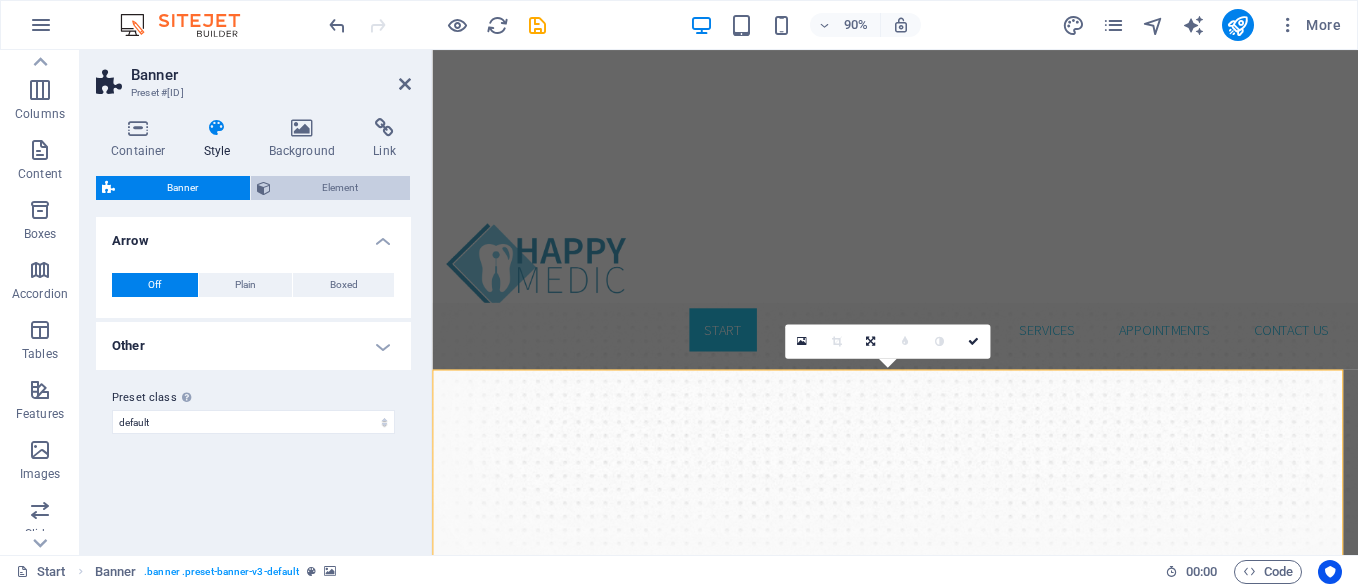 click on "Element" at bounding box center [341, 188] 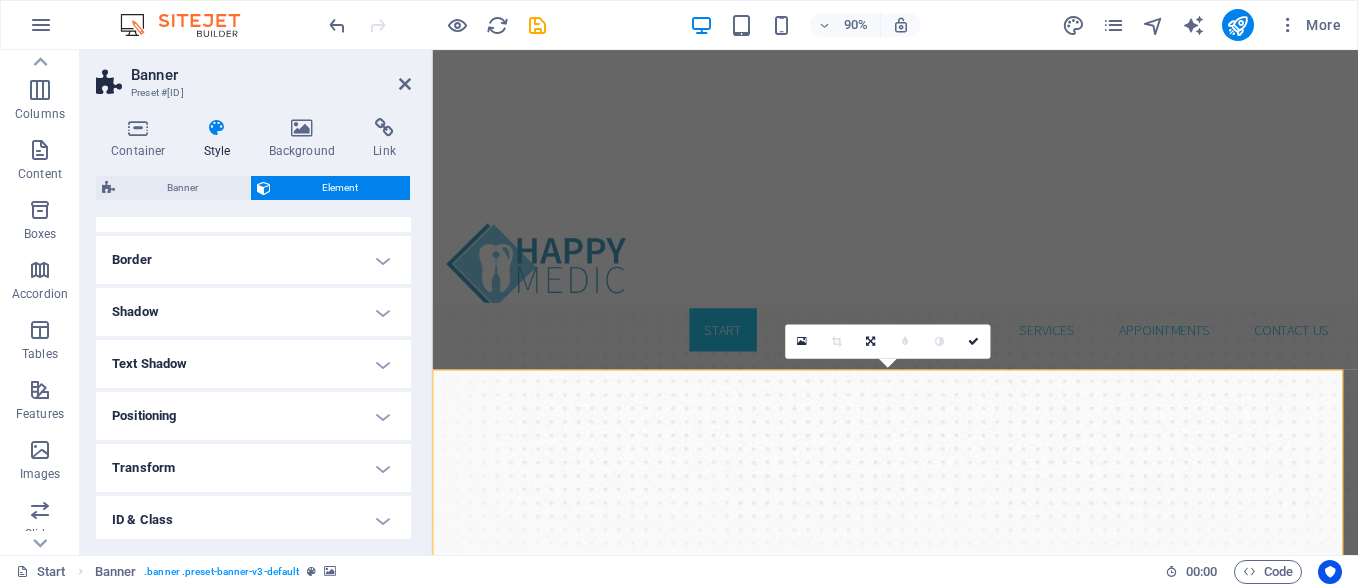 scroll, scrollTop: 309, scrollLeft: 0, axis: vertical 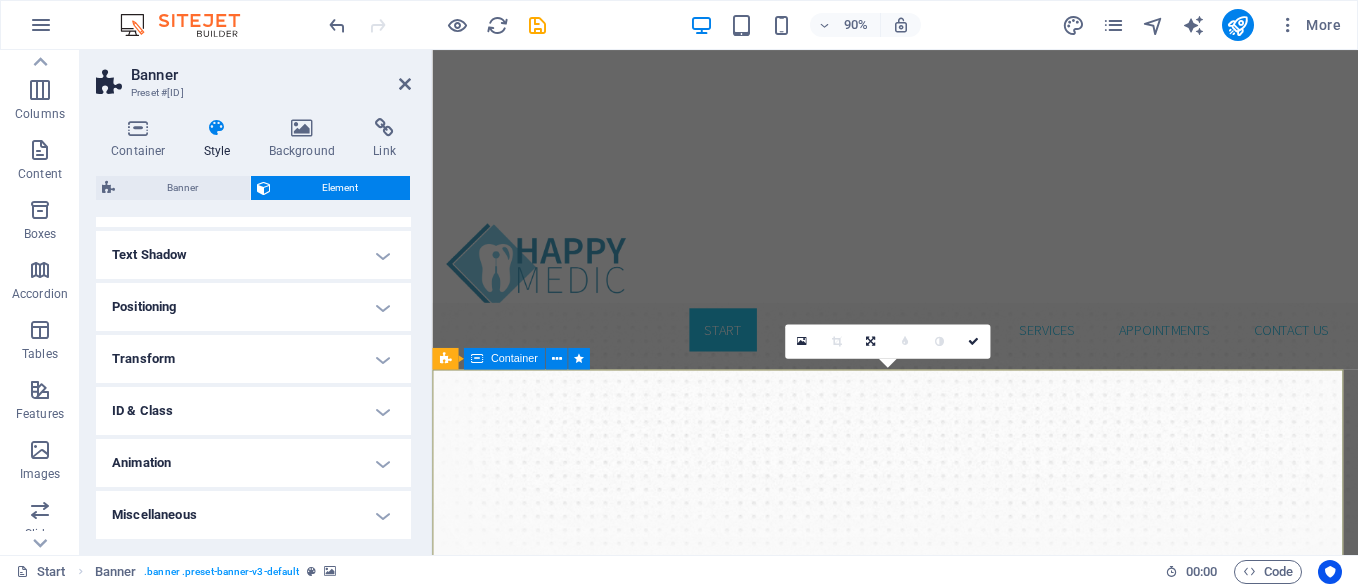 click on "Address   Phone Call us! Open hours Monday - Friday 8am - 5pm Book an appointment 59ee6bfb7a80164543a58b2136c816@cpanel.local Book now" at bounding box center [946, 1391] 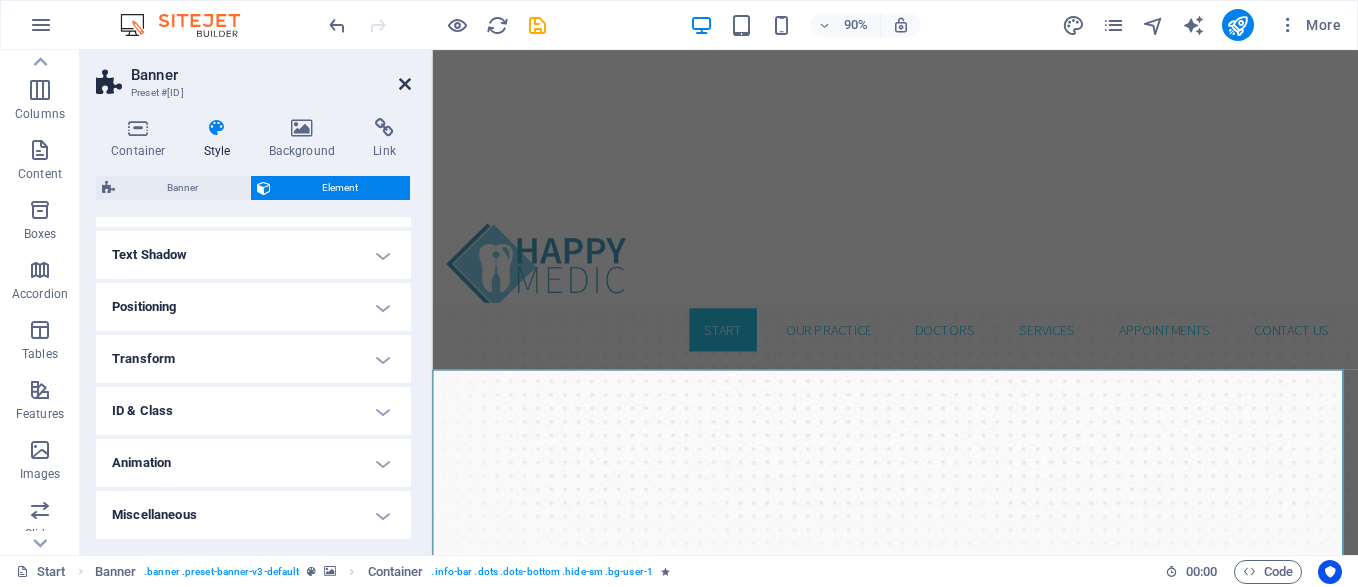 click at bounding box center (405, 84) 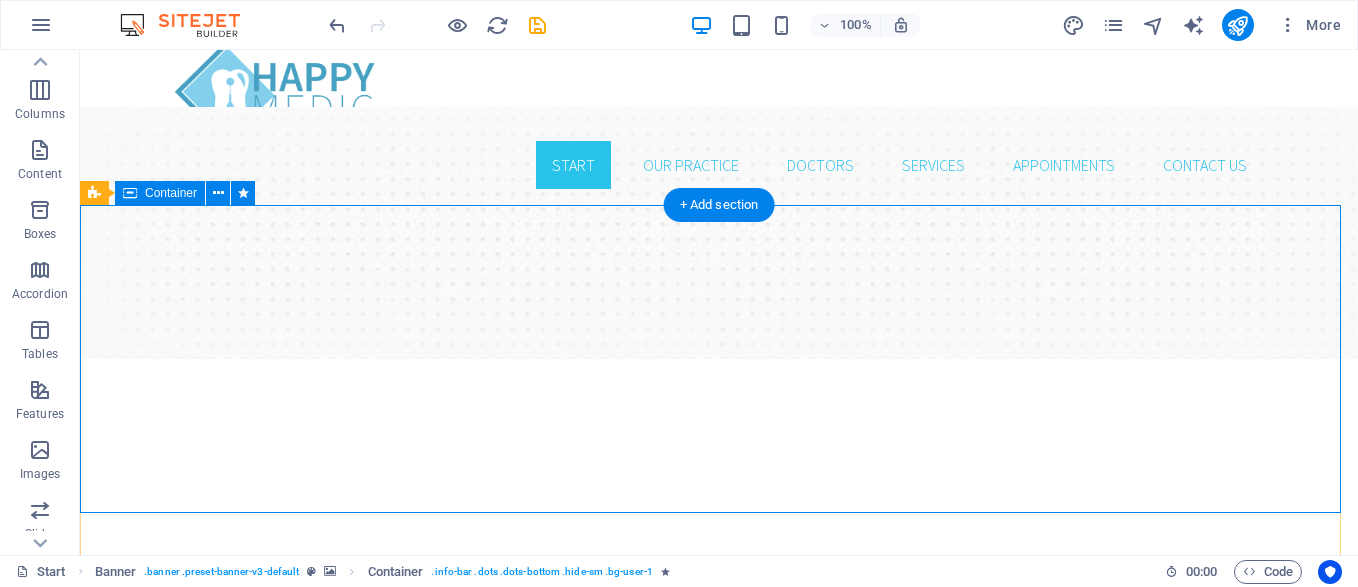 scroll, scrollTop: 200, scrollLeft: 0, axis: vertical 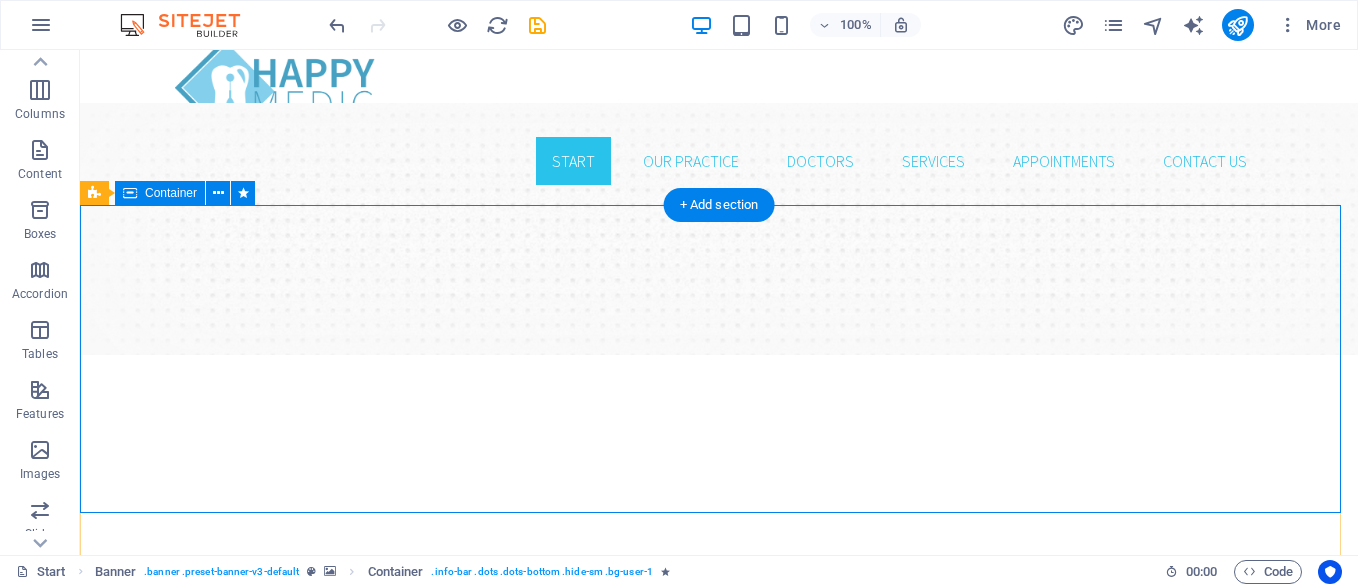 click on "Address   Phone Call us! Open hours Monday - Friday 8am - 5pm Book an appointment 59ee6bfb7a80164543a58b2136c816@cpanel.local Book now" at bounding box center [719, 1227] 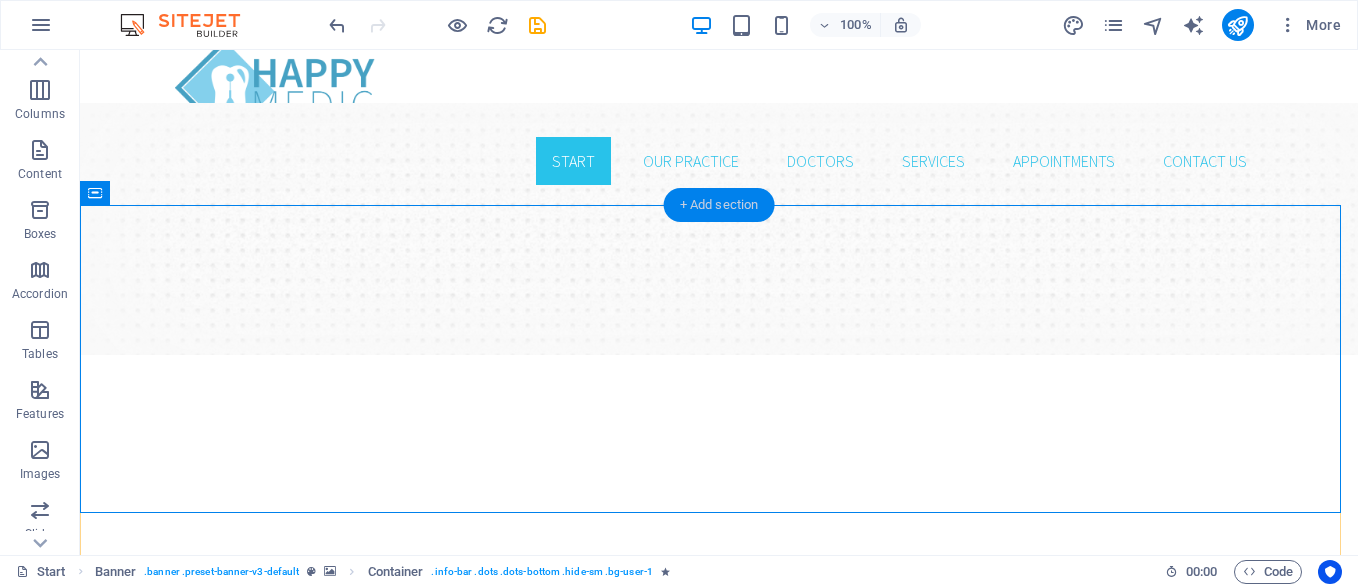 click on "+ Add section" at bounding box center (719, 205) 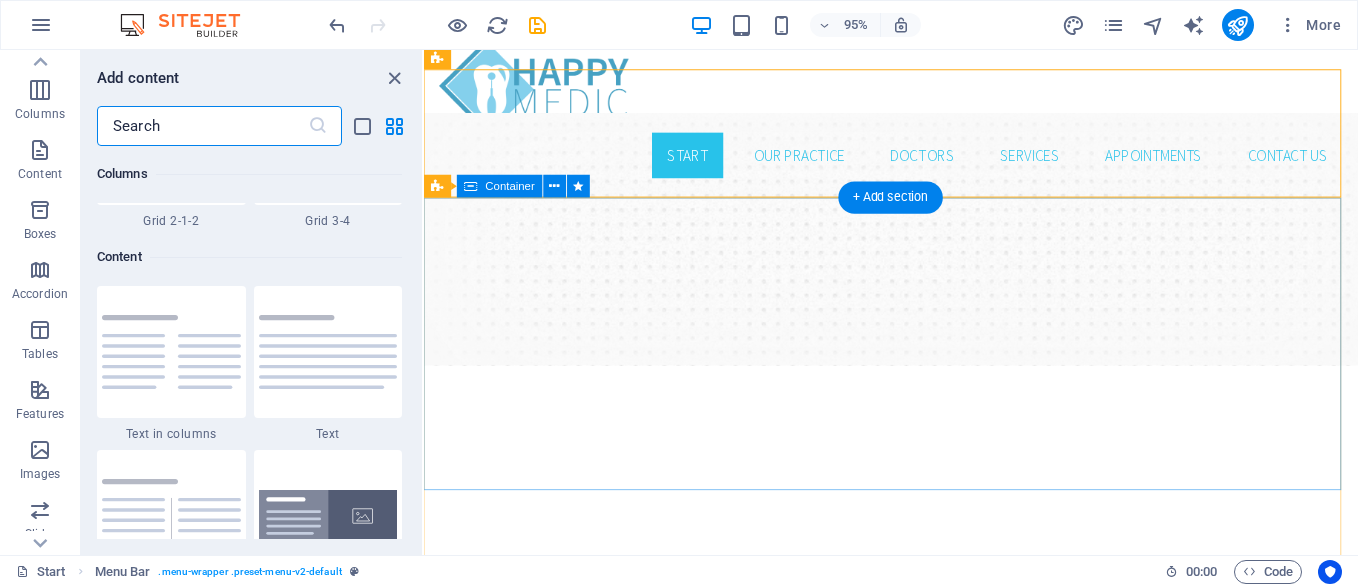 scroll, scrollTop: 3499, scrollLeft: 0, axis: vertical 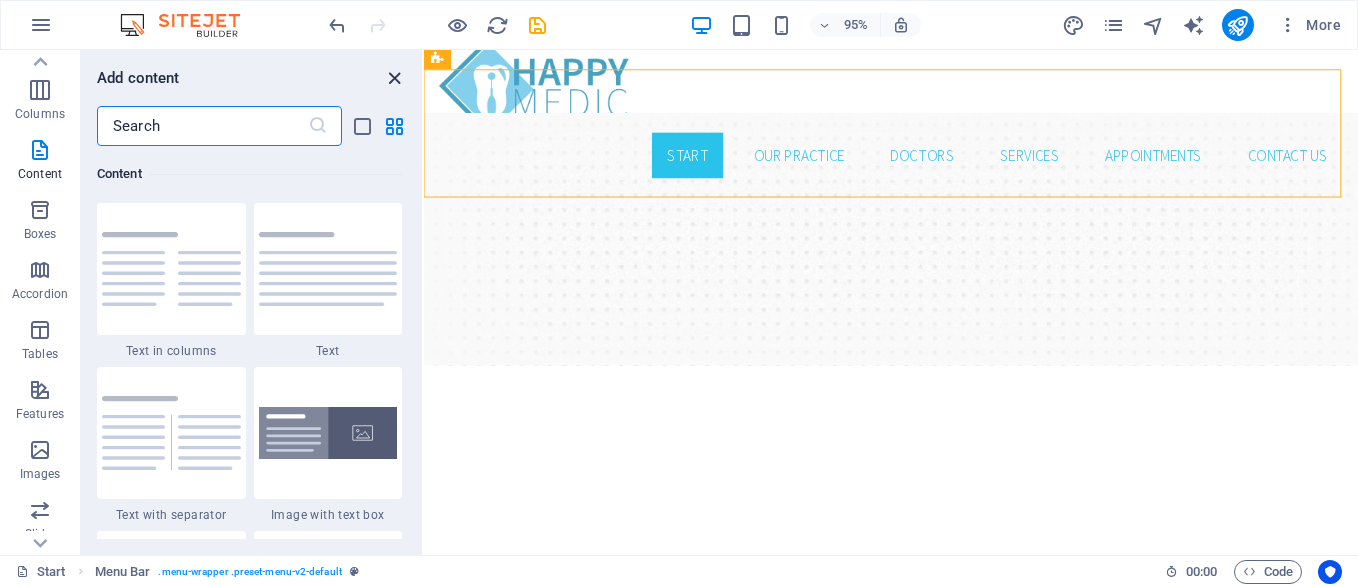 click at bounding box center (394, 78) 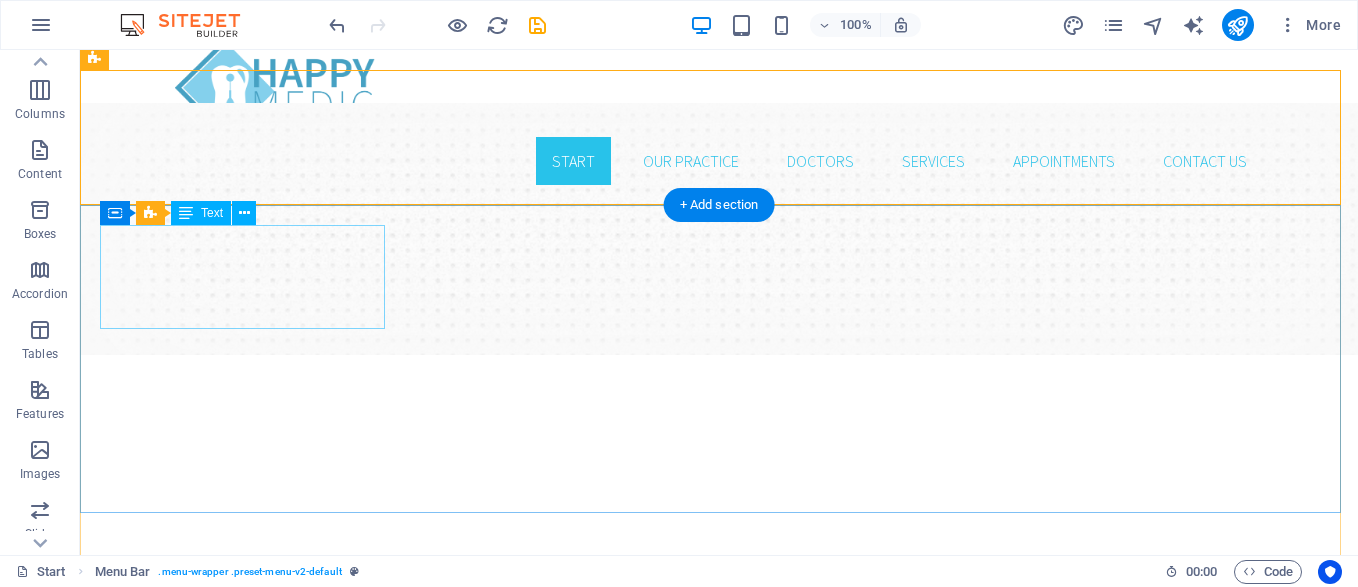 click on "Address" at bounding box center (719, 1077) 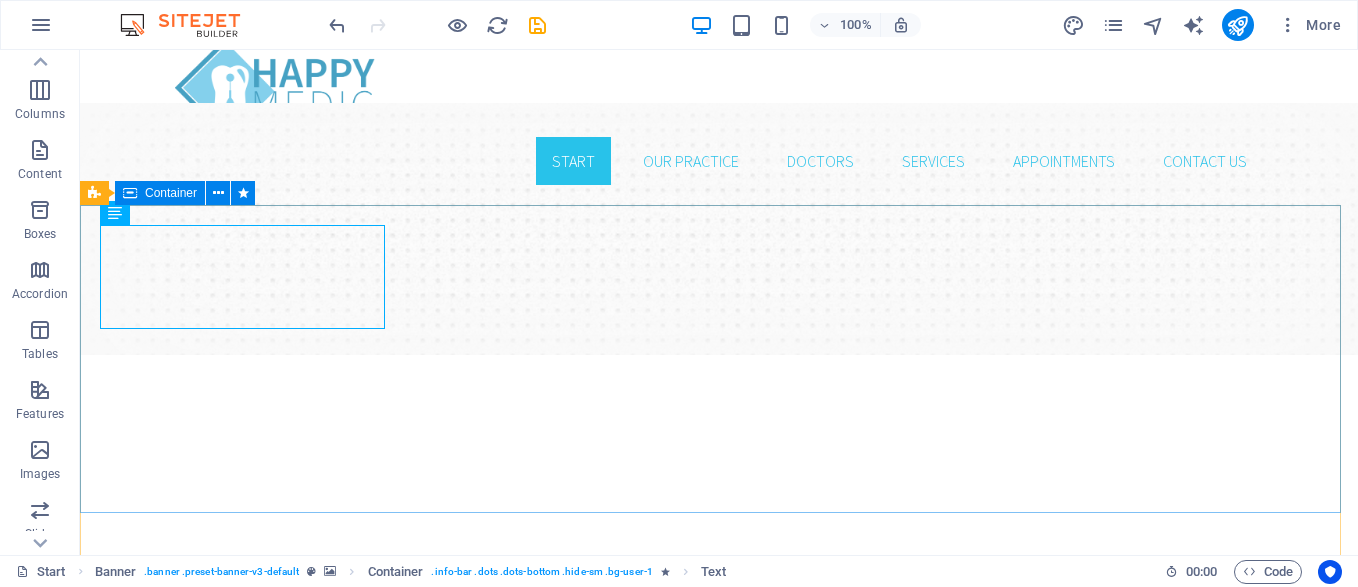 click on "Container" at bounding box center [160, 193] 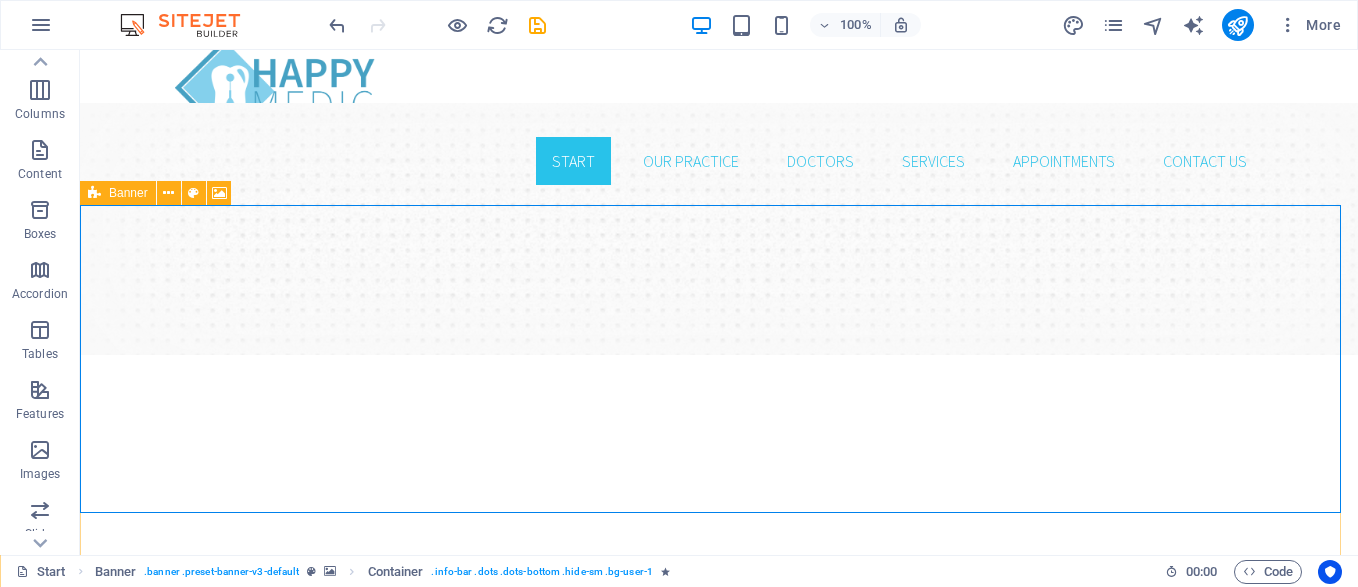 click at bounding box center [94, 193] 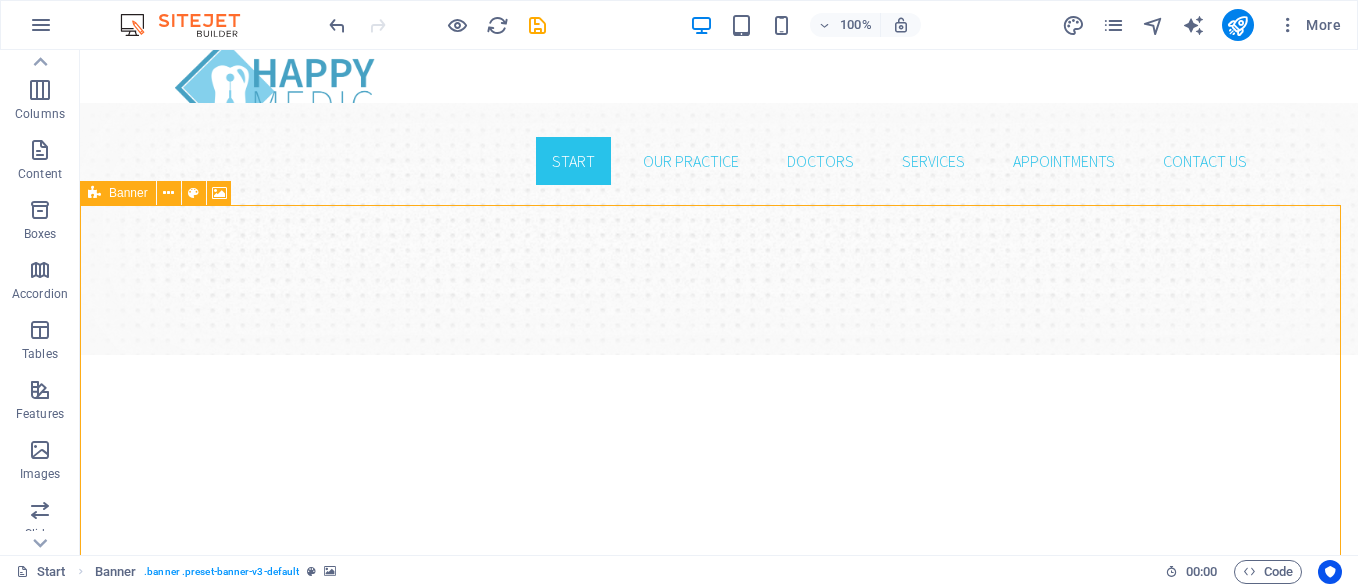 click at bounding box center (94, 193) 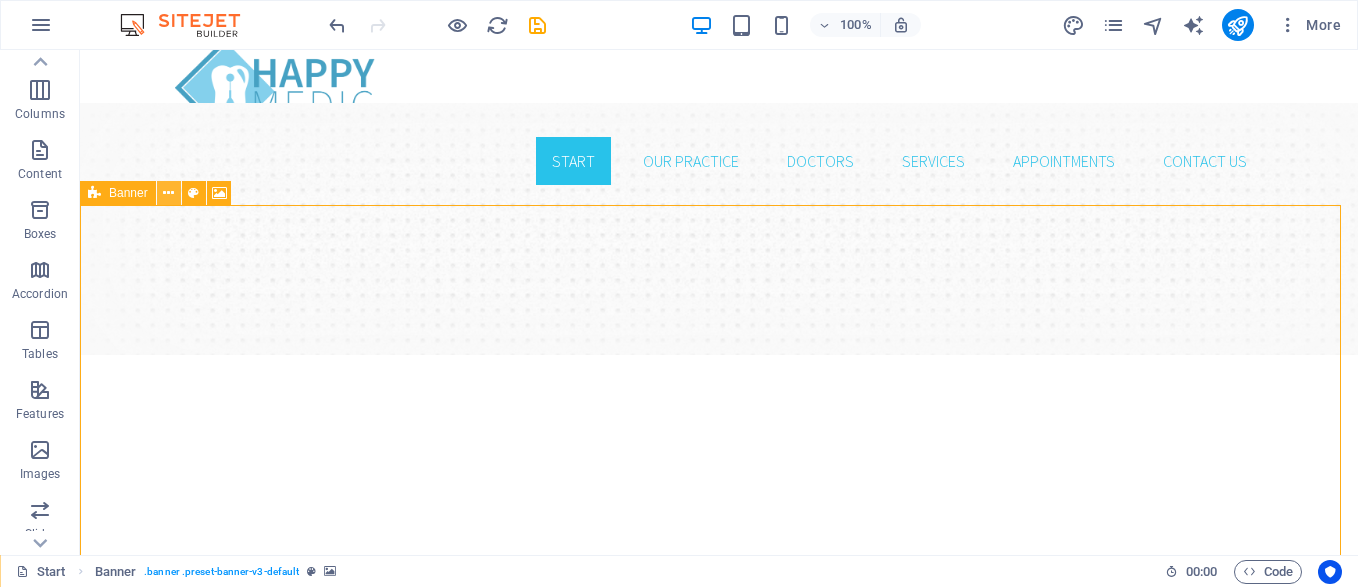 click at bounding box center (168, 193) 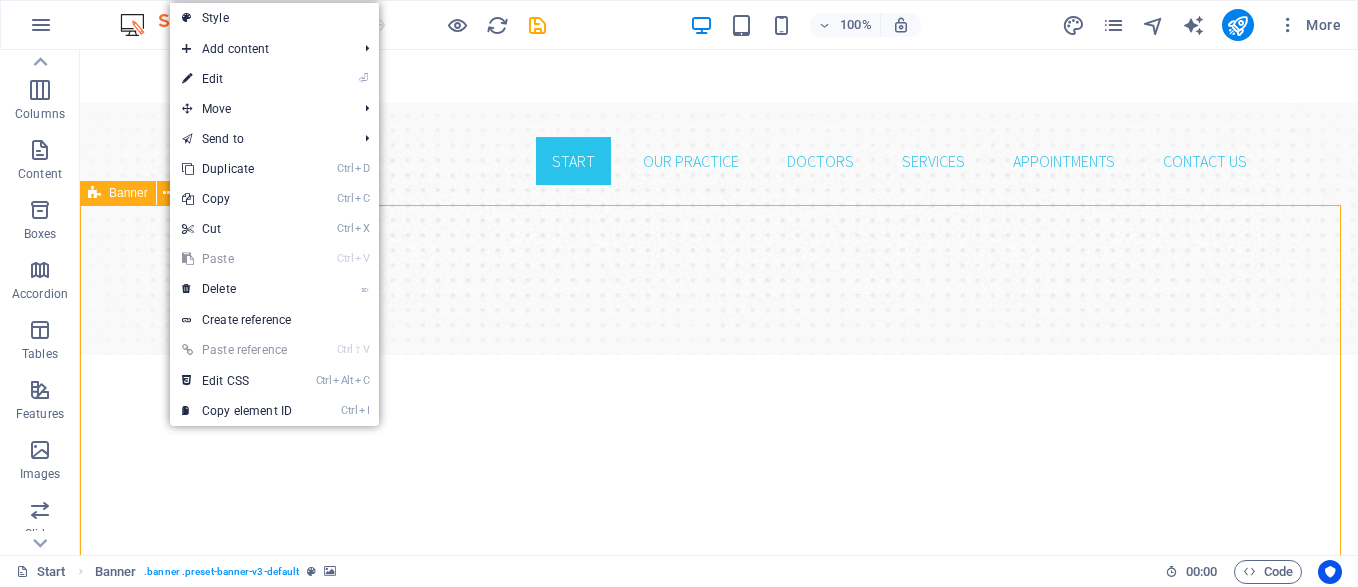 click on "Banner" at bounding box center (118, 193) 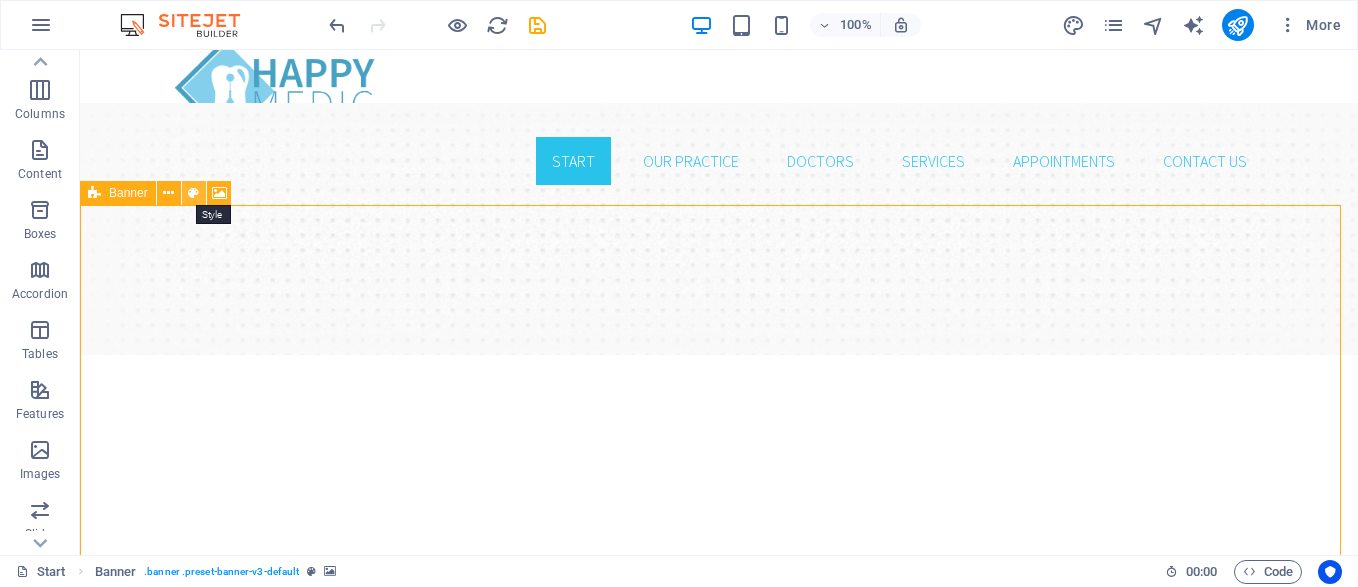 click at bounding box center [193, 193] 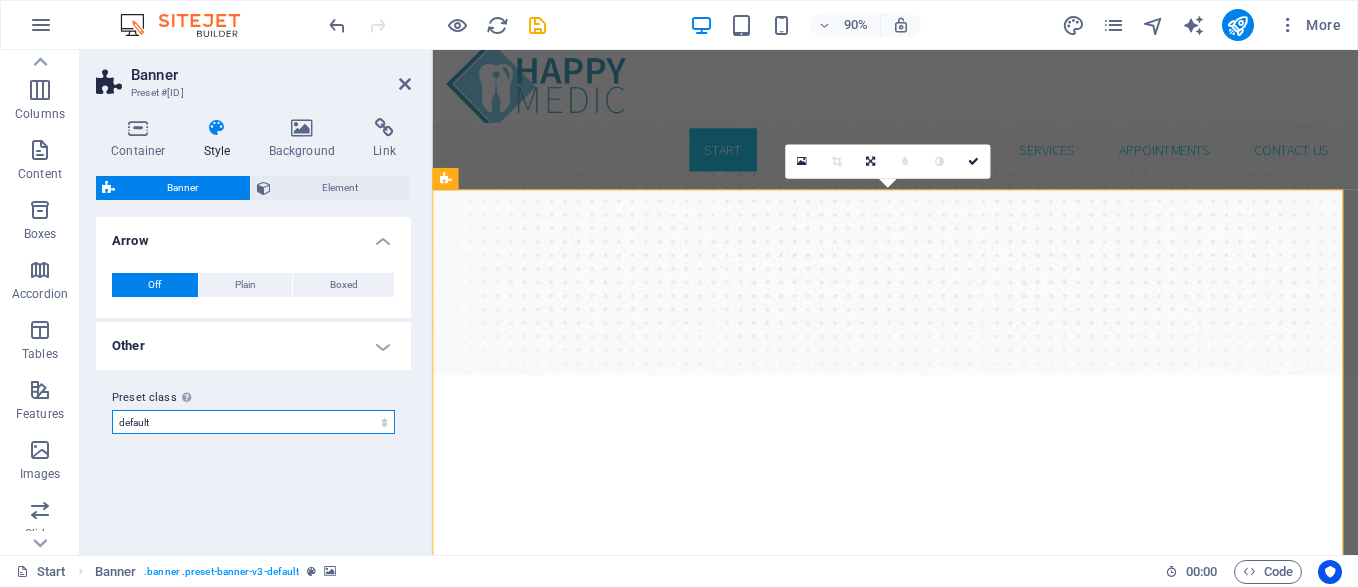 click on "default Add preset class" at bounding box center (253, 422) 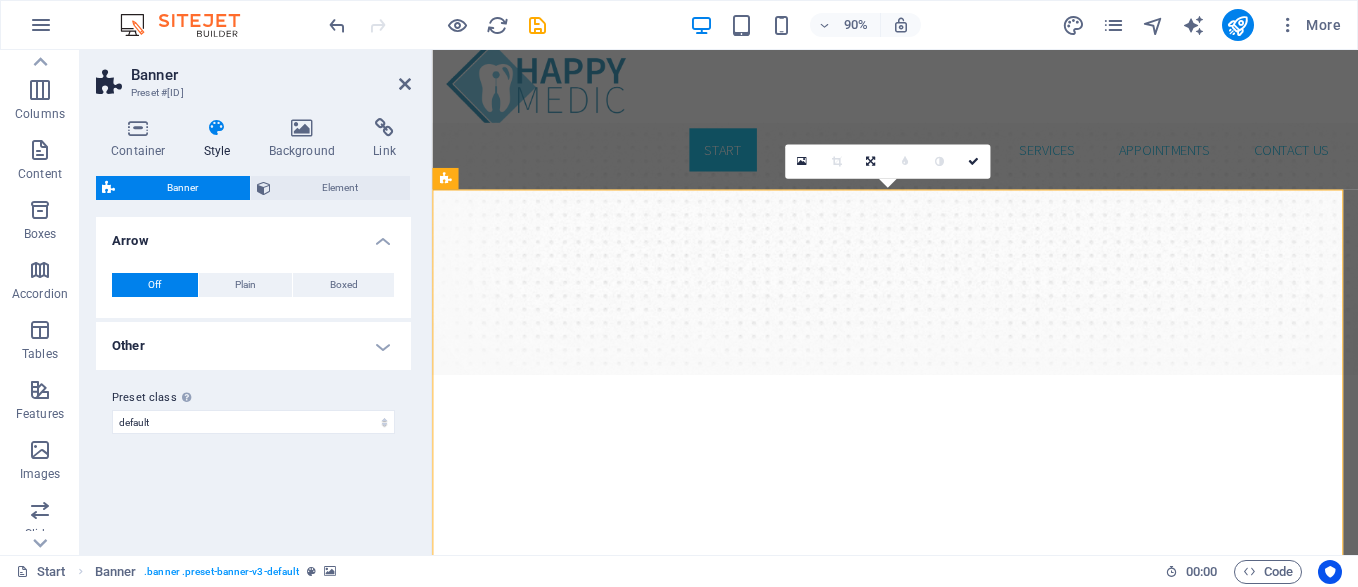 click on "Other" at bounding box center (253, 346) 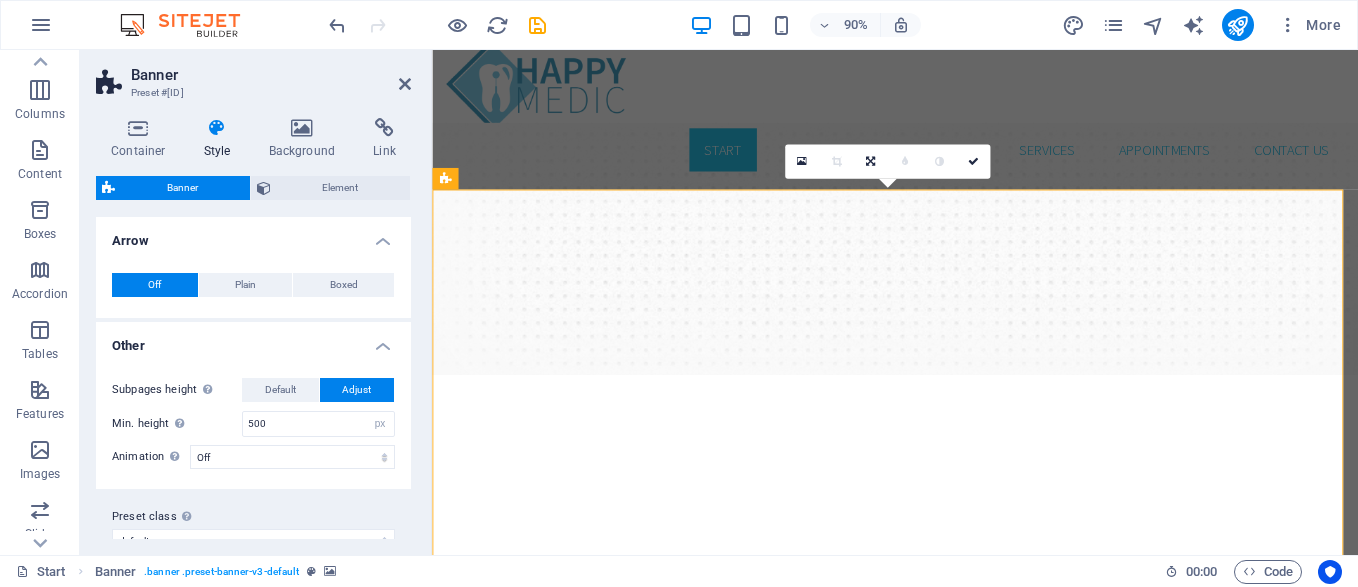 scroll, scrollTop: 30, scrollLeft: 0, axis: vertical 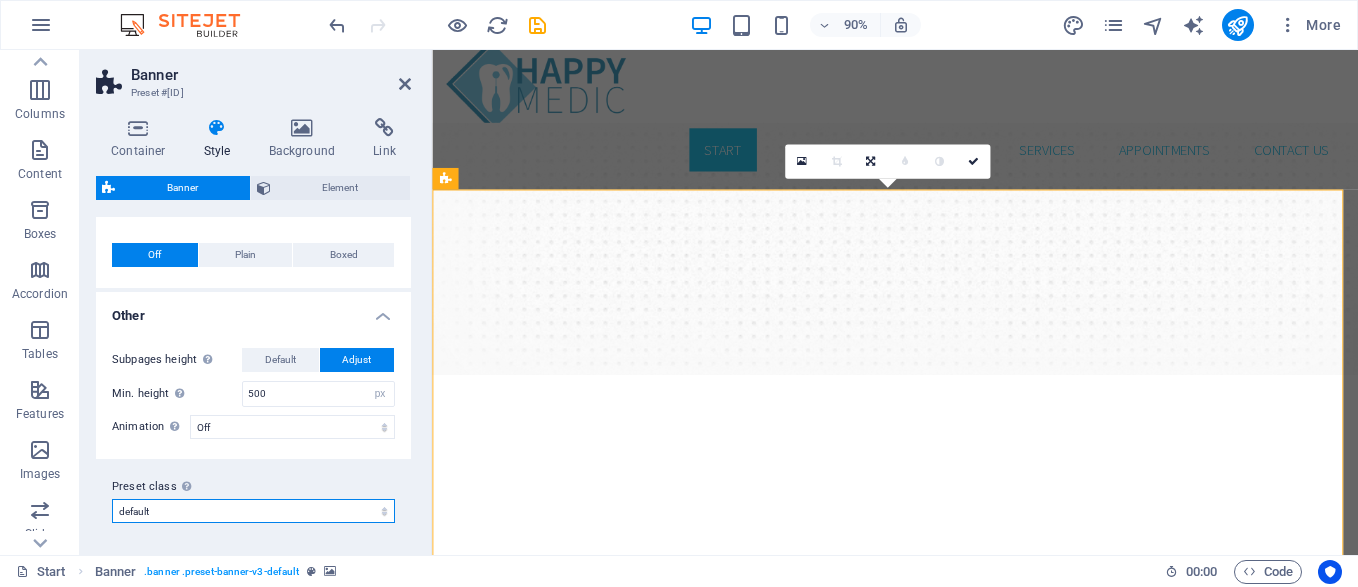 click on "default Add preset class" at bounding box center (253, 511) 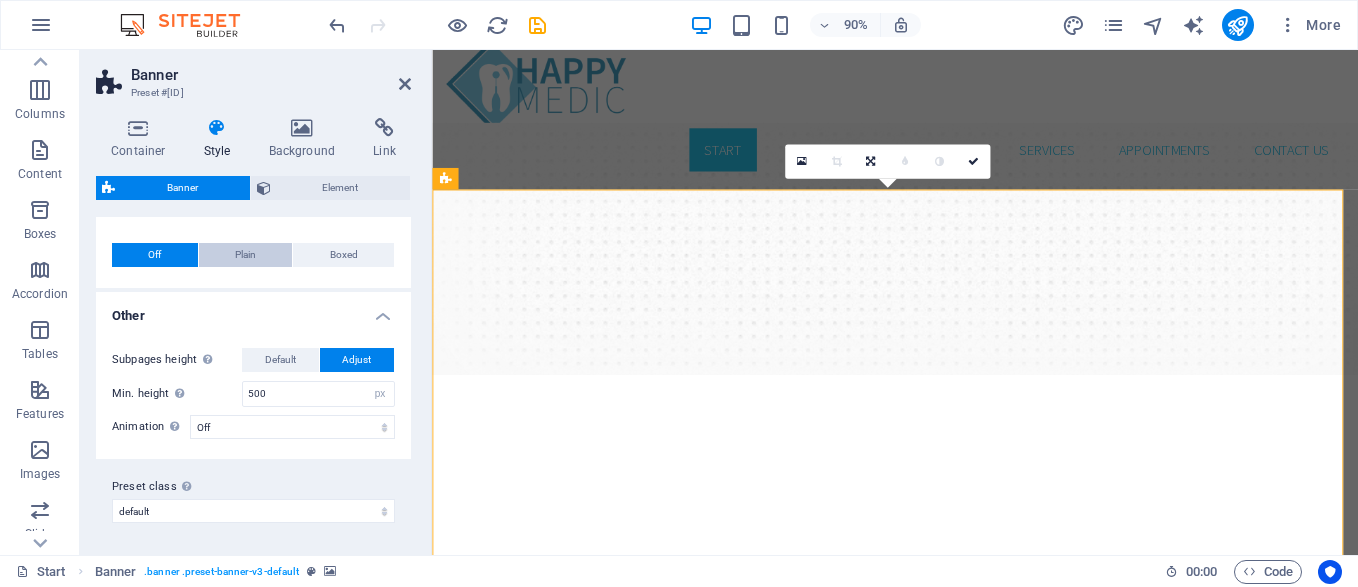 click on "Plain" at bounding box center [245, 255] 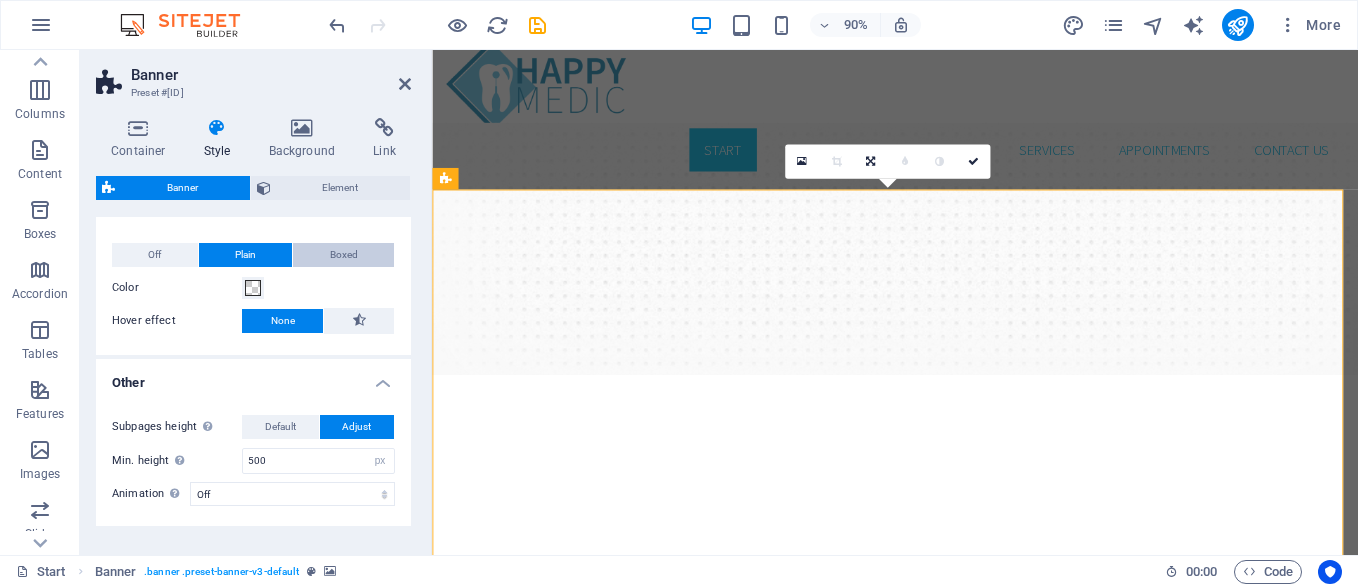 click on "Boxed" at bounding box center (344, 255) 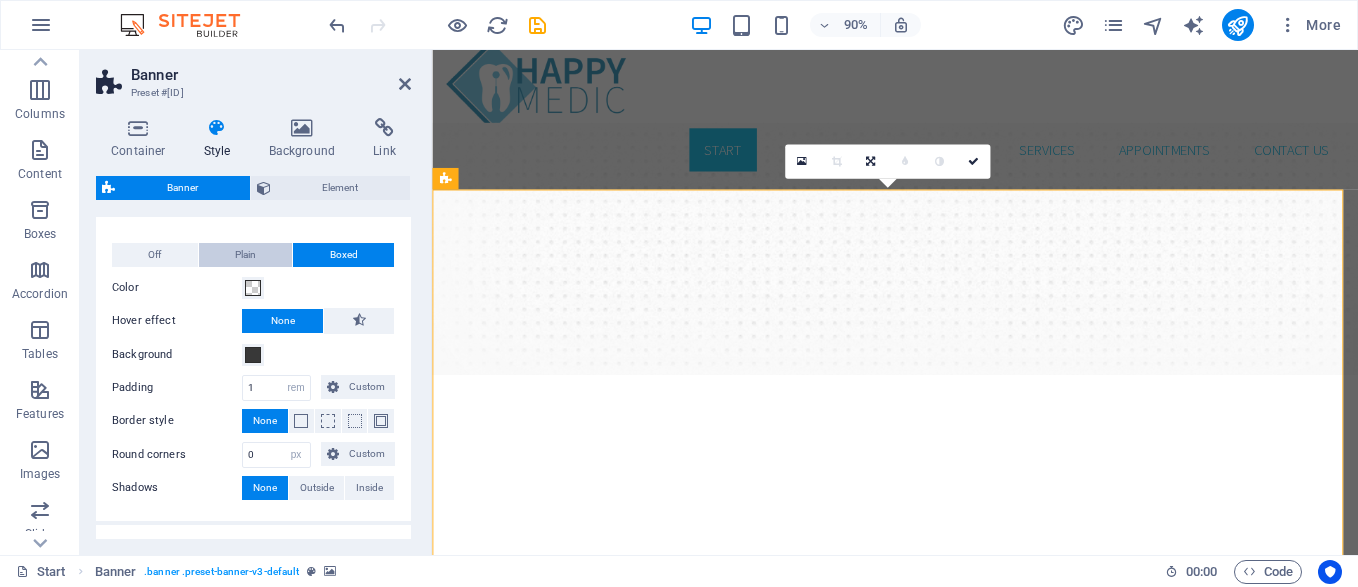 click on "Plain" at bounding box center (245, 255) 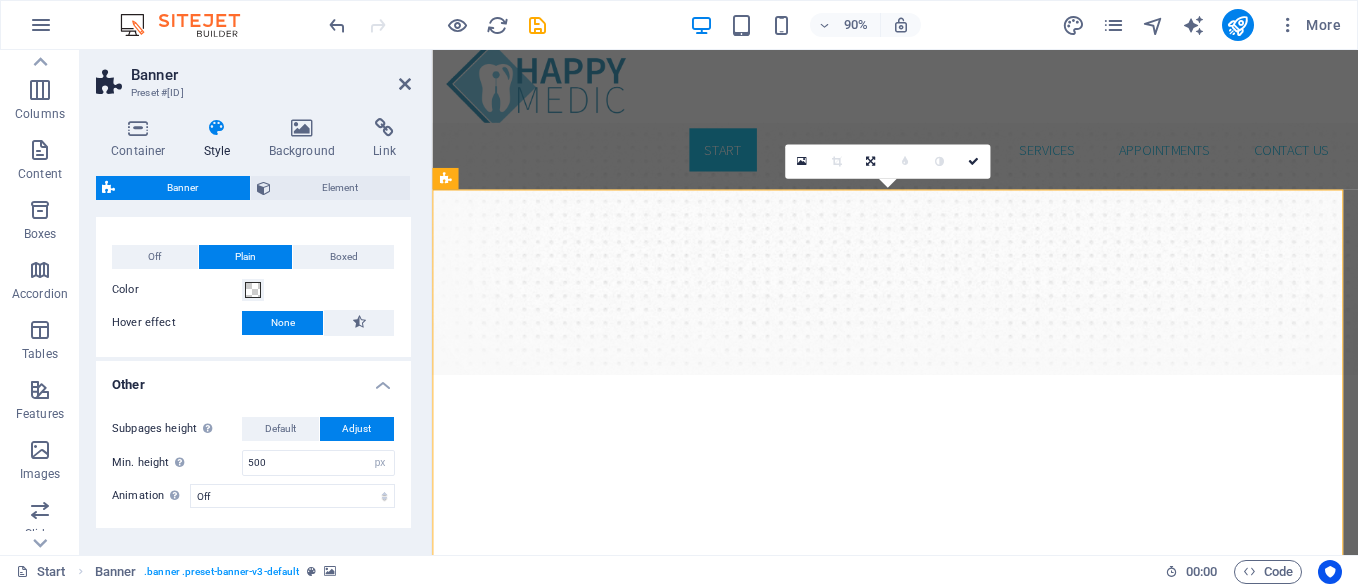 scroll, scrollTop: 0, scrollLeft: 0, axis: both 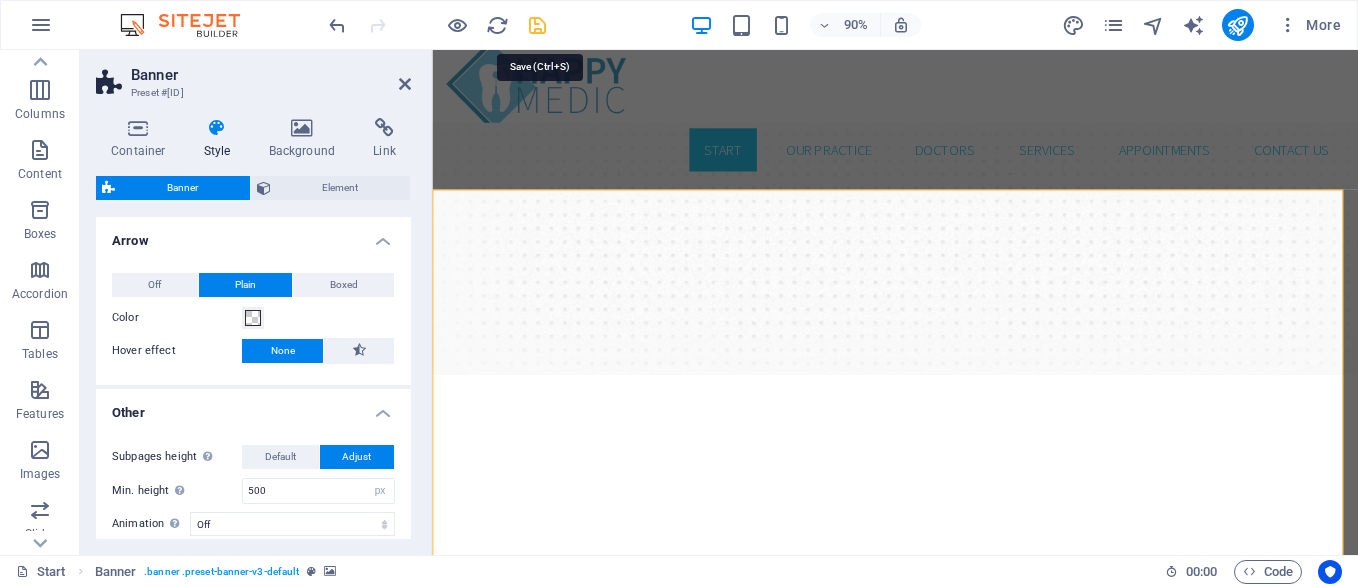 click at bounding box center (537, 25) 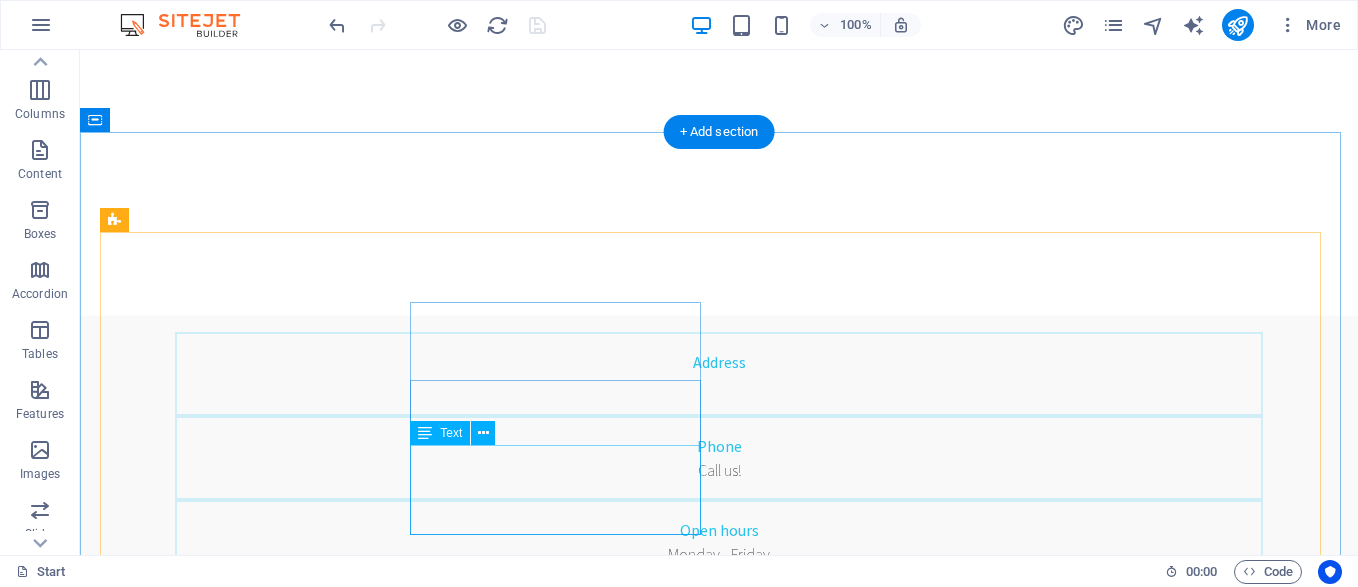 scroll, scrollTop: 1000, scrollLeft: 0, axis: vertical 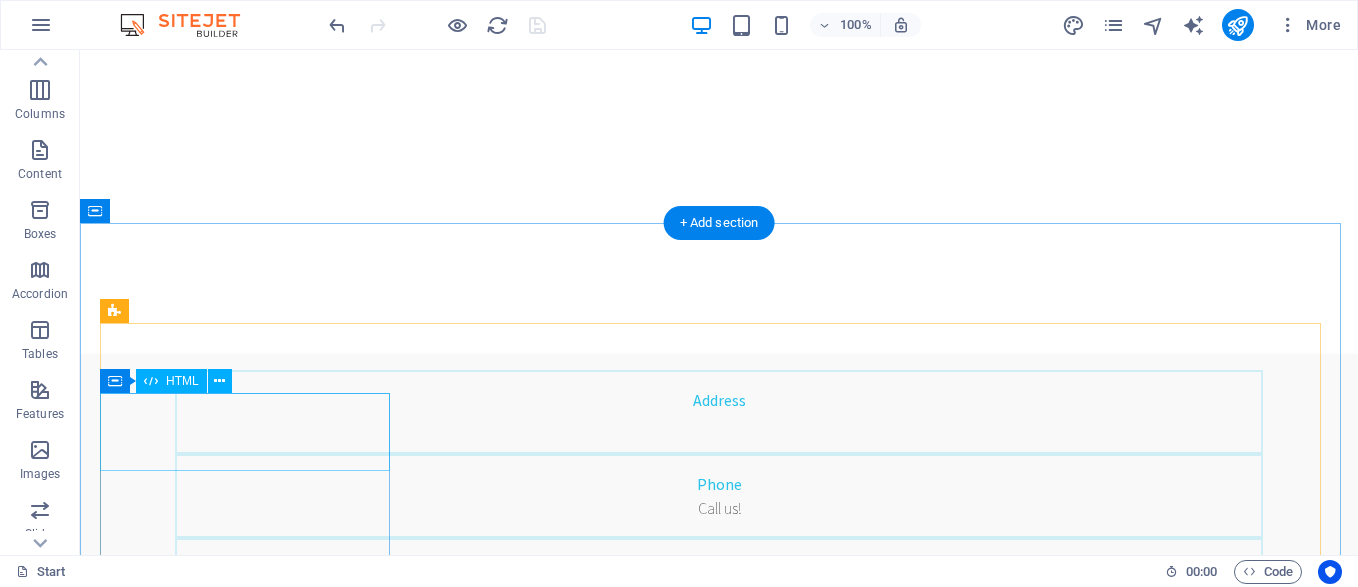 click at bounding box center [719, 1412] 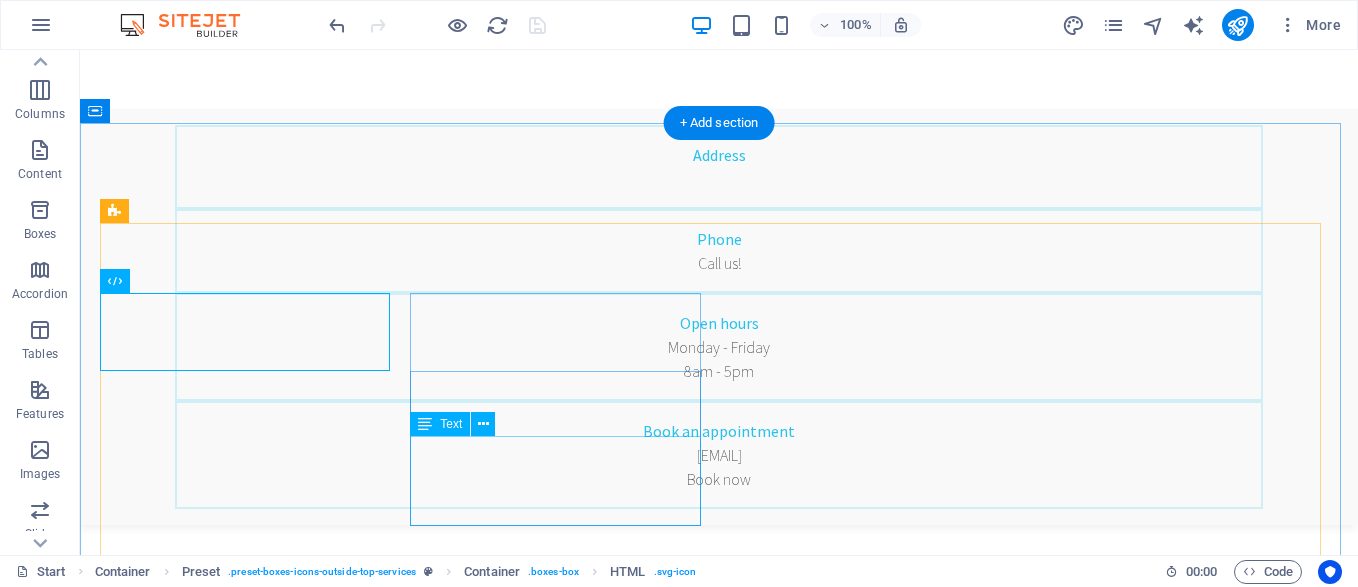 scroll, scrollTop: 1100, scrollLeft: 0, axis: vertical 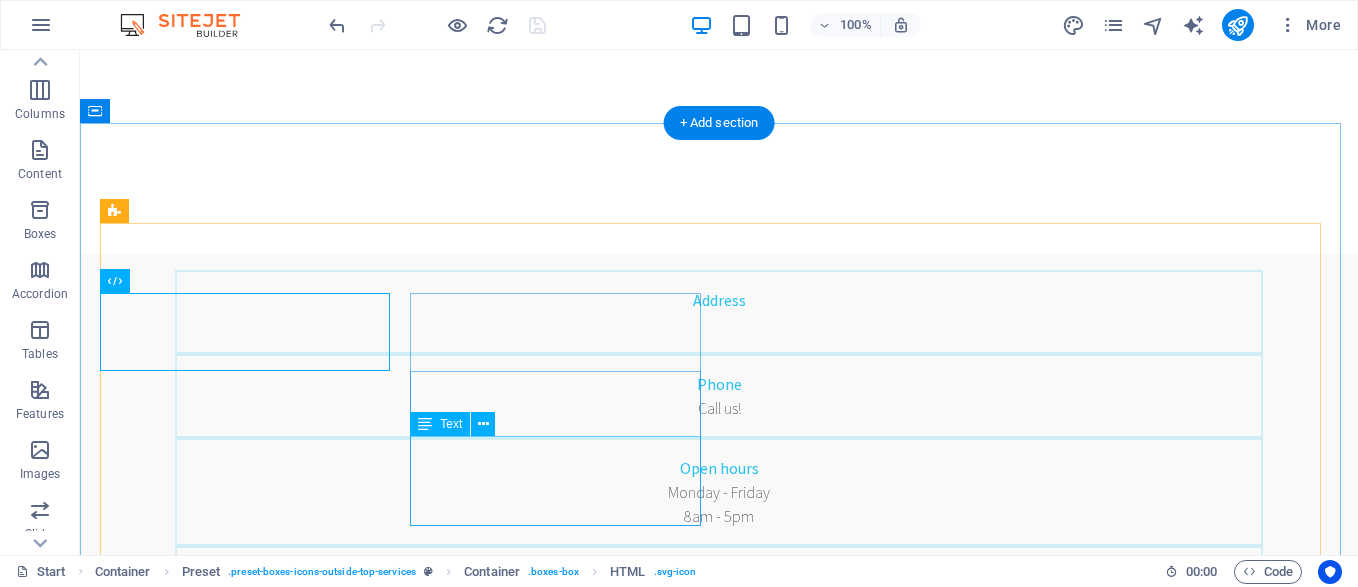 click on "Lorem ipsum dolor sit amet, consectetur adipisicing elit. Veritatis, dolorem!" at bounding box center [719, 1622] 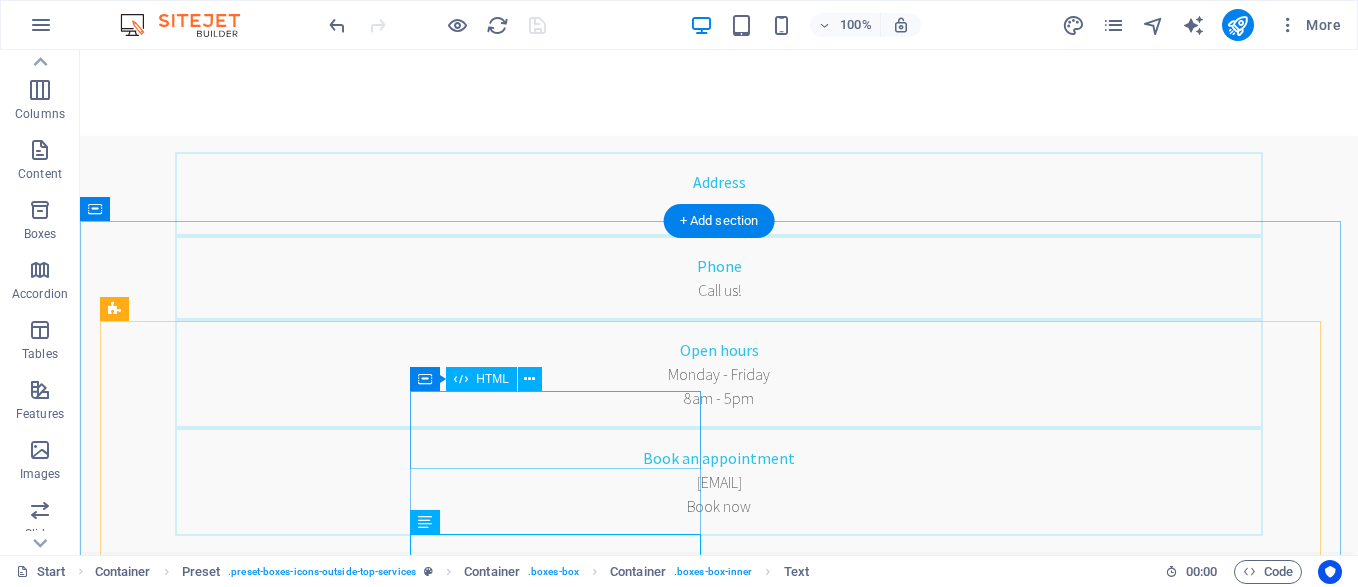 scroll, scrollTop: 1100, scrollLeft: 0, axis: vertical 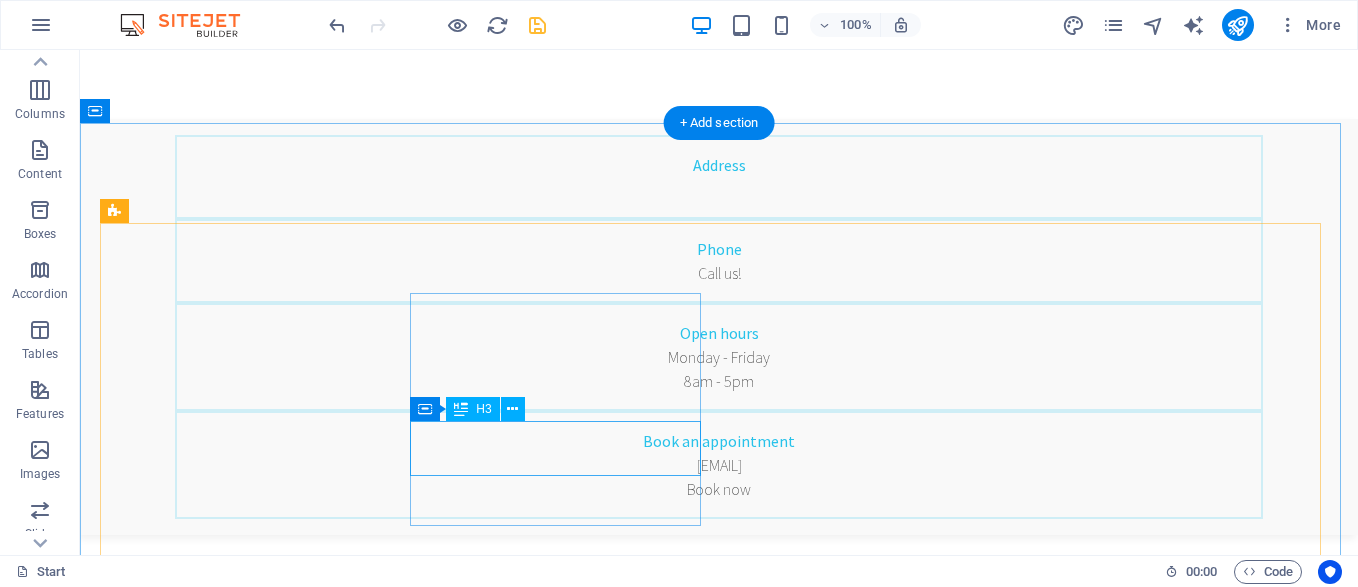 click on "Dental care" at bounding box center (719, 1449) 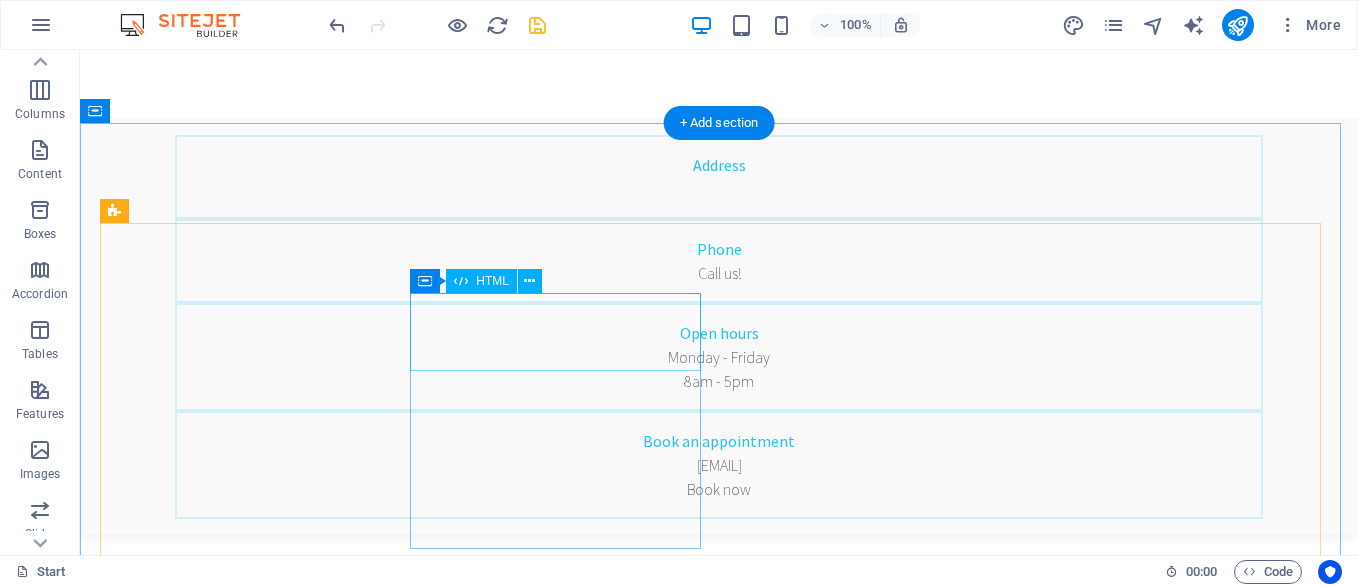 click at bounding box center [719, 1385] 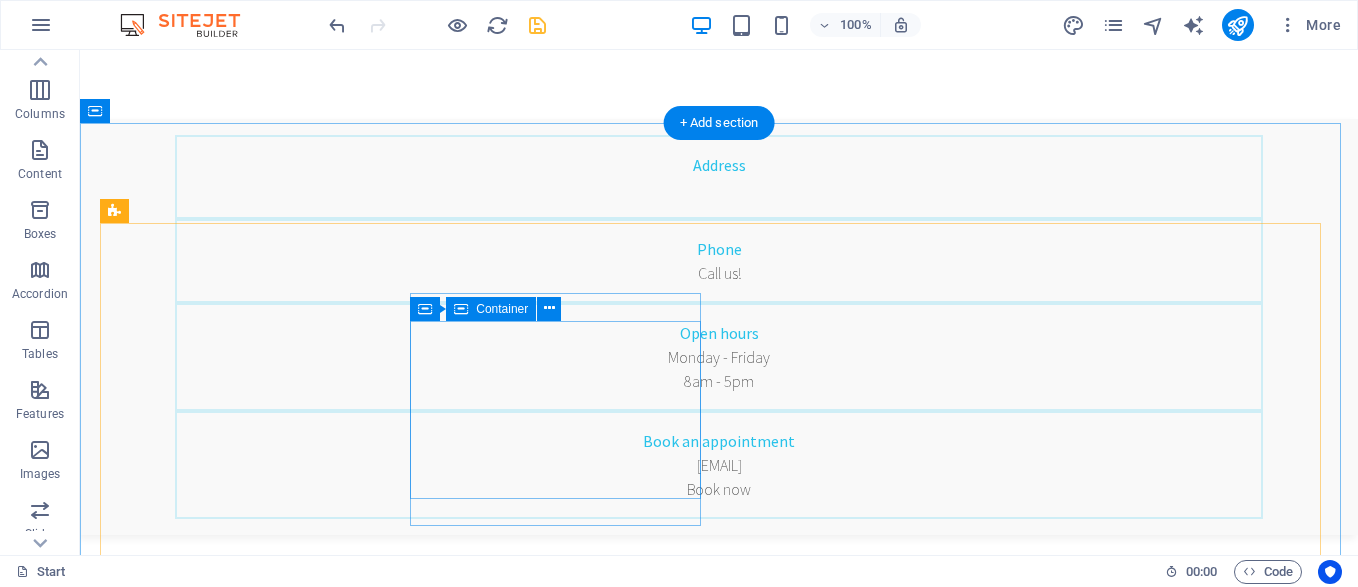 click on "Drop content here or  Add elements  Paste clipboard" at bounding box center [719, 1418] 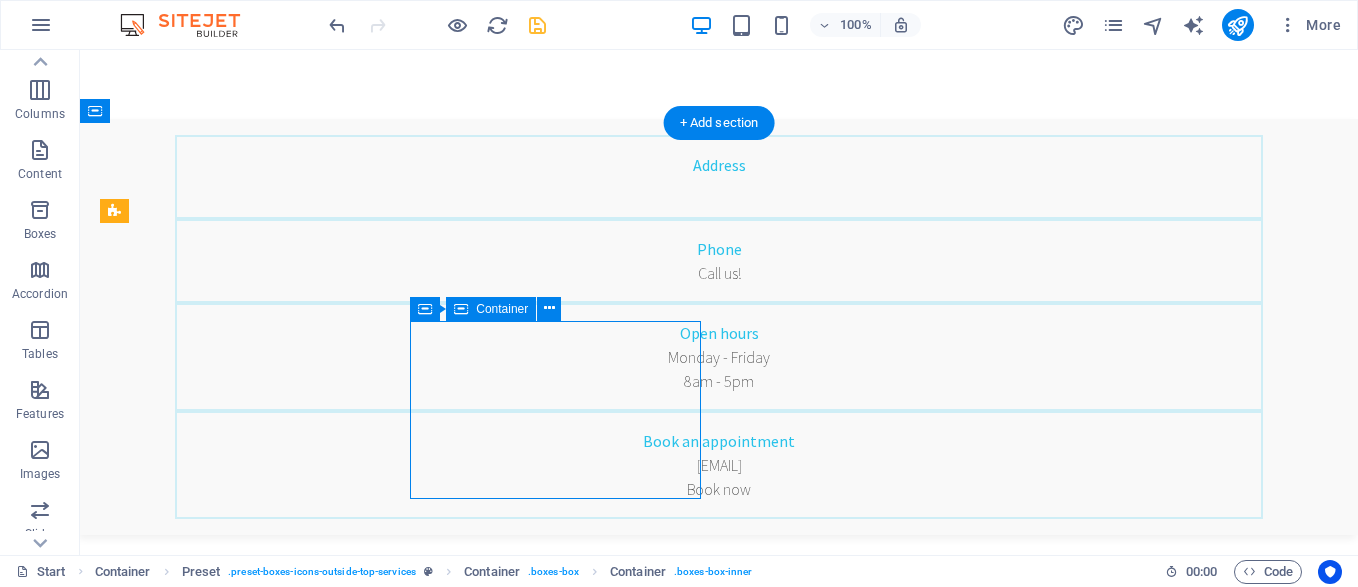click on "Drop content here or  Add elements  Paste clipboard" at bounding box center (719, 1418) 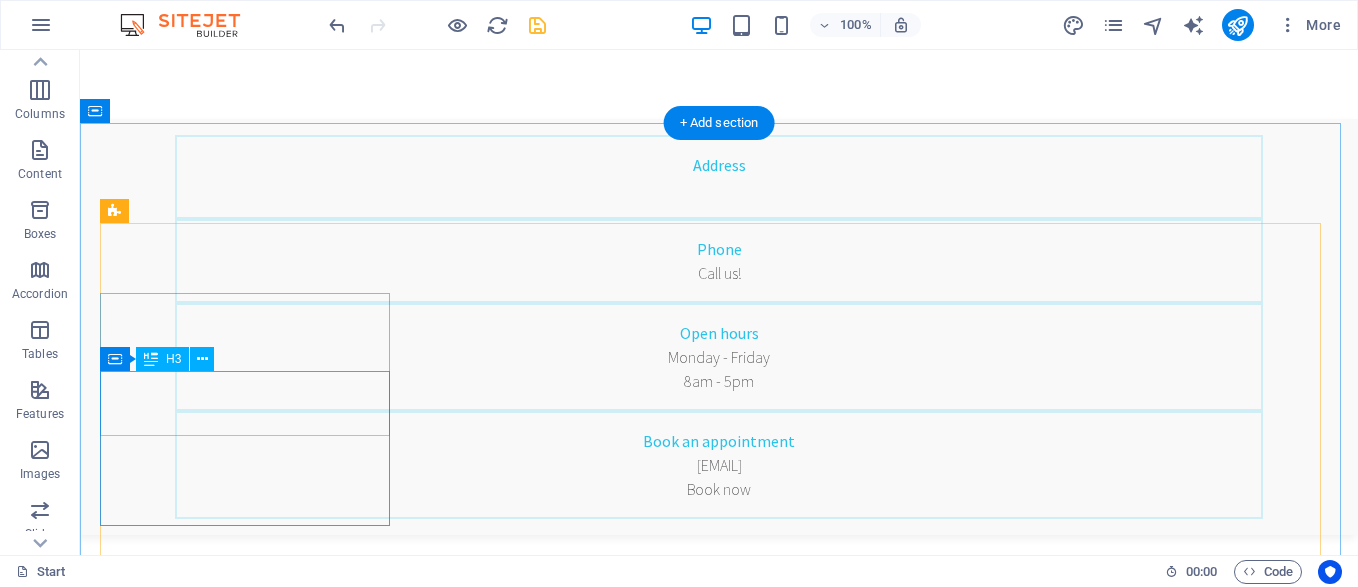 click on "General Dentistry" at bounding box center (719, 1241) 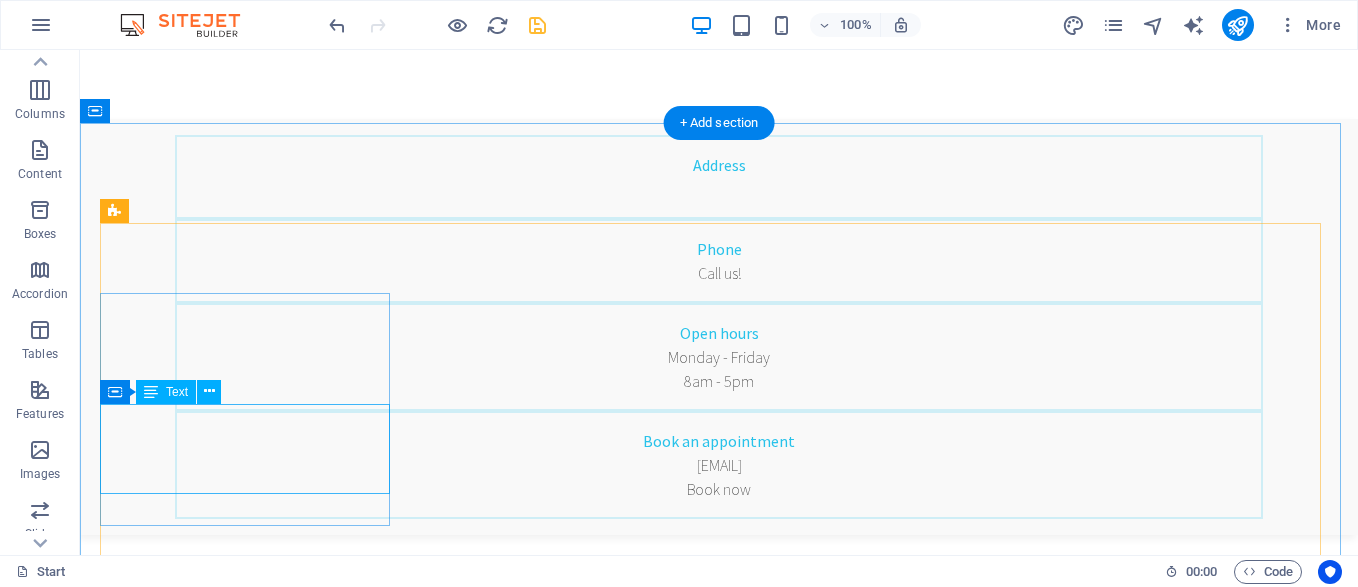 click on "Lorem ipsum dolor sit amet, consectetur adipisicing elit. Veritatis, dolorem!" at bounding box center [719, 1227] 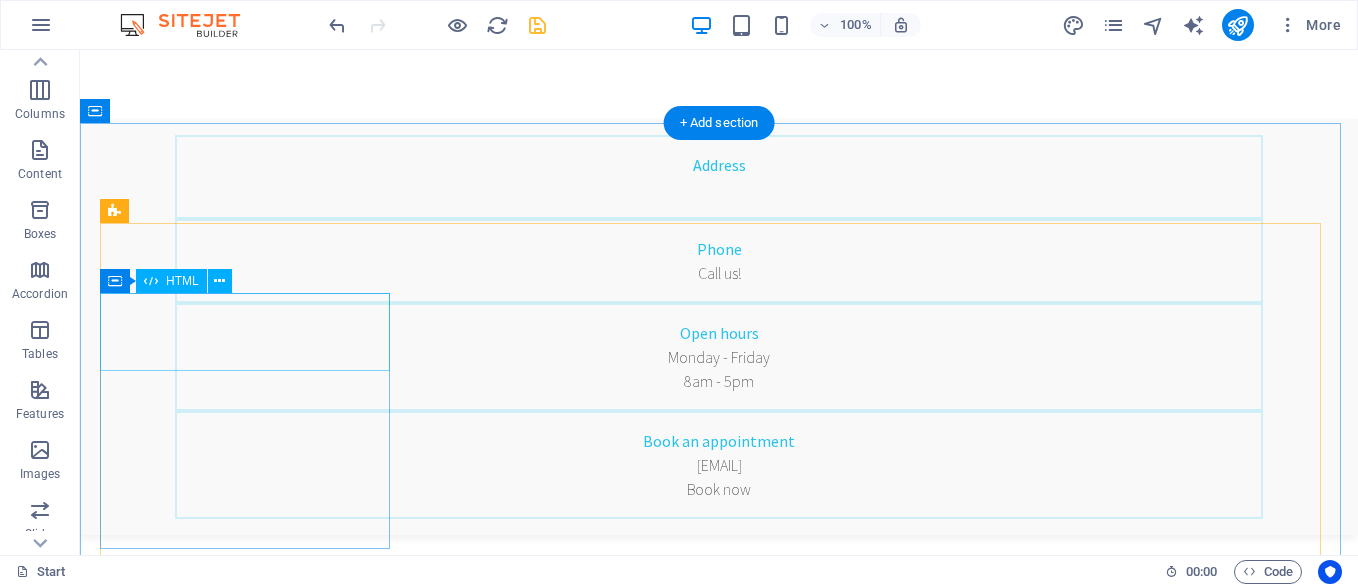 click at bounding box center (719, 1177) 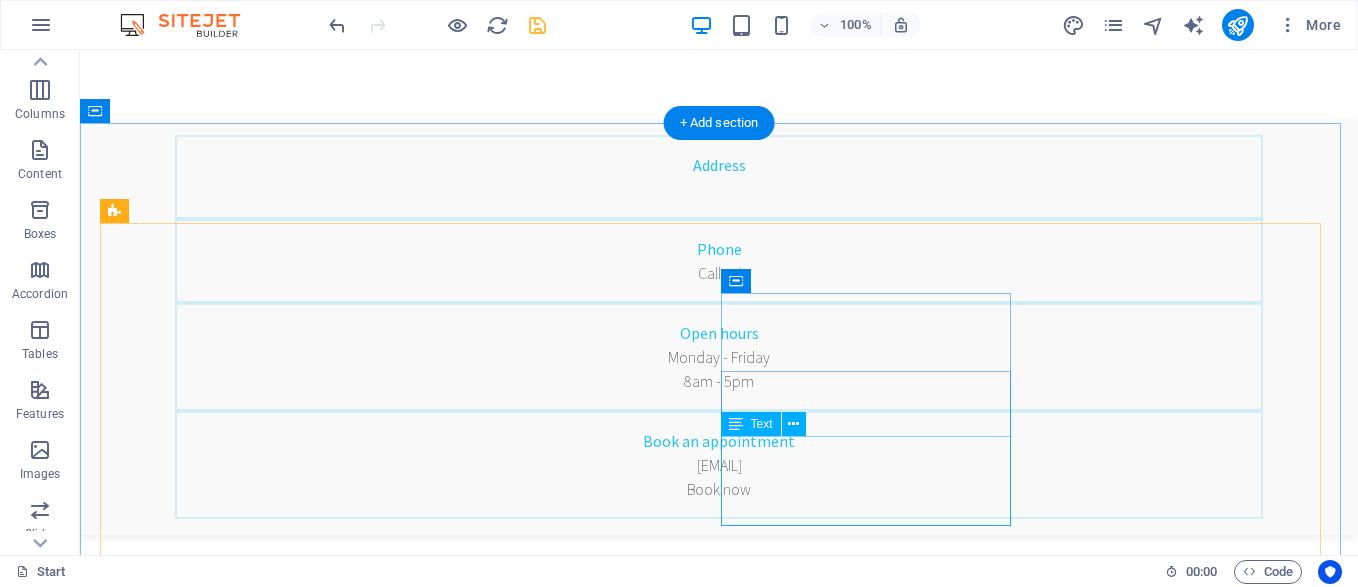 click on "Lorem ipsum dolor sit amet, consectetur adipisicing elit. Veritatis, dolorem!" at bounding box center (719, 1675) 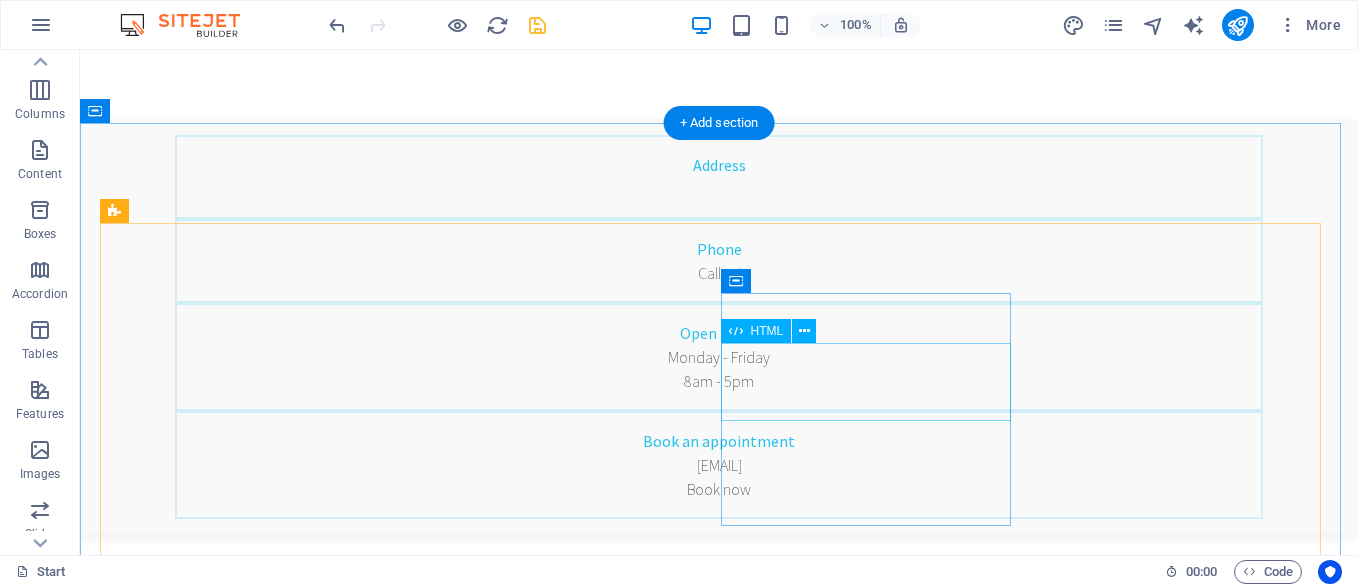 click at bounding box center [719, 1573] 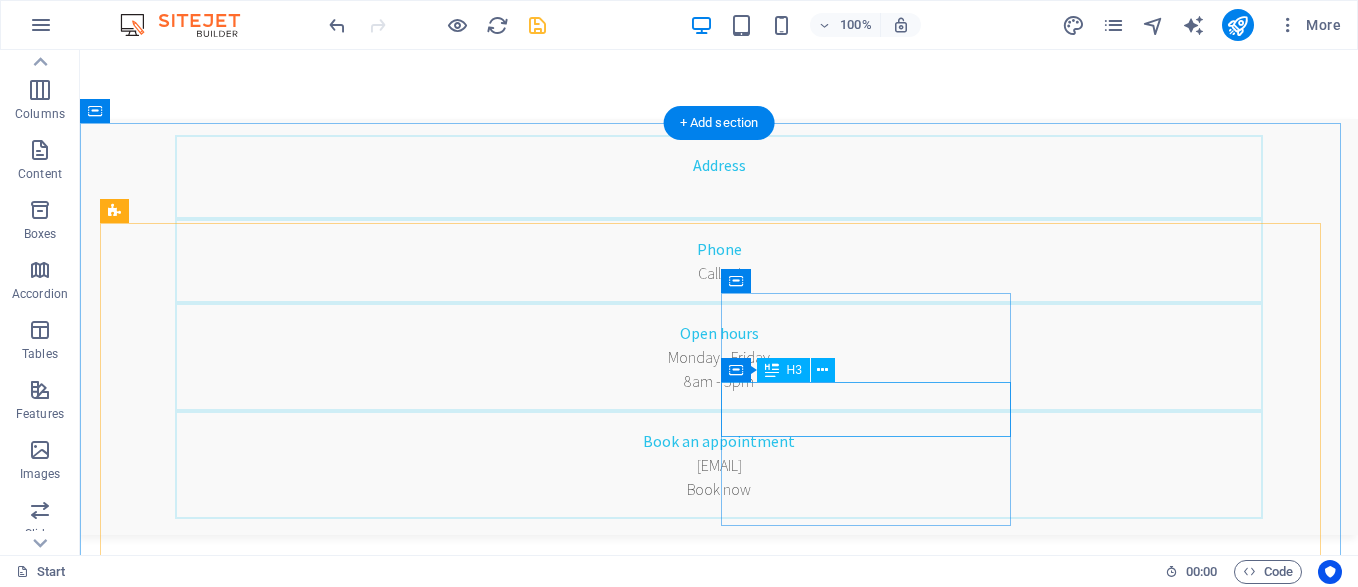 click on "Teeth whitening" at bounding box center (719, 1553) 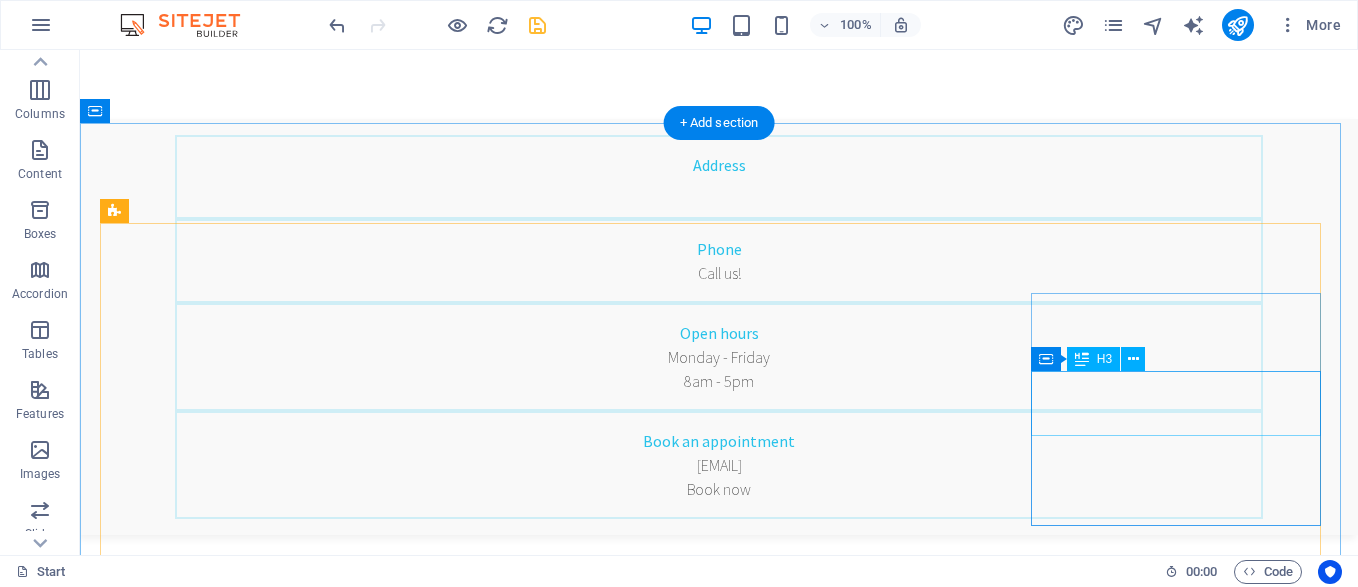 click on "Dental Consulting" at bounding box center (719, 1835) 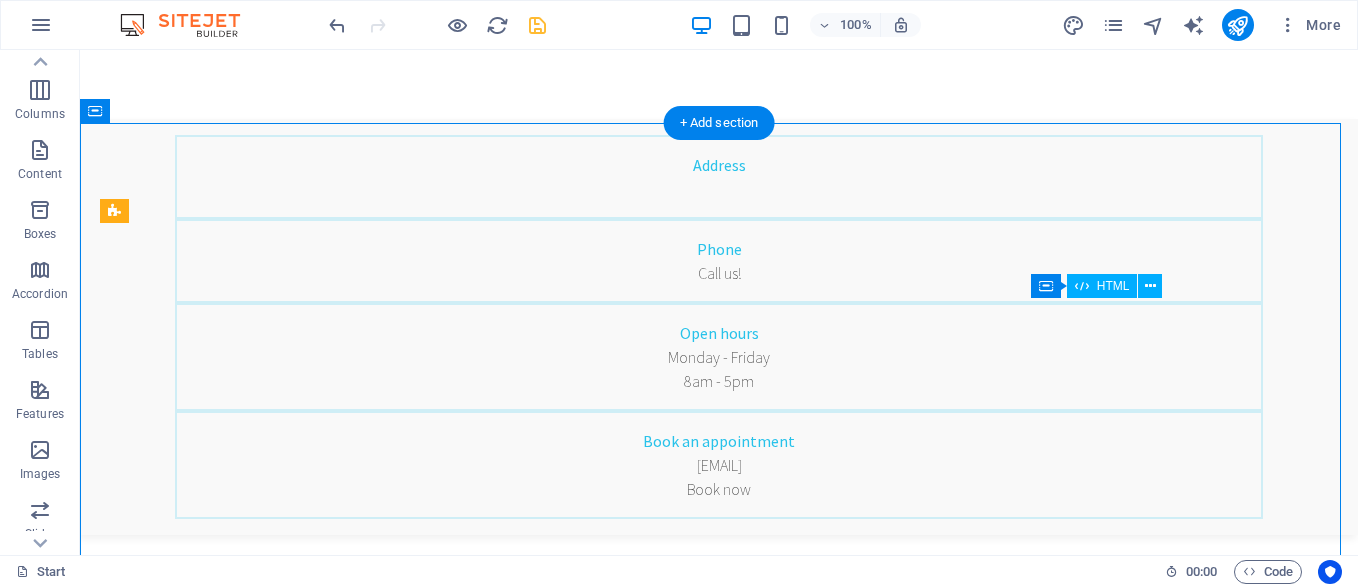 click at bounding box center [719, 1771] 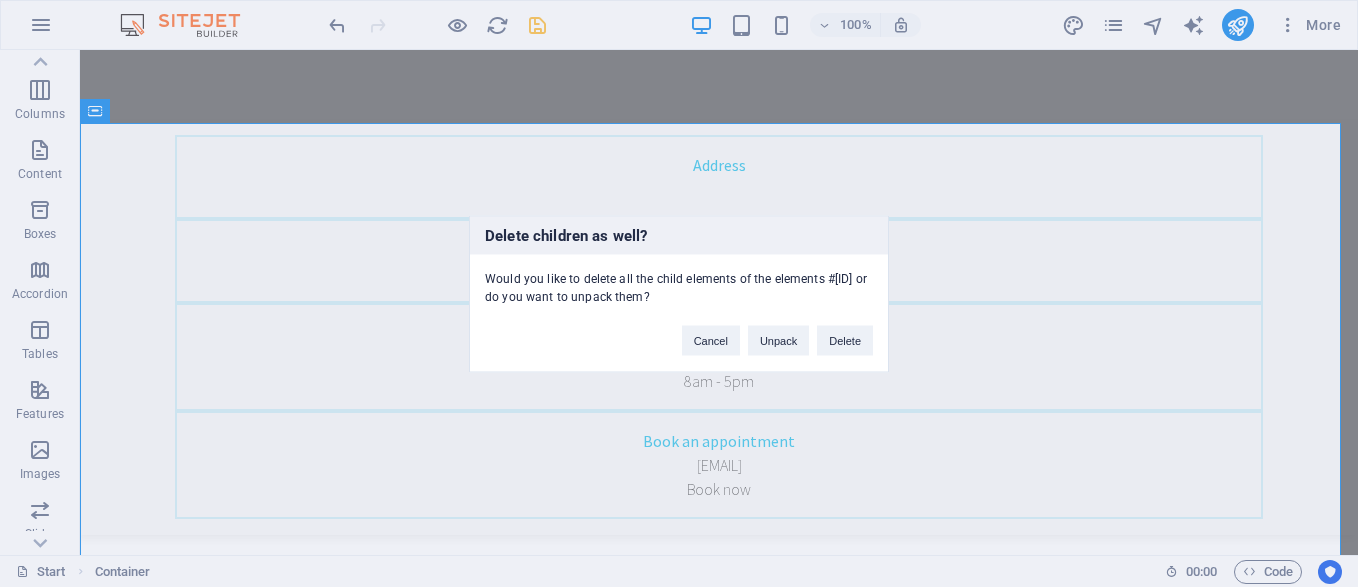 type 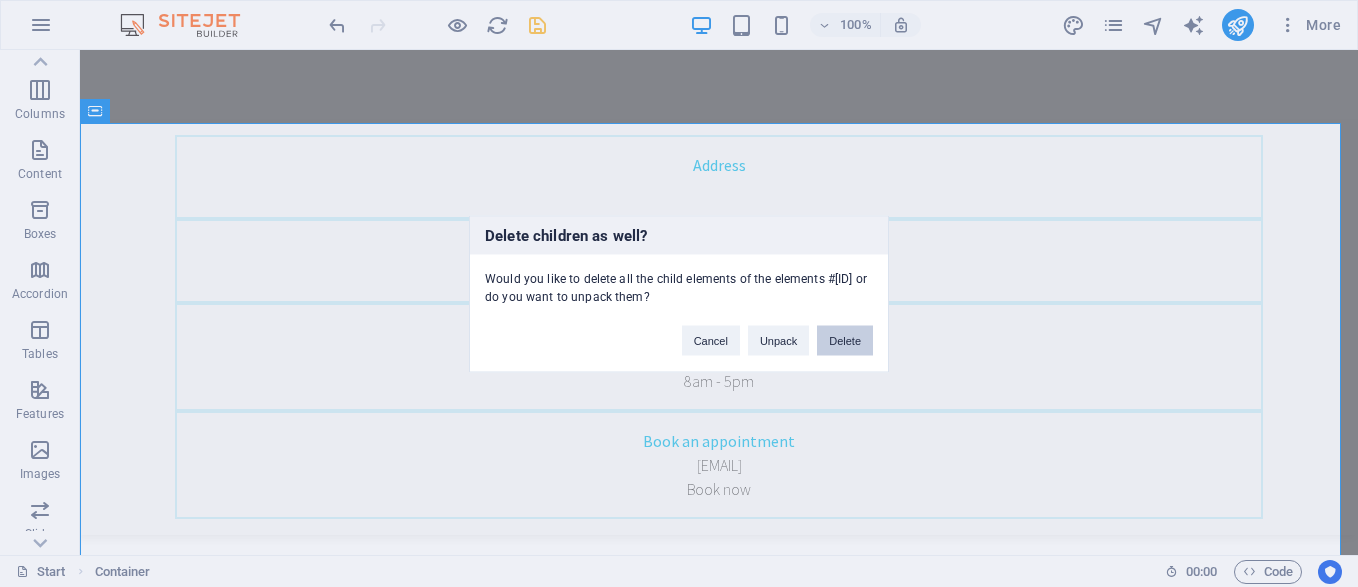 click on "Delete" at bounding box center (845, 340) 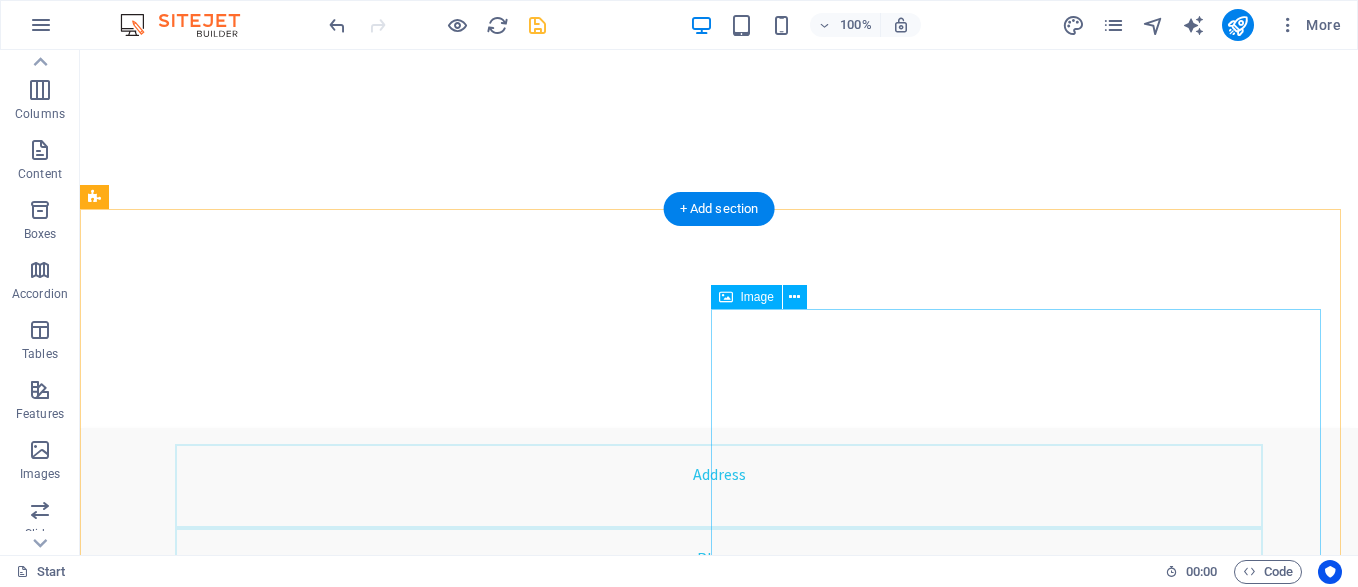 scroll, scrollTop: 900, scrollLeft: 0, axis: vertical 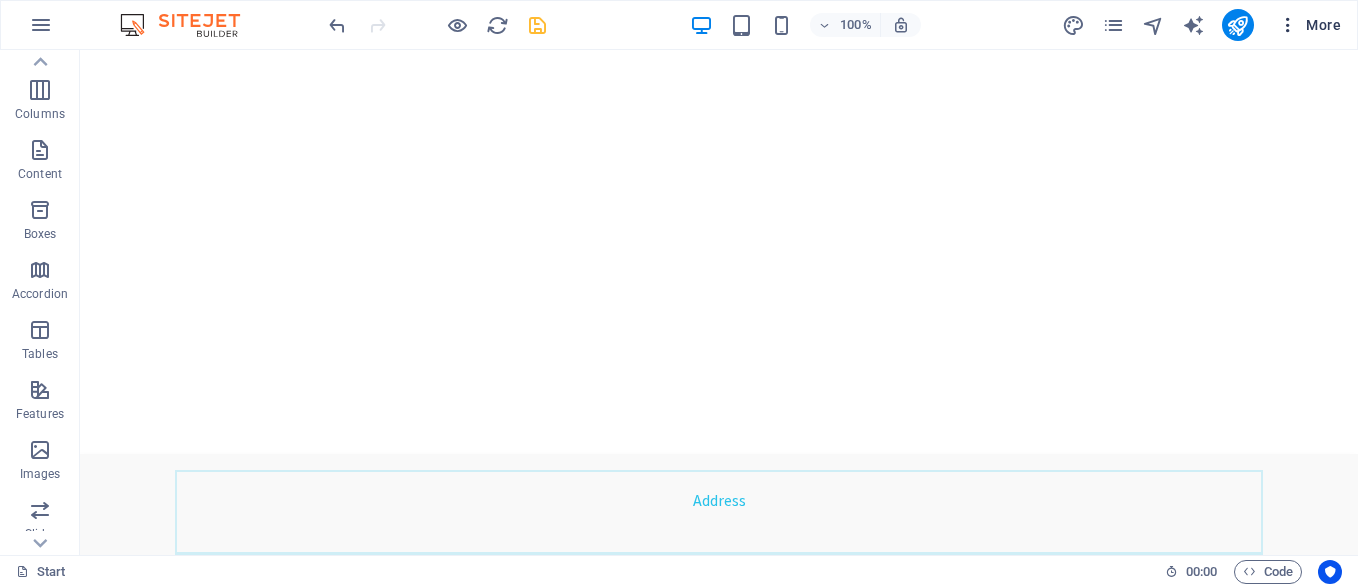 click at bounding box center [1288, 25] 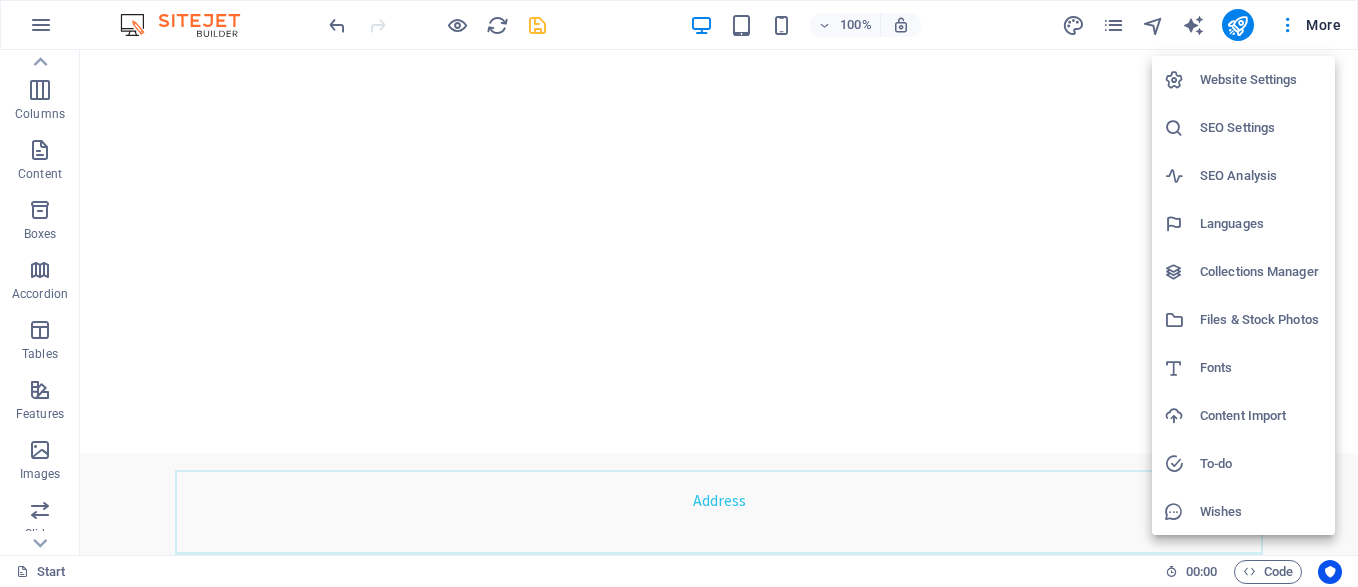 click at bounding box center (679, 293) 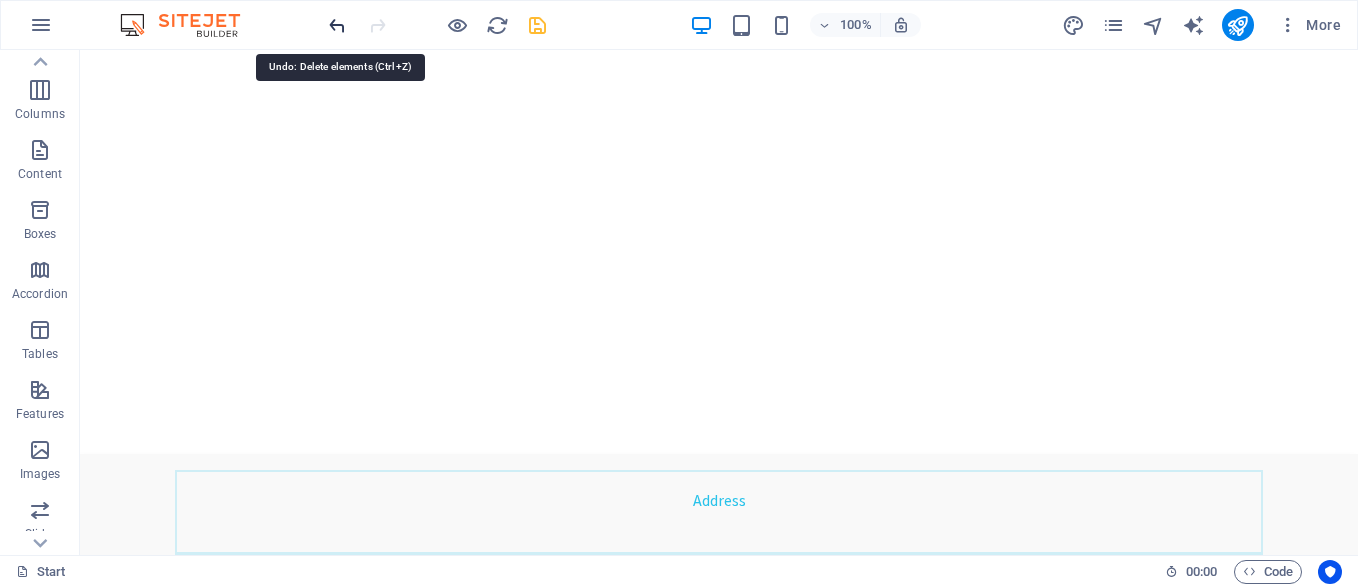 click at bounding box center (337, 25) 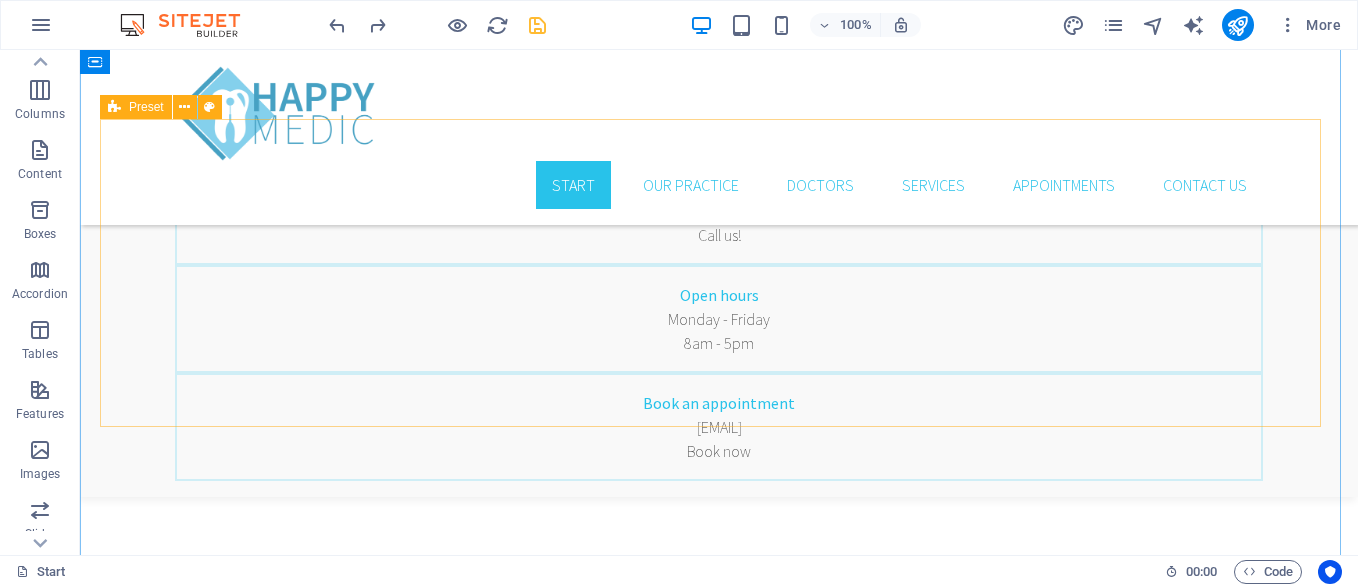 scroll, scrollTop: 1200, scrollLeft: 0, axis: vertical 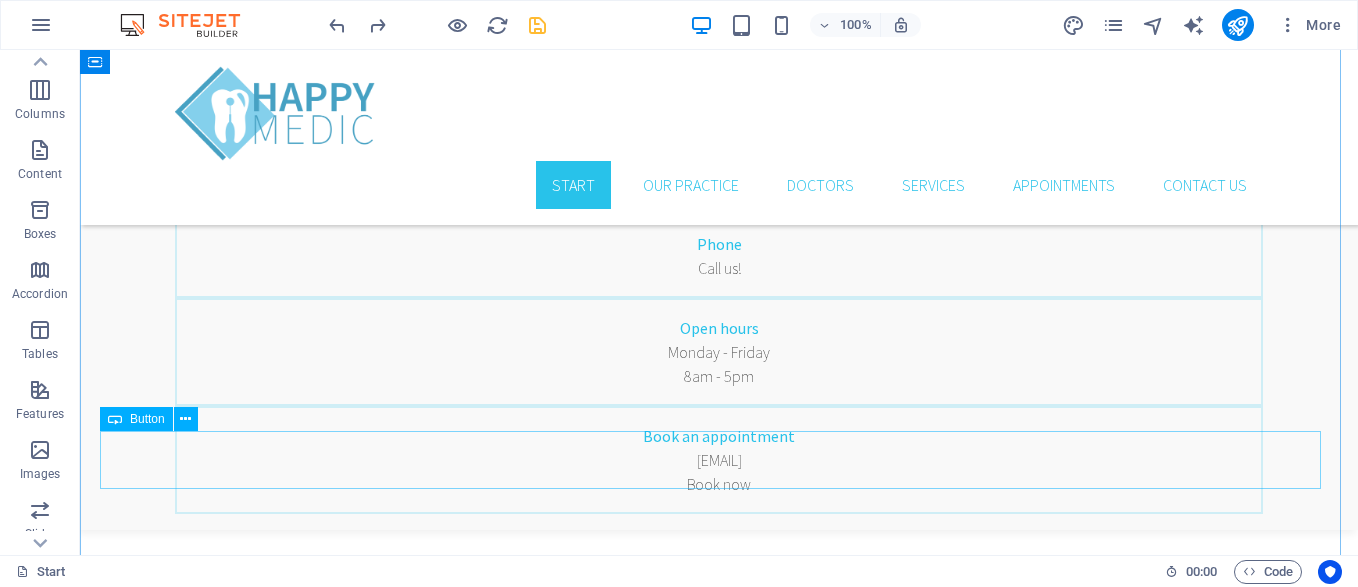 click on "All Dental Services" at bounding box center [719, 1899] 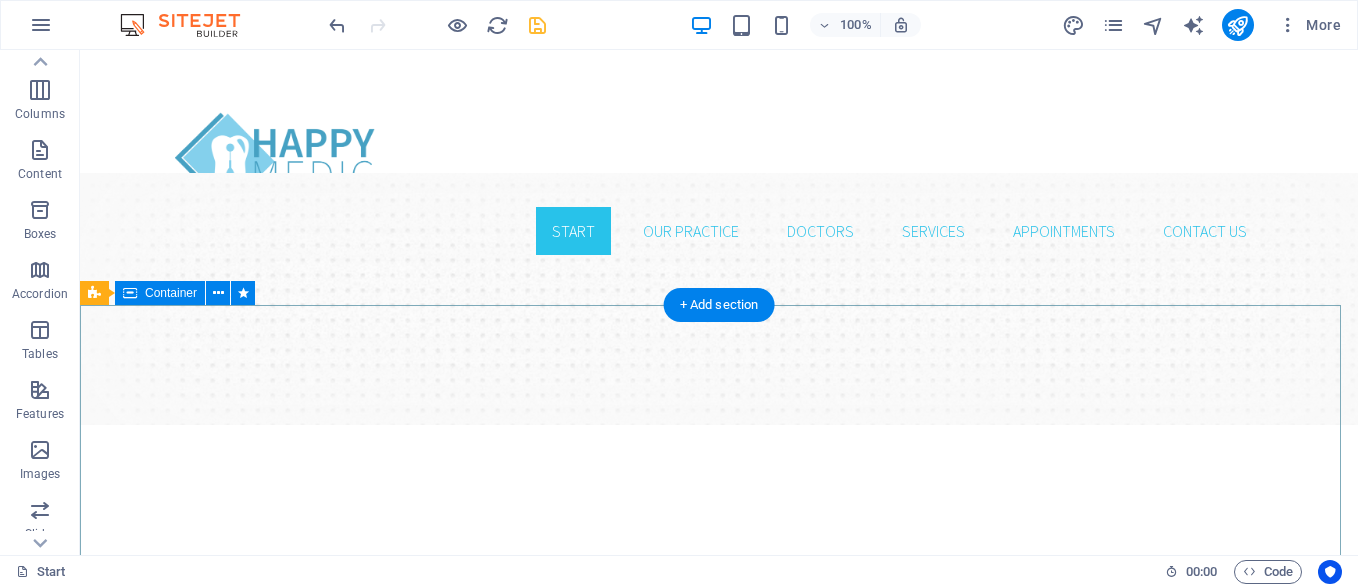 scroll, scrollTop: 100, scrollLeft: 0, axis: vertical 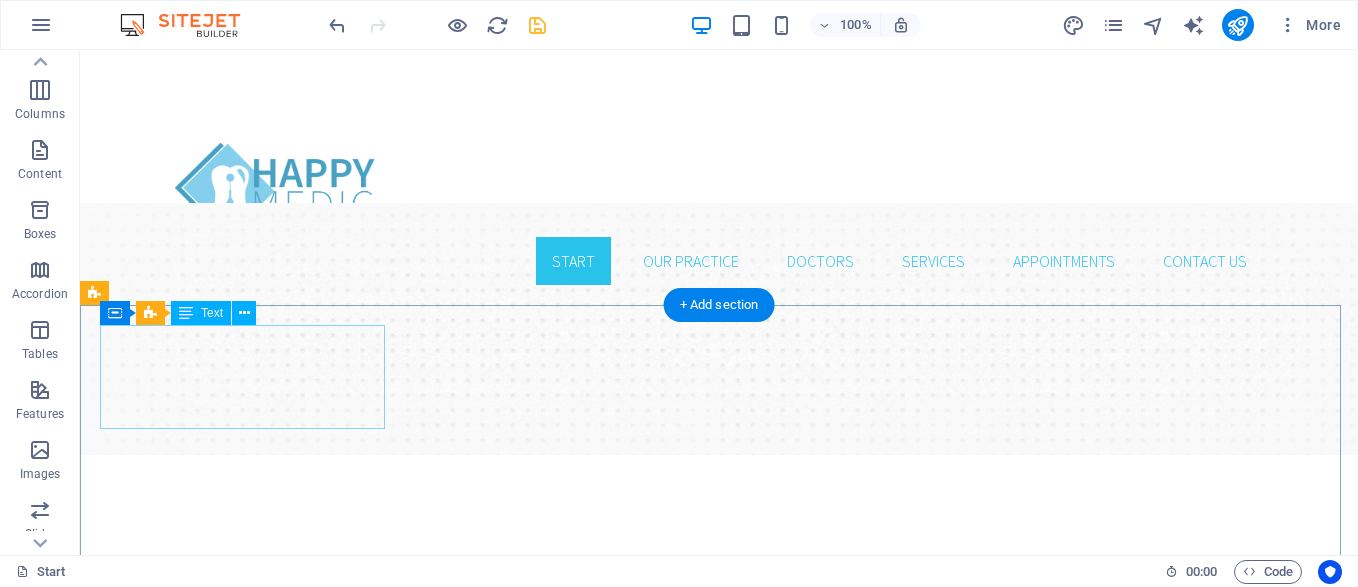 click on "Address" at bounding box center [719, 1177] 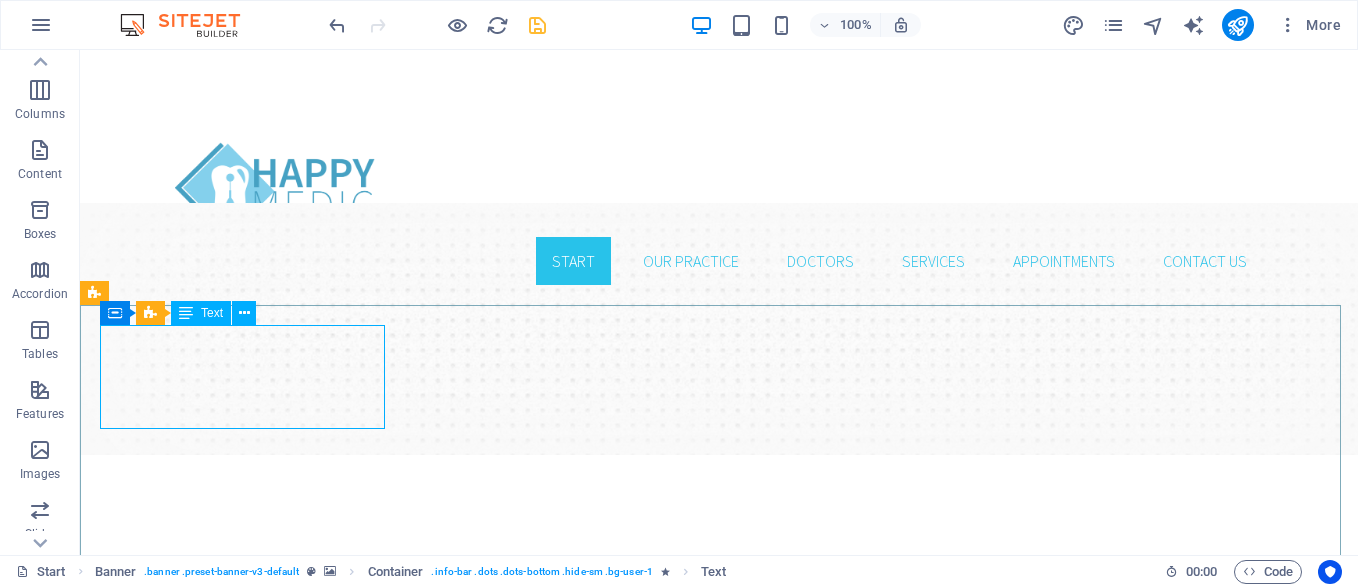 click on "Text" at bounding box center [201, 313] 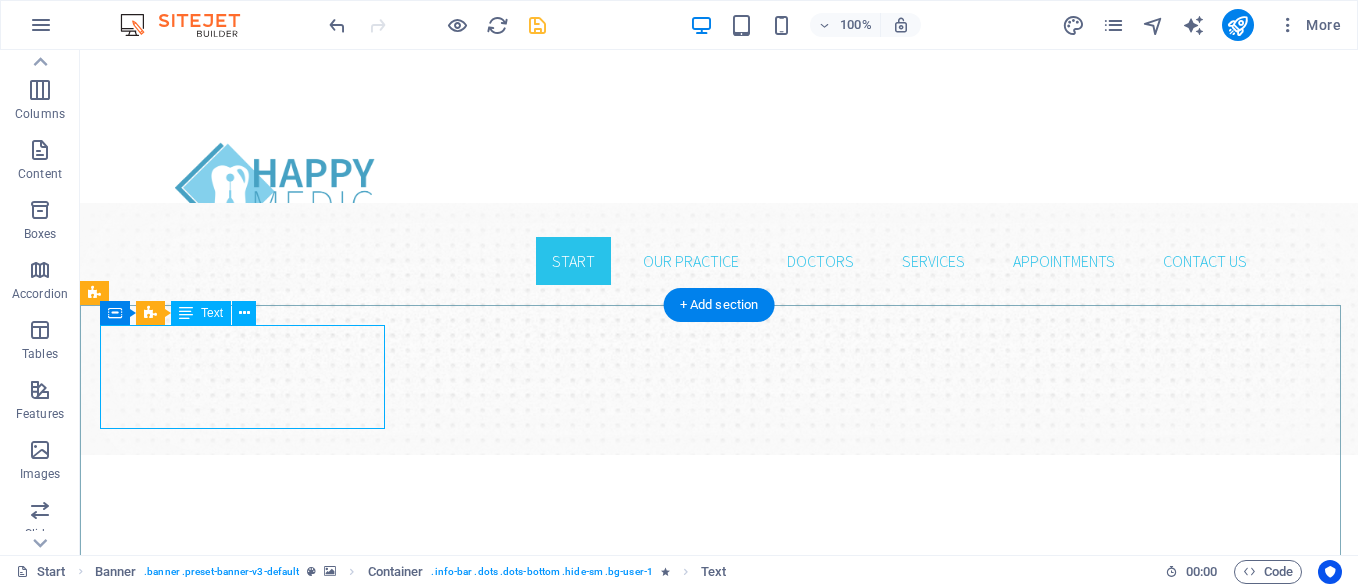 click on "Address" at bounding box center [719, 1177] 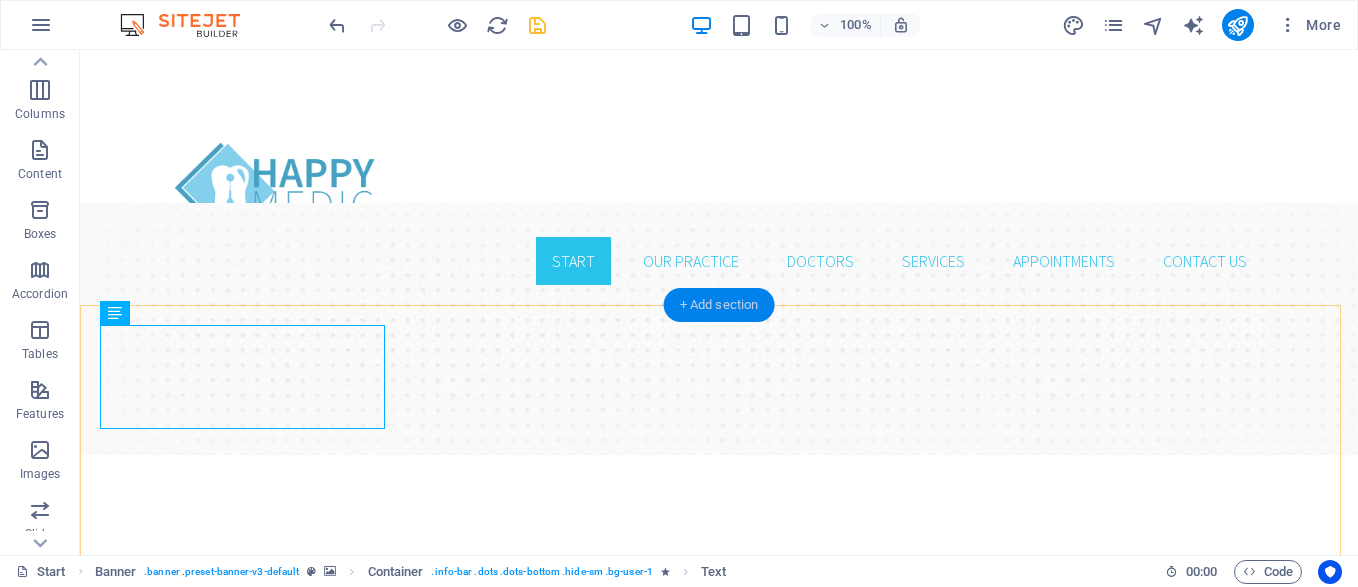 click on "+ Add section" at bounding box center [719, 305] 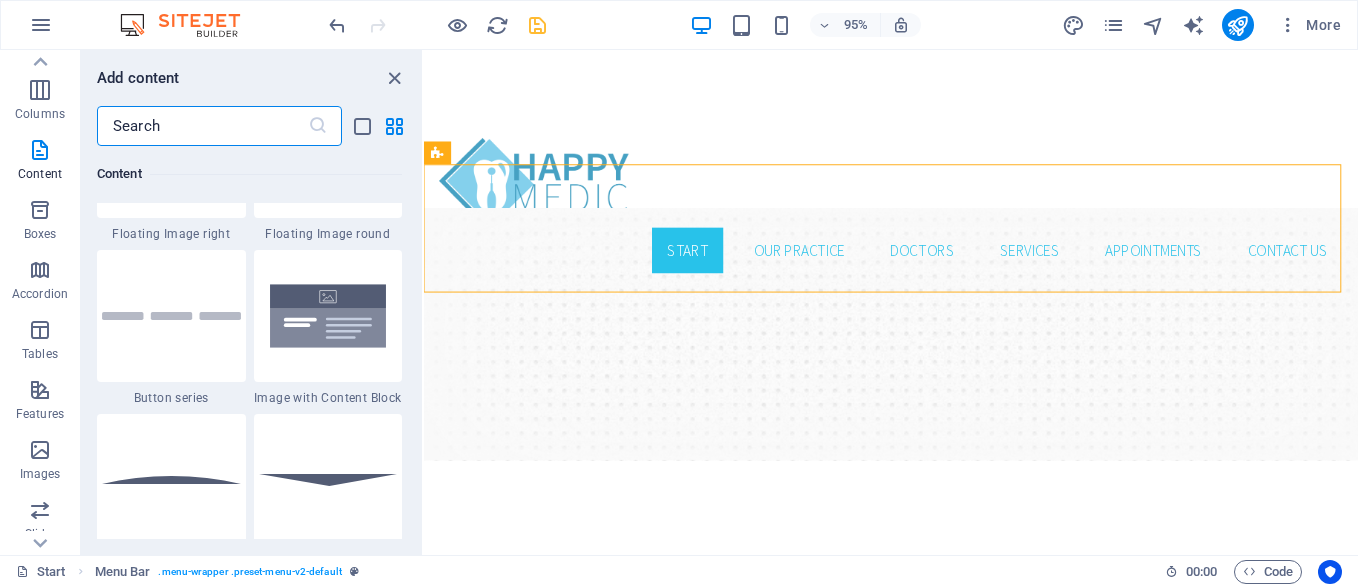 scroll, scrollTop: 4599, scrollLeft: 0, axis: vertical 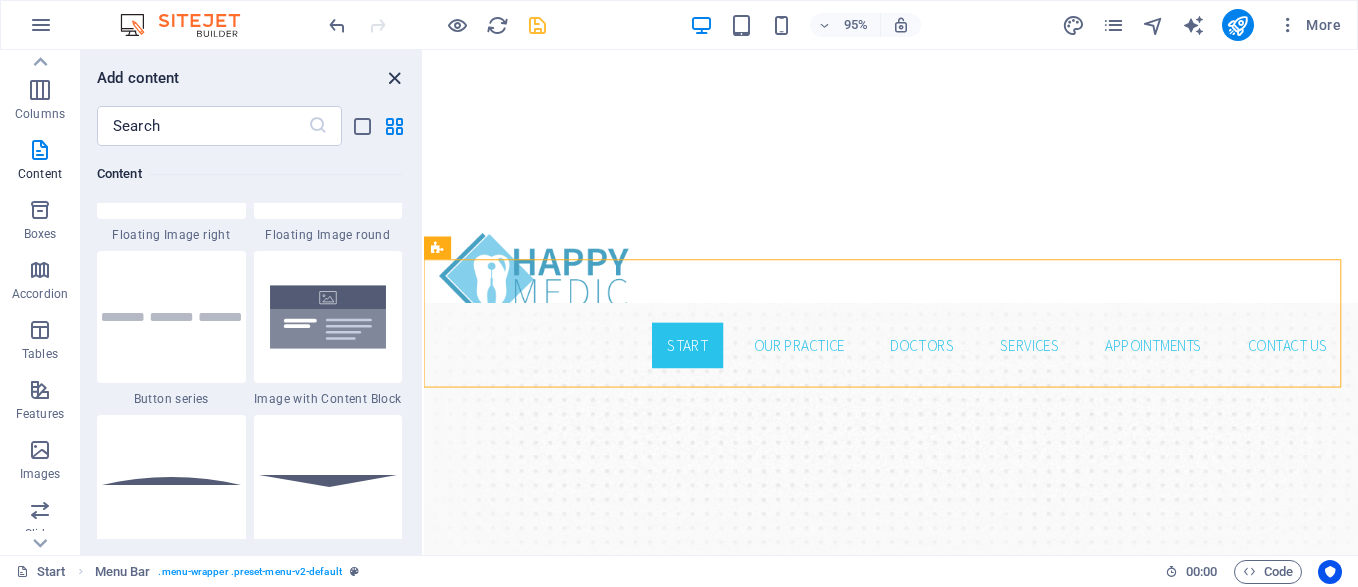 click at bounding box center [394, 78] 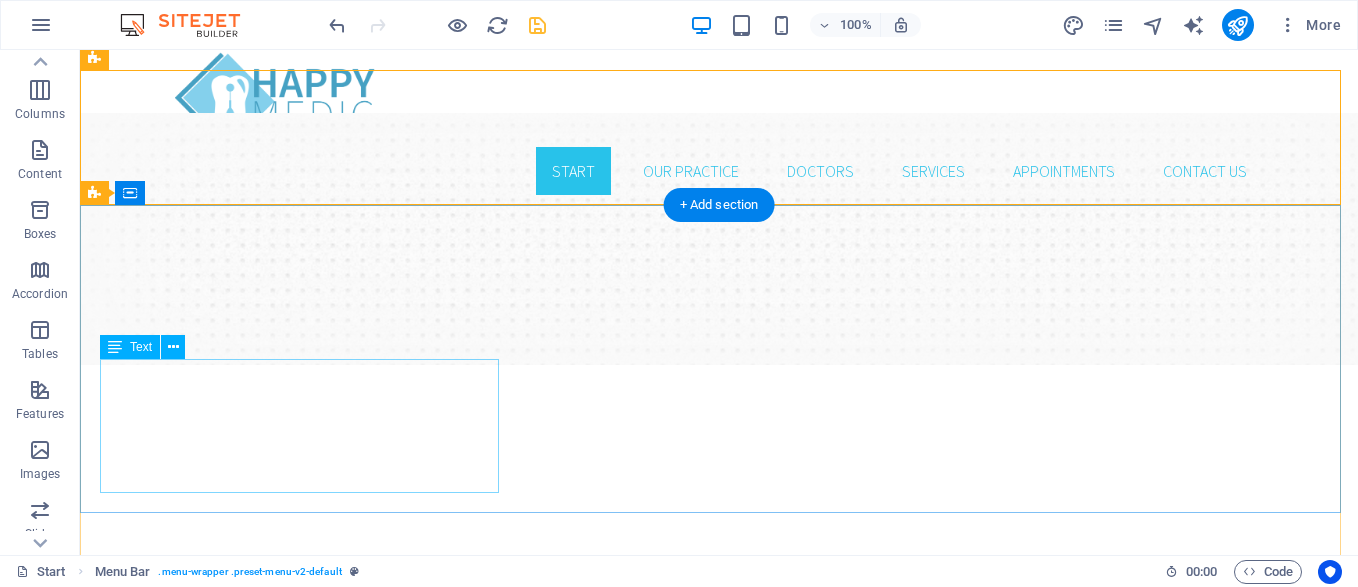scroll, scrollTop: 200, scrollLeft: 0, axis: vertical 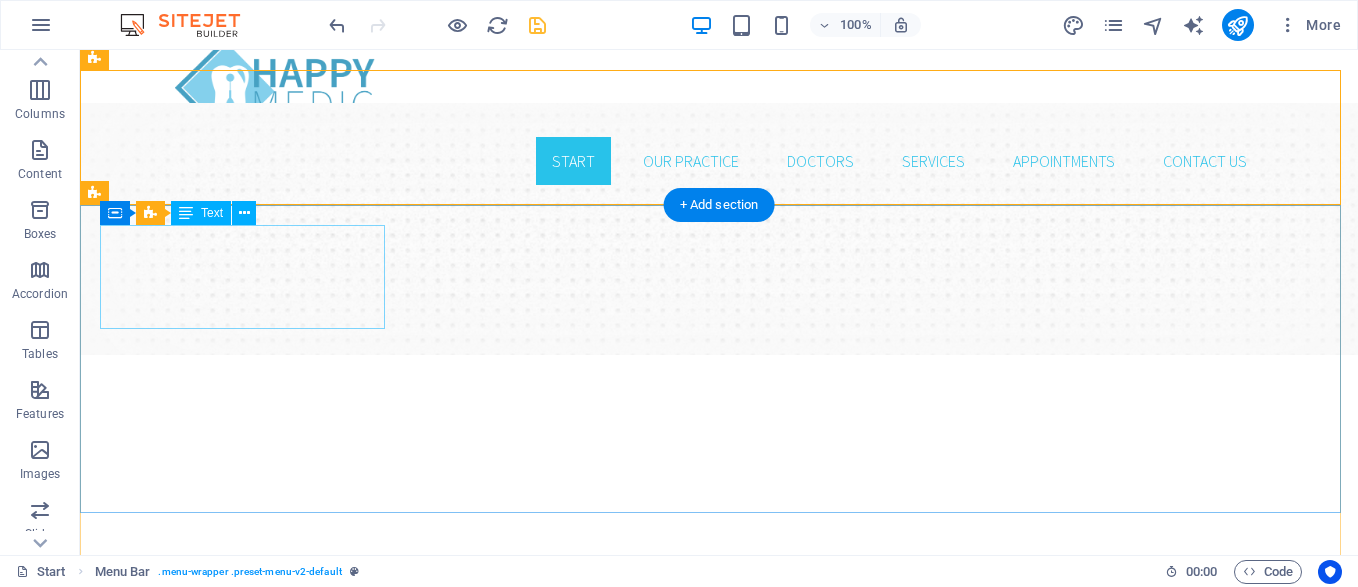 click on "Address" at bounding box center (719, 1077) 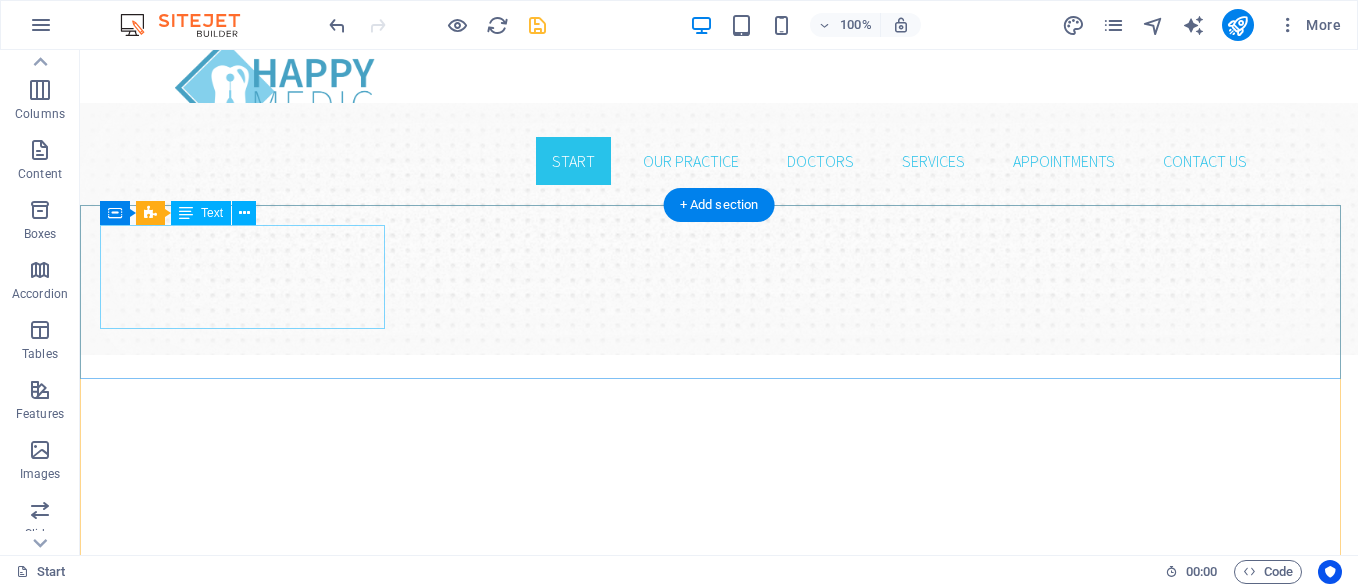 click on "Phone Call us!" at bounding box center (719, 943) 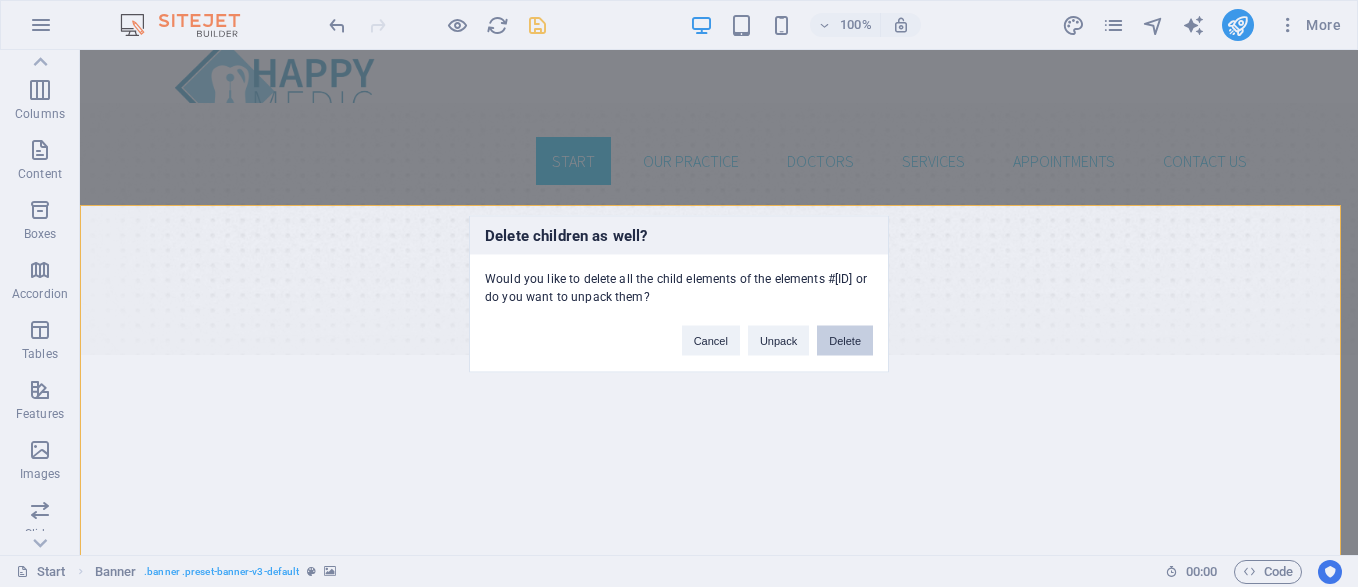 click on "Delete" at bounding box center (845, 340) 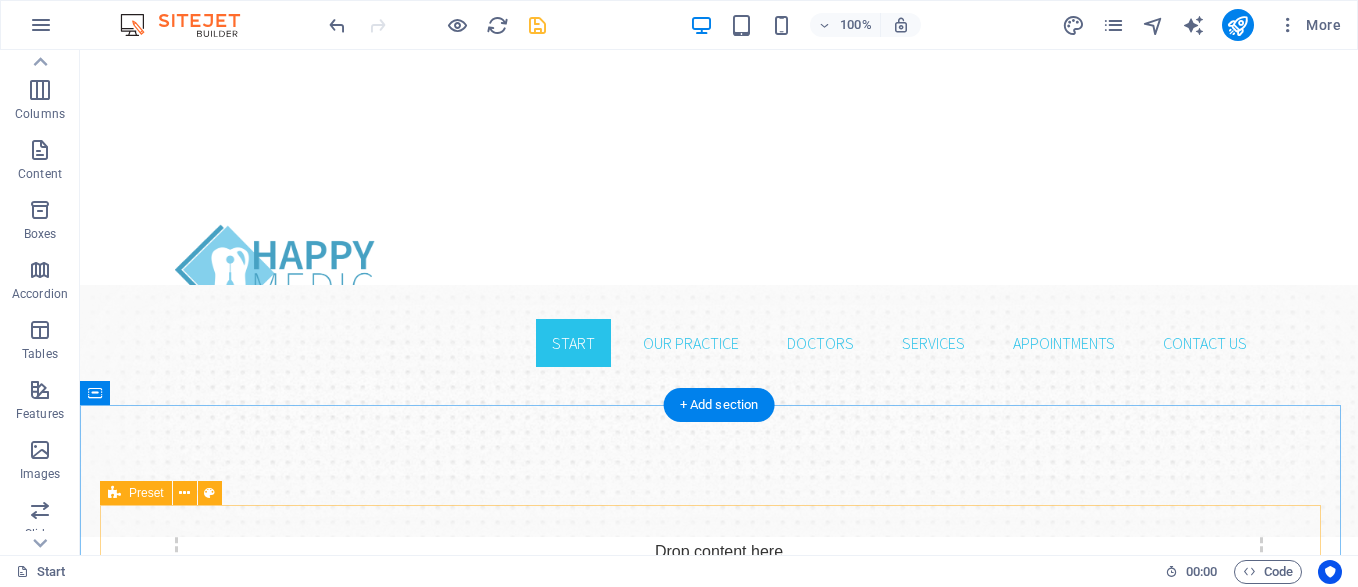 scroll, scrollTop: 0, scrollLeft: 0, axis: both 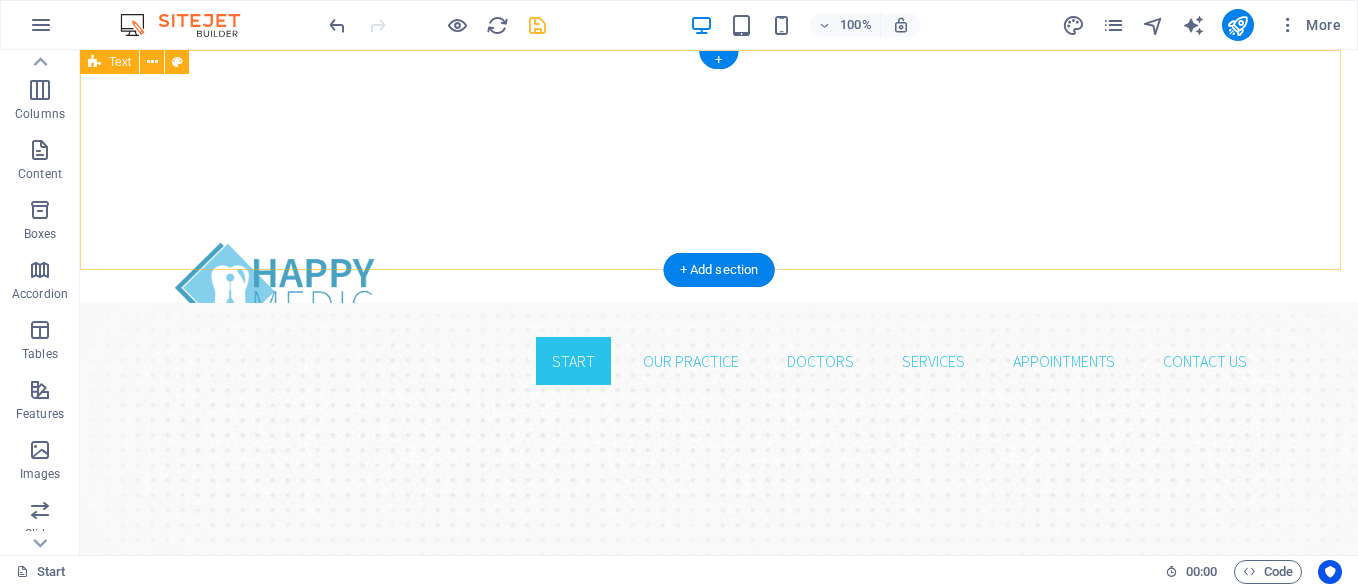click at bounding box center [719, 138] 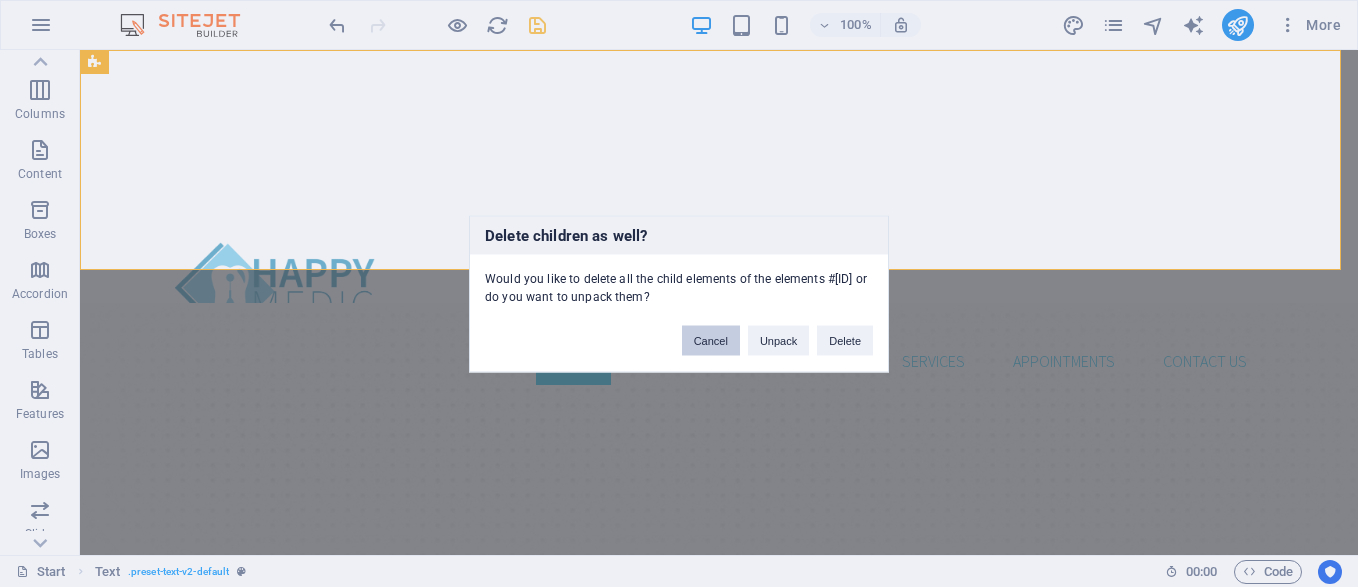 click on "Cancel" at bounding box center [711, 340] 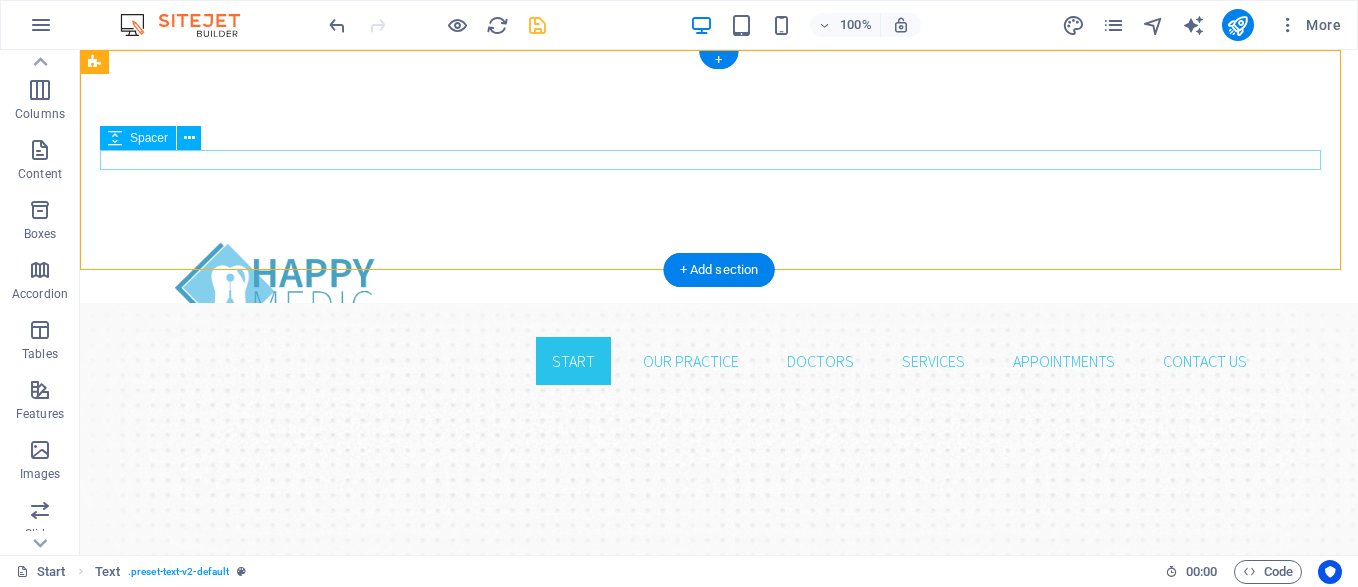 click at bounding box center [719, 138] 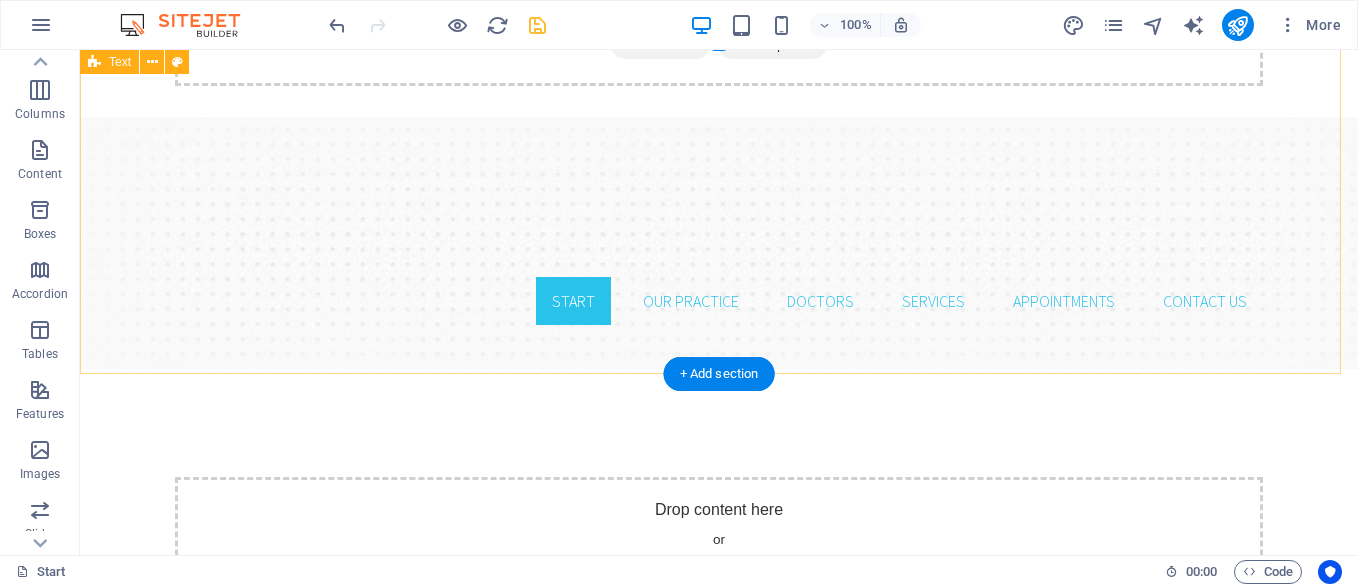 scroll, scrollTop: 0, scrollLeft: 0, axis: both 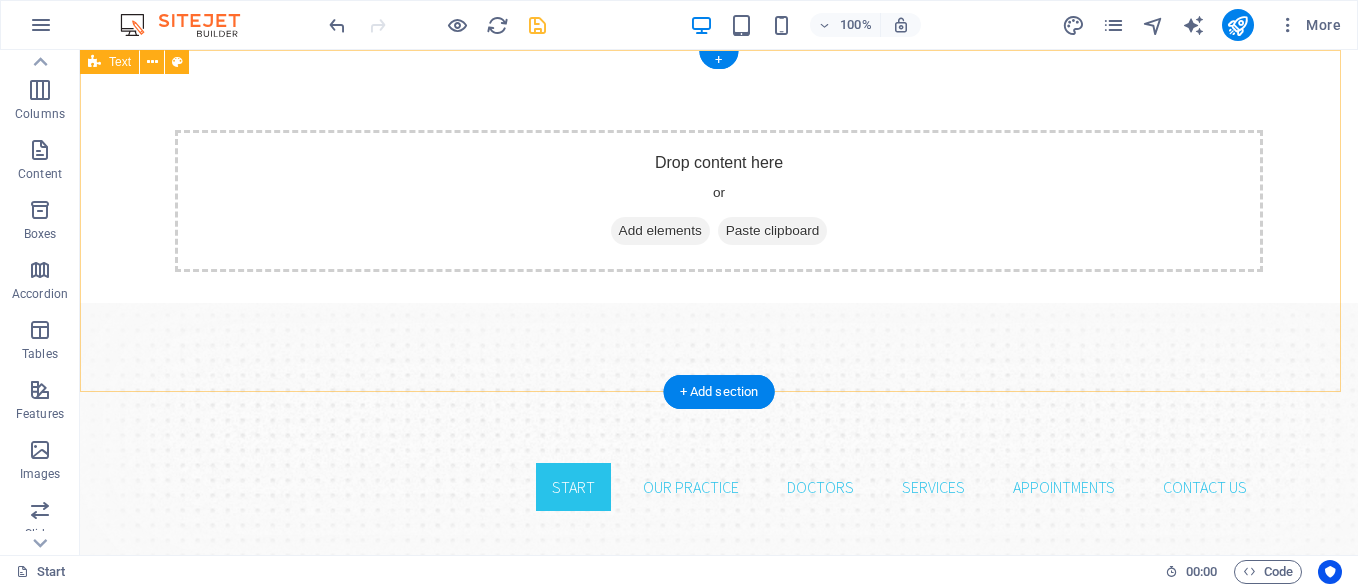 click on "Drop content here or  Add elements  Paste clipboard" at bounding box center [719, 201] 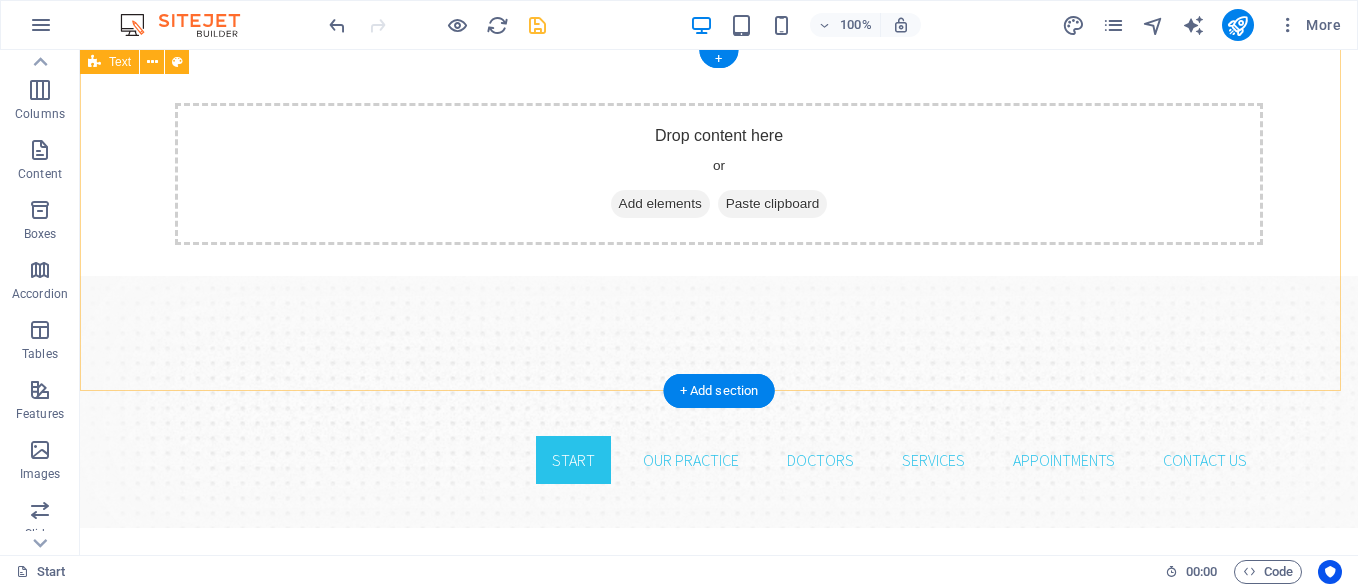 scroll, scrollTop: 0, scrollLeft: 0, axis: both 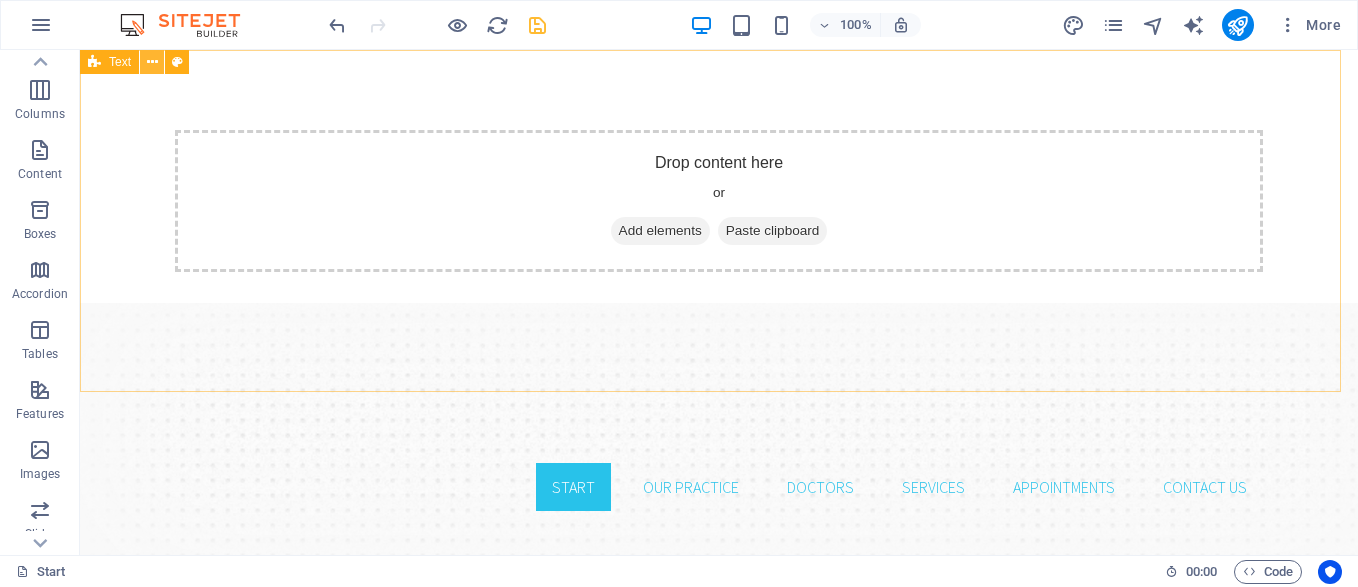 click at bounding box center (152, 62) 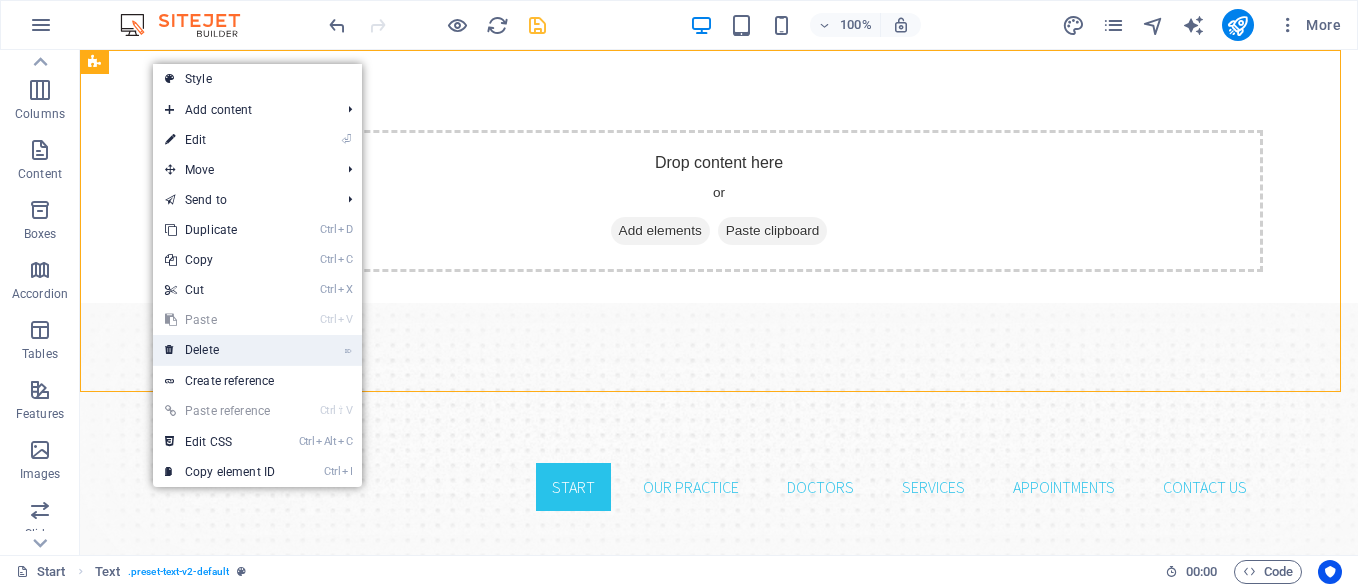 click on "⌦  Delete" at bounding box center (220, 350) 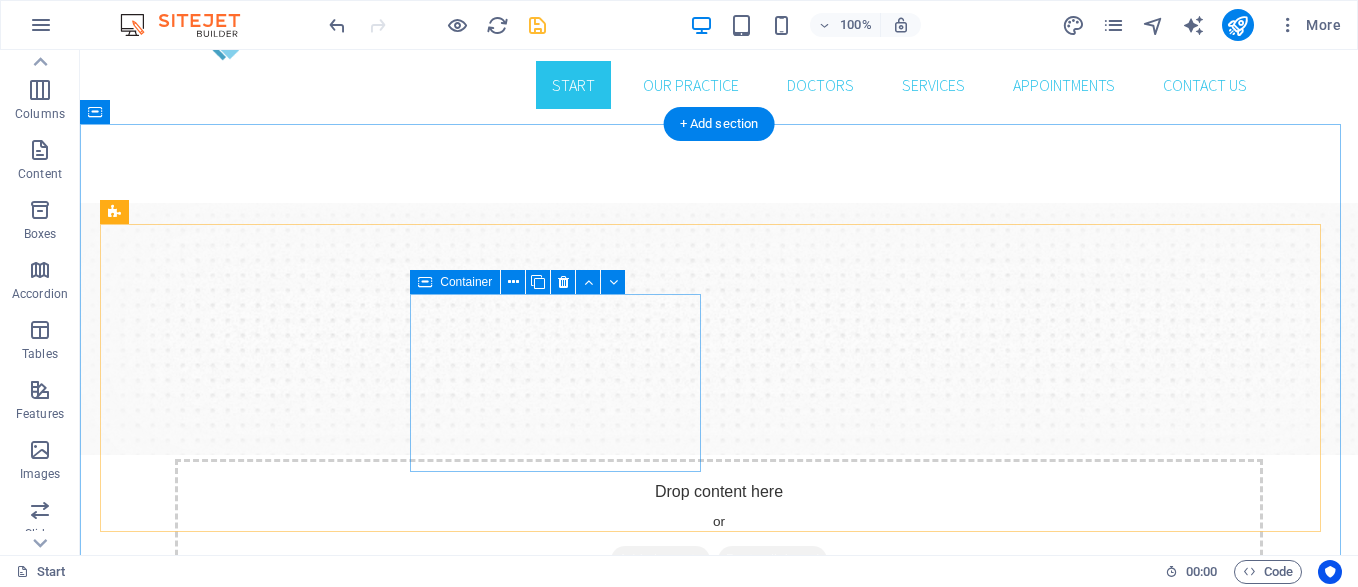 scroll, scrollTop: 0, scrollLeft: 0, axis: both 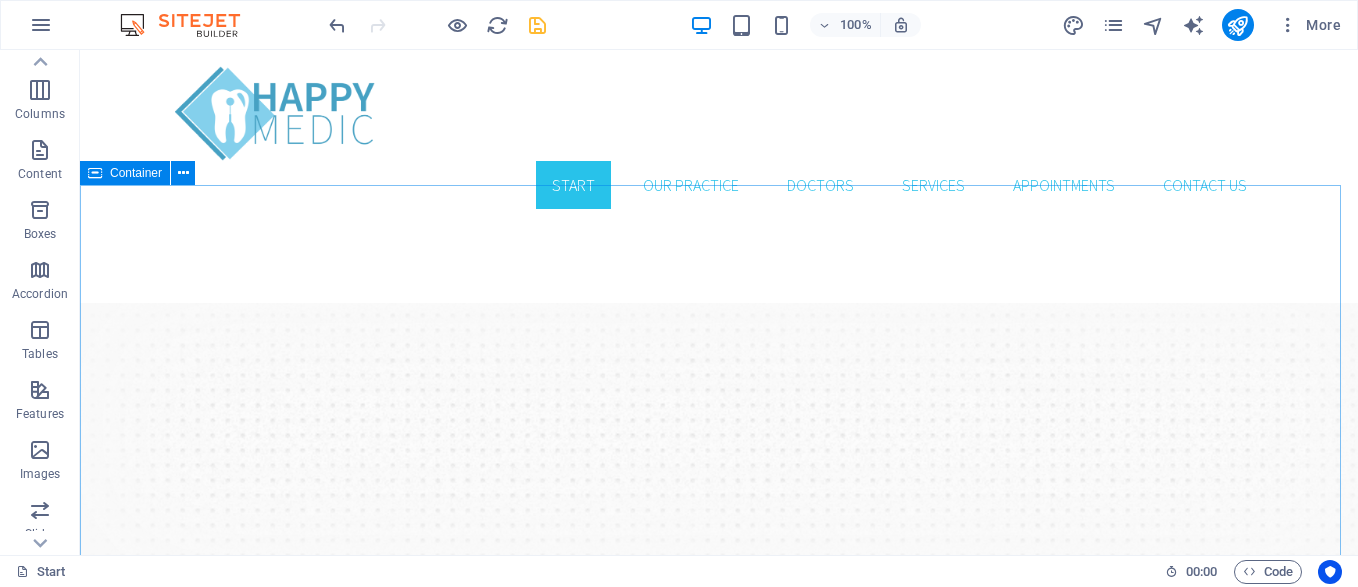 click on "Container" at bounding box center [136, 173] 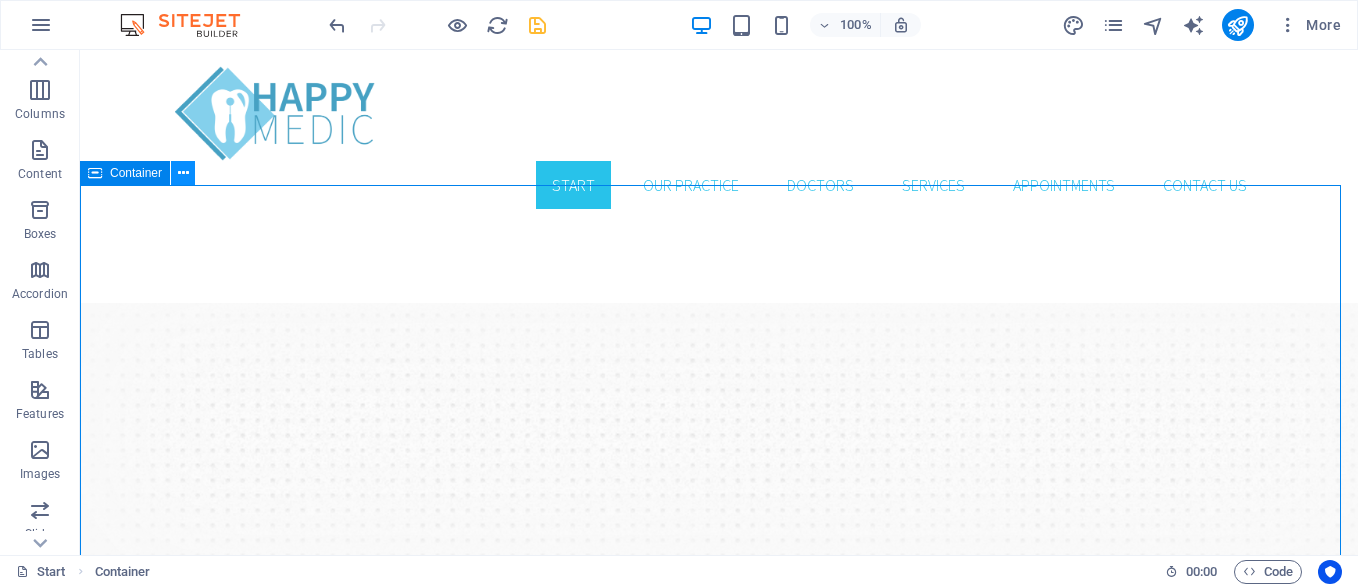 click at bounding box center [183, 173] 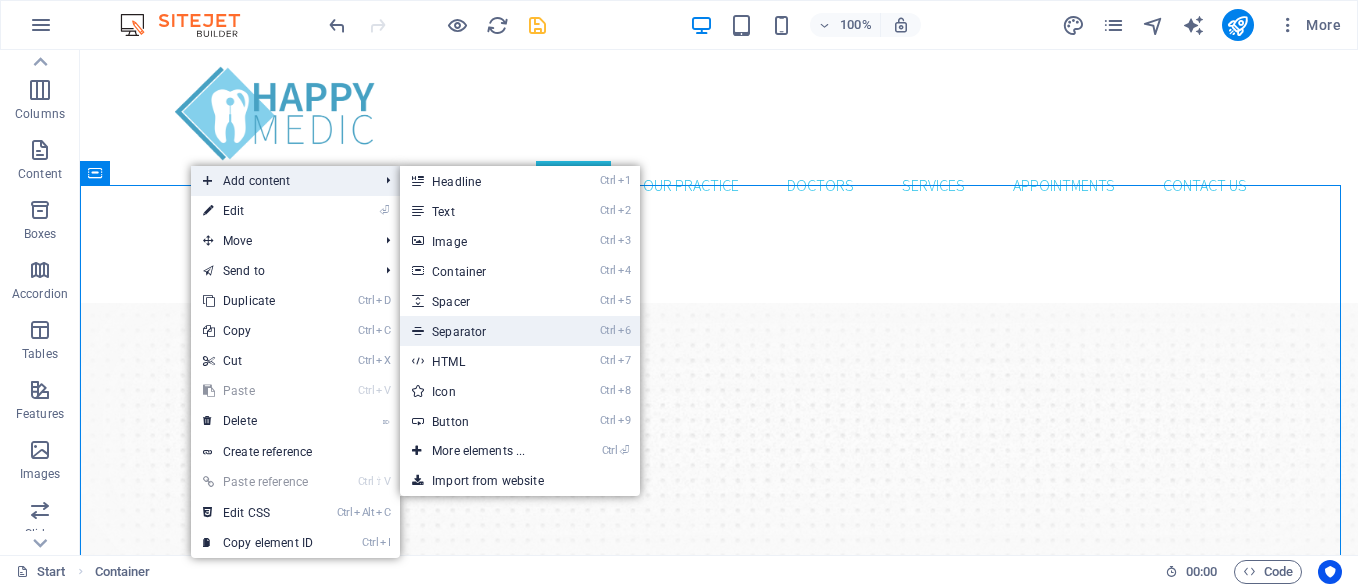 click on "Ctrl 6  Separator" at bounding box center [482, 331] 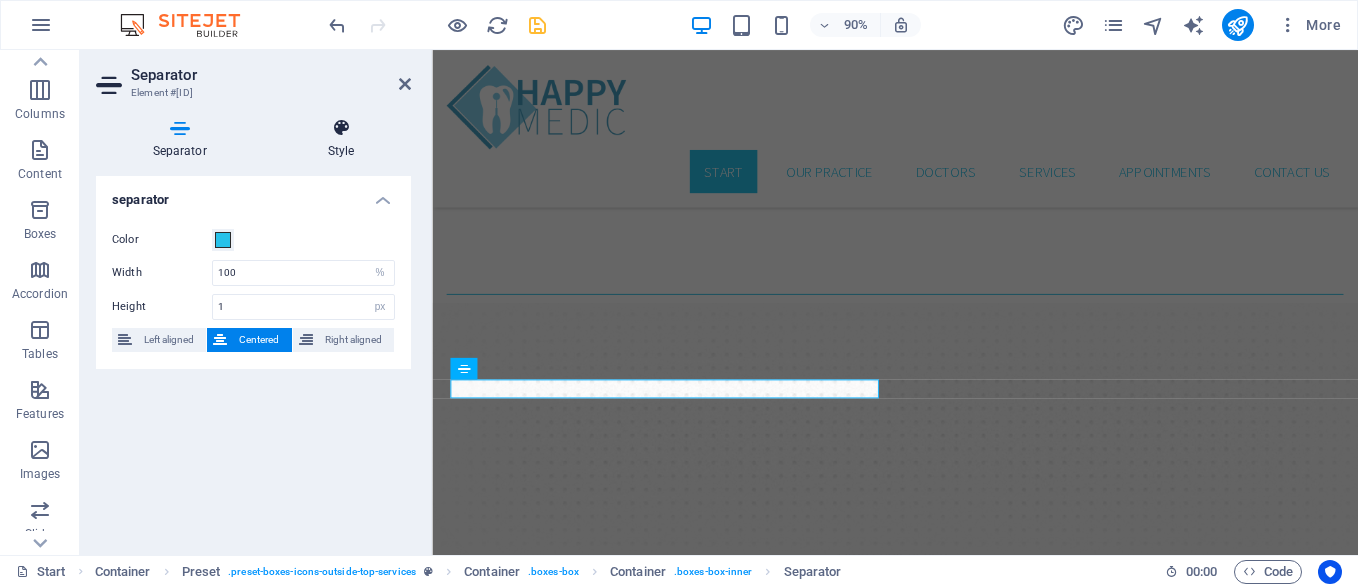 click on "Style" at bounding box center (341, 139) 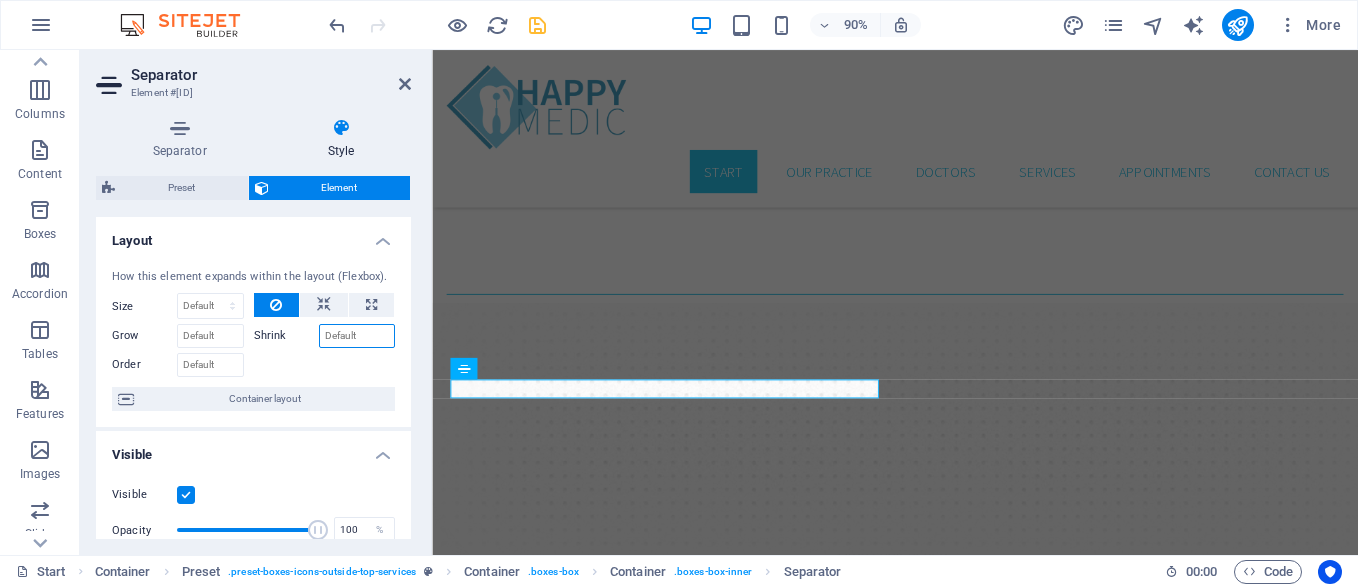 click on "Shrink" at bounding box center (357, 336) 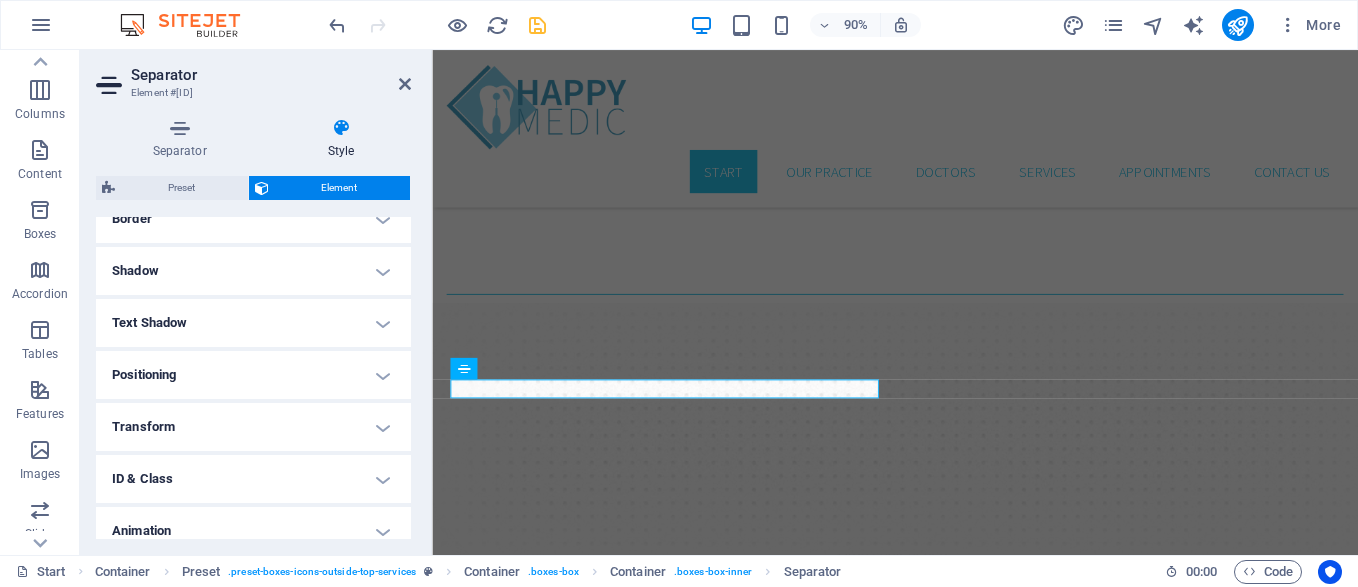 scroll, scrollTop: 423, scrollLeft: 0, axis: vertical 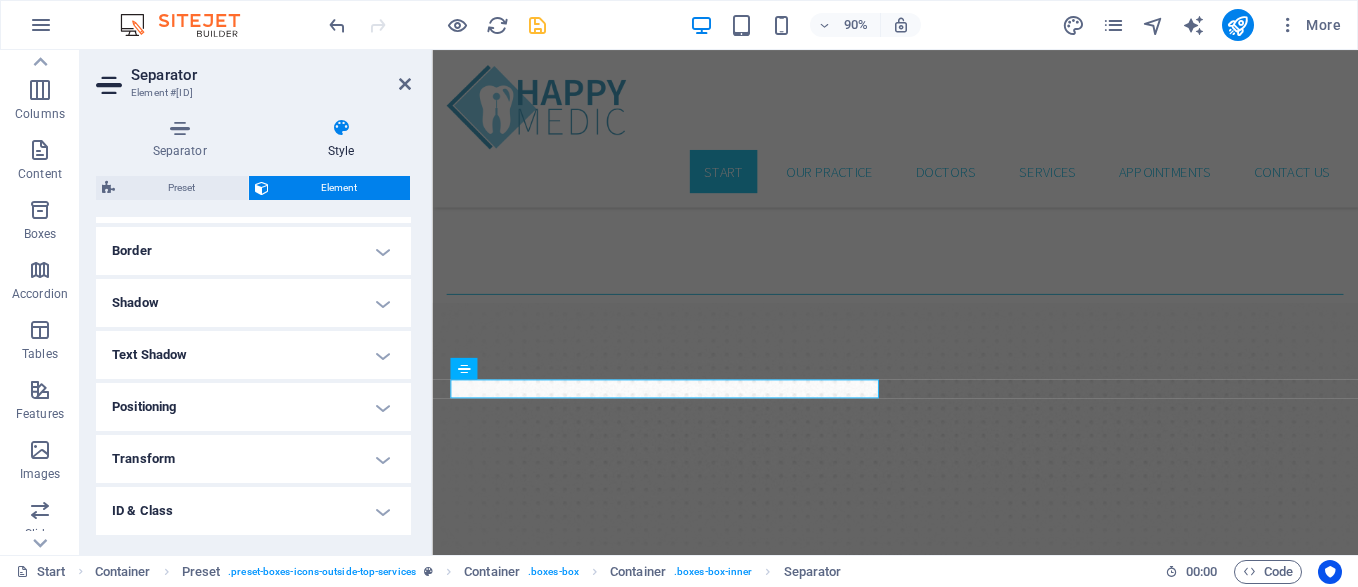 click on "Shadow" at bounding box center (253, 303) 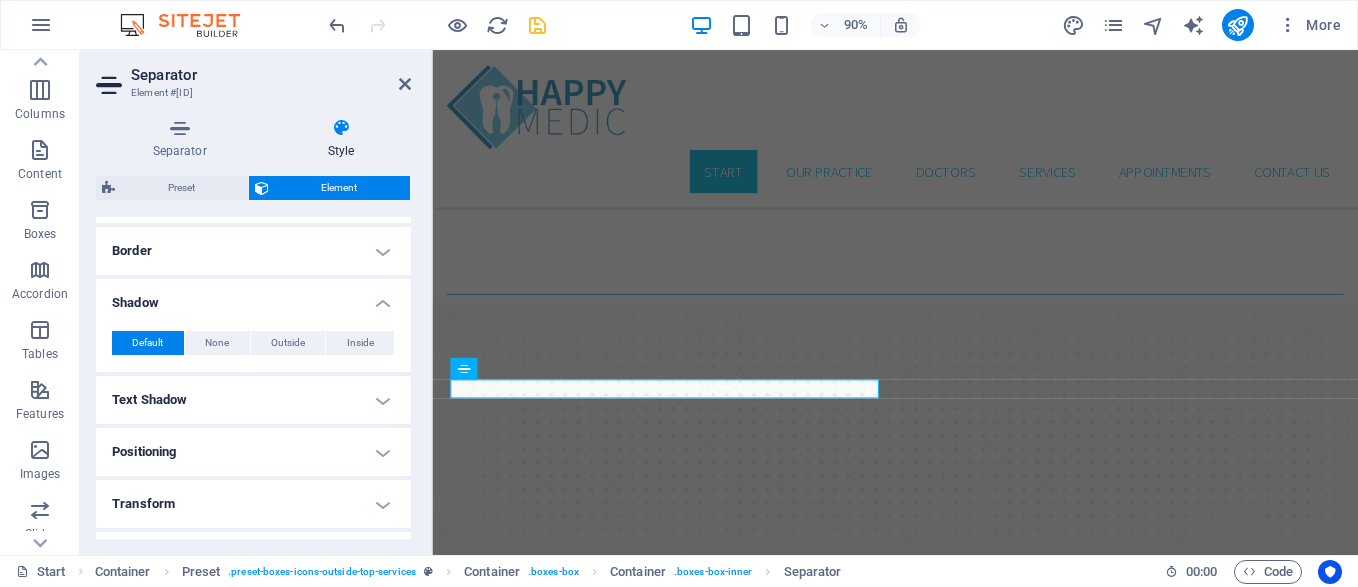 click on "Shadow" at bounding box center (253, 297) 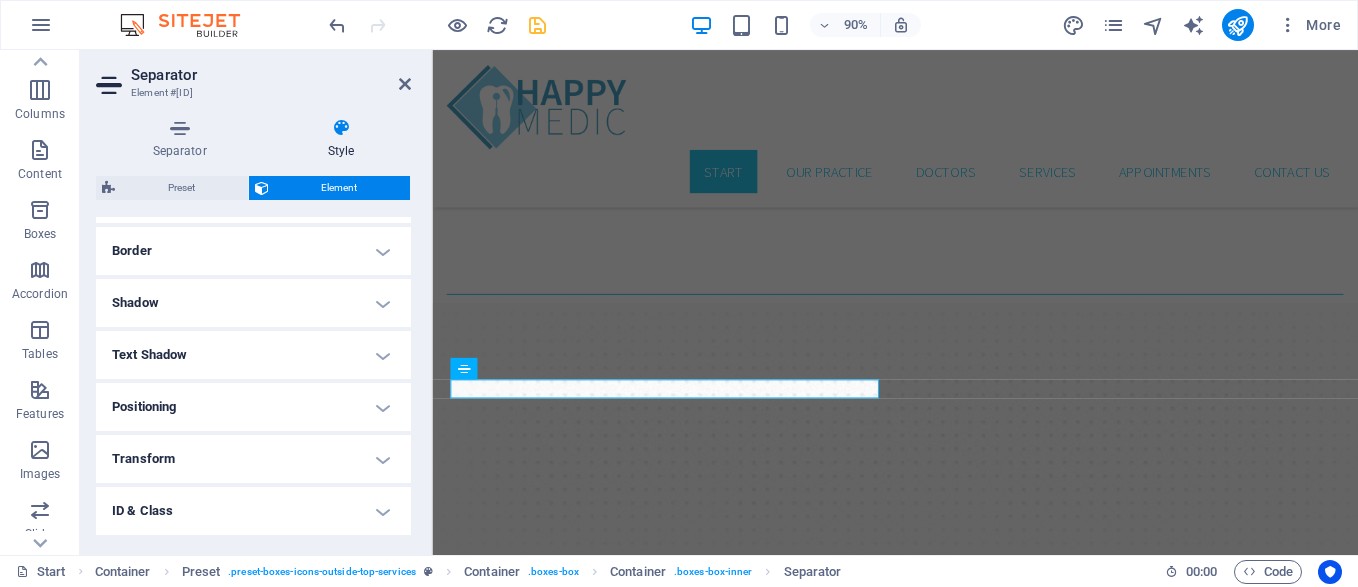 click at bounding box center [341, 128] 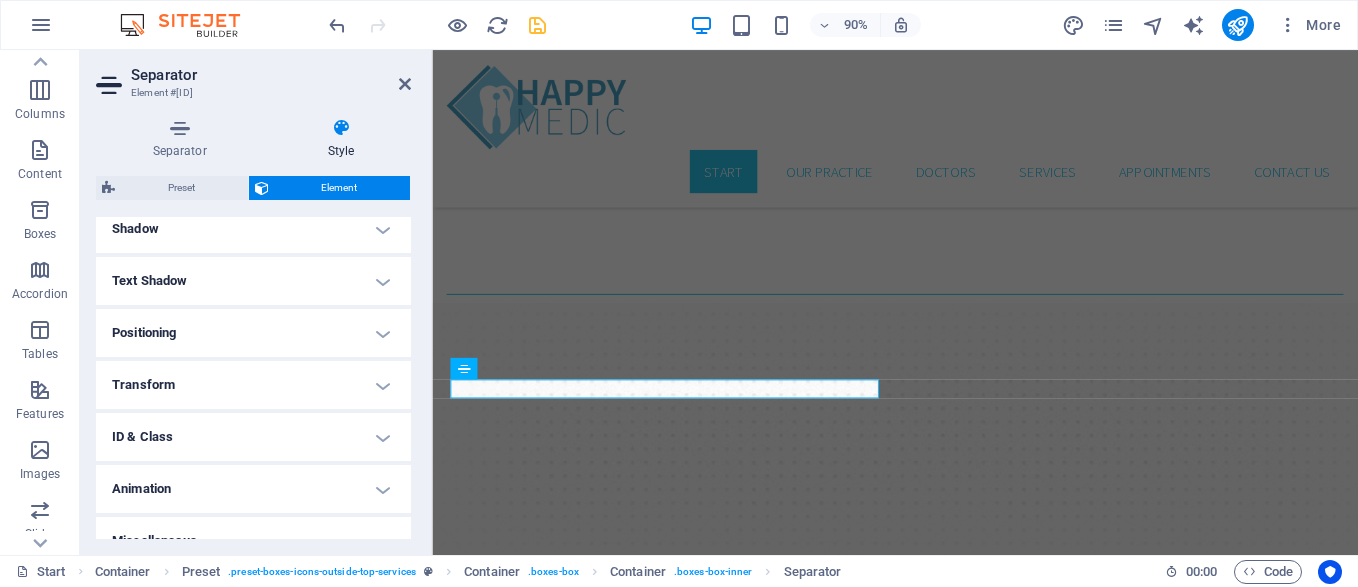 scroll, scrollTop: 523, scrollLeft: 0, axis: vertical 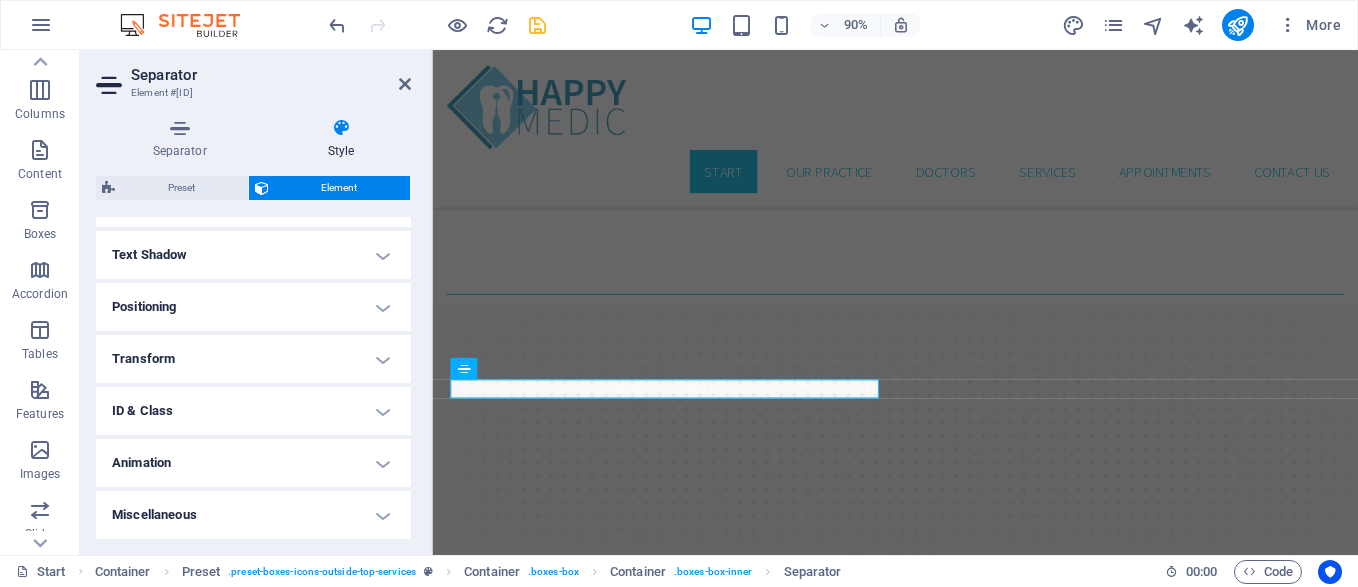 click on "Miscellaneous" at bounding box center (253, 515) 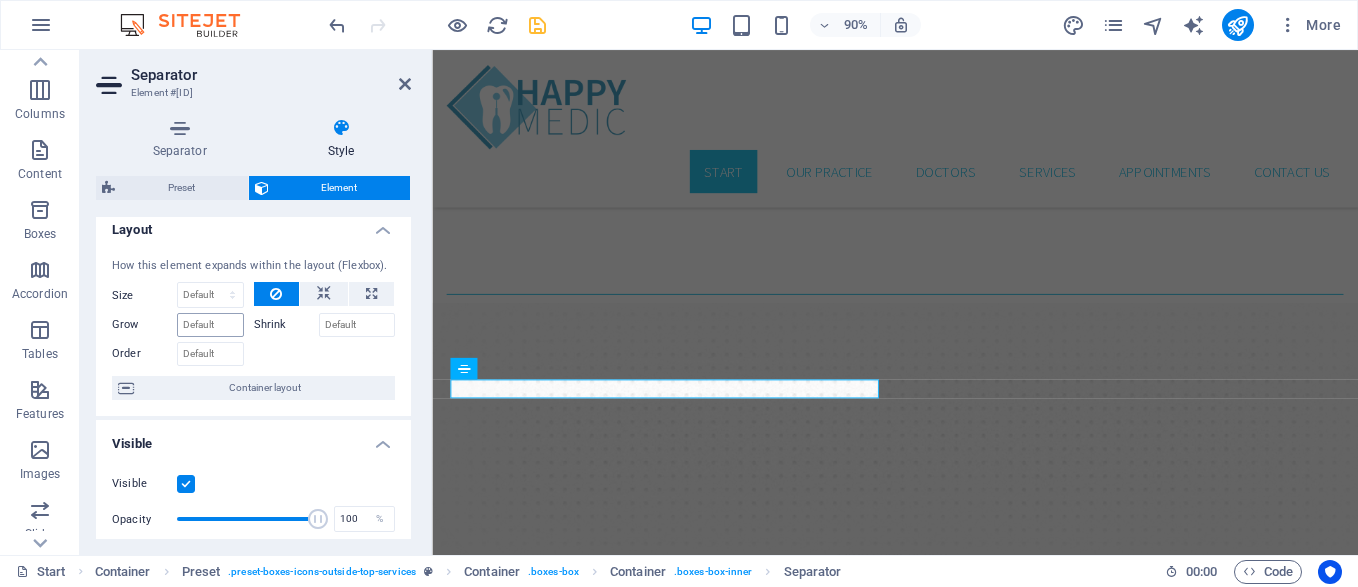 scroll, scrollTop: 0, scrollLeft: 0, axis: both 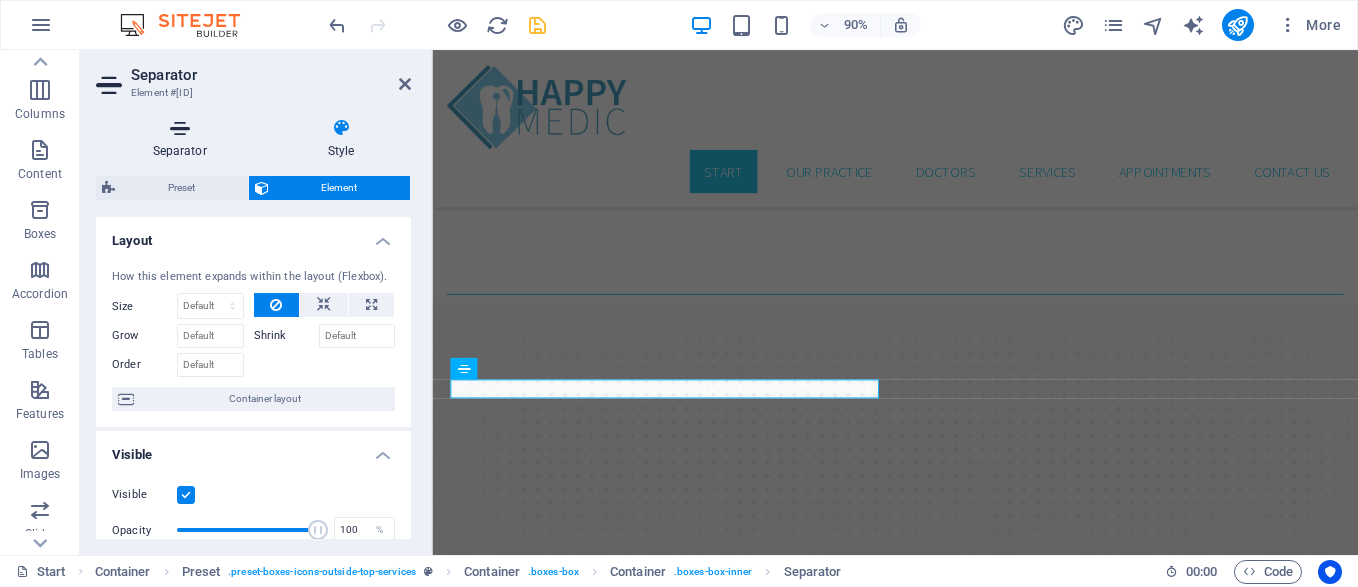 click at bounding box center (179, 128) 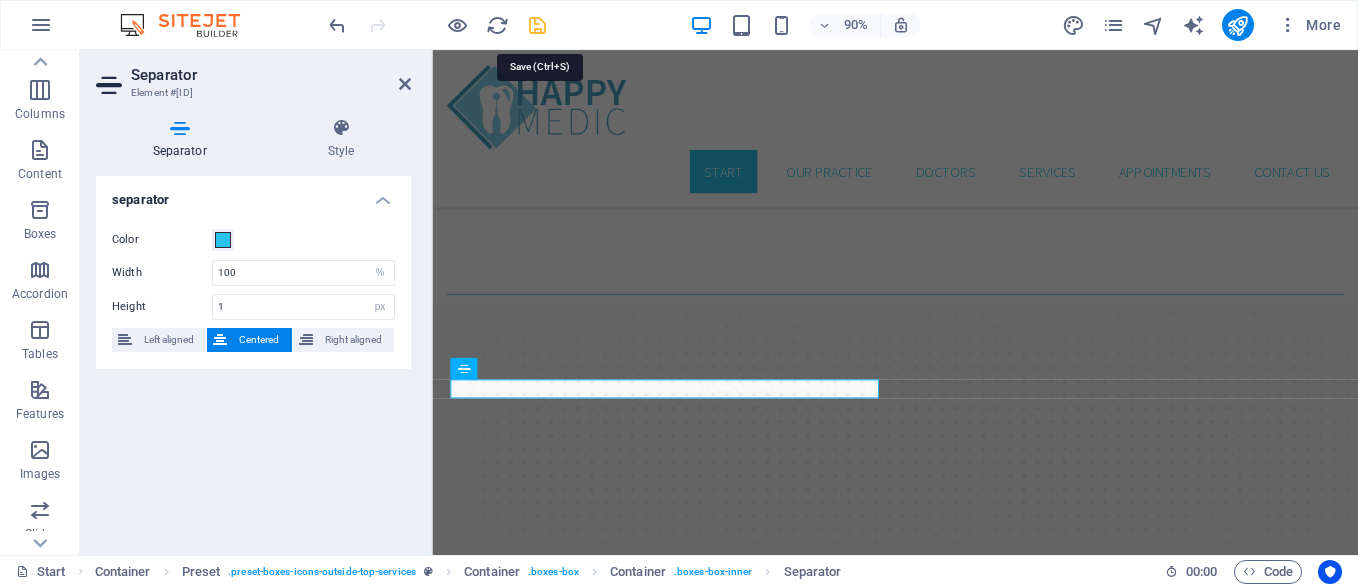 click at bounding box center [537, 25] 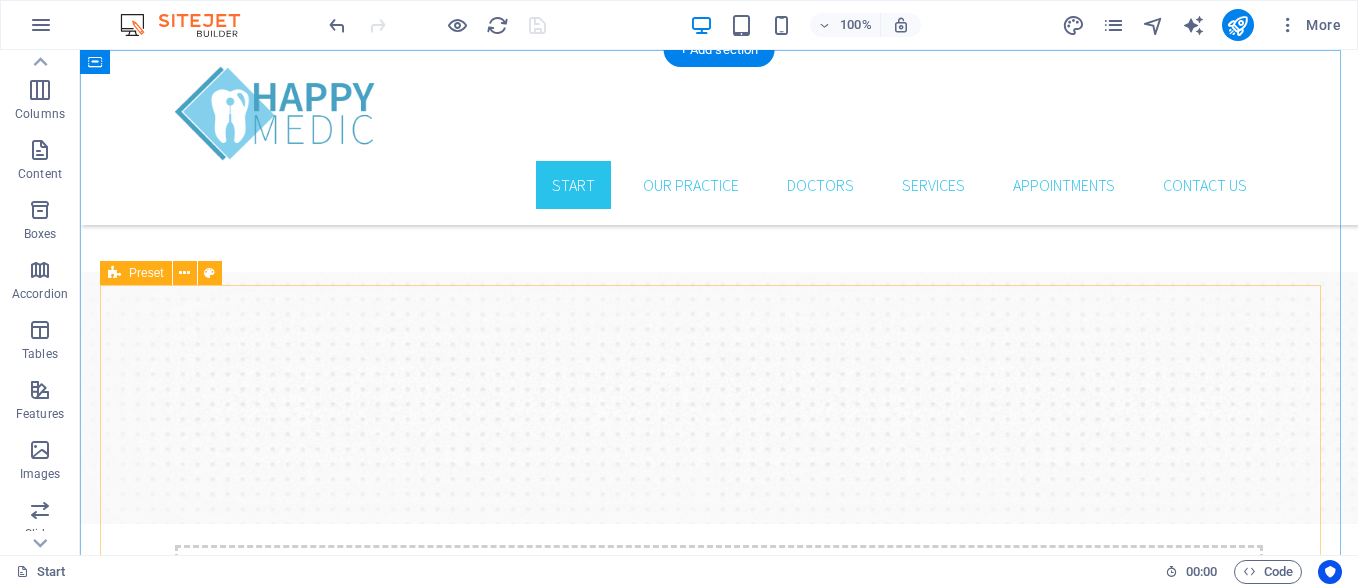 scroll, scrollTop: 0, scrollLeft: 0, axis: both 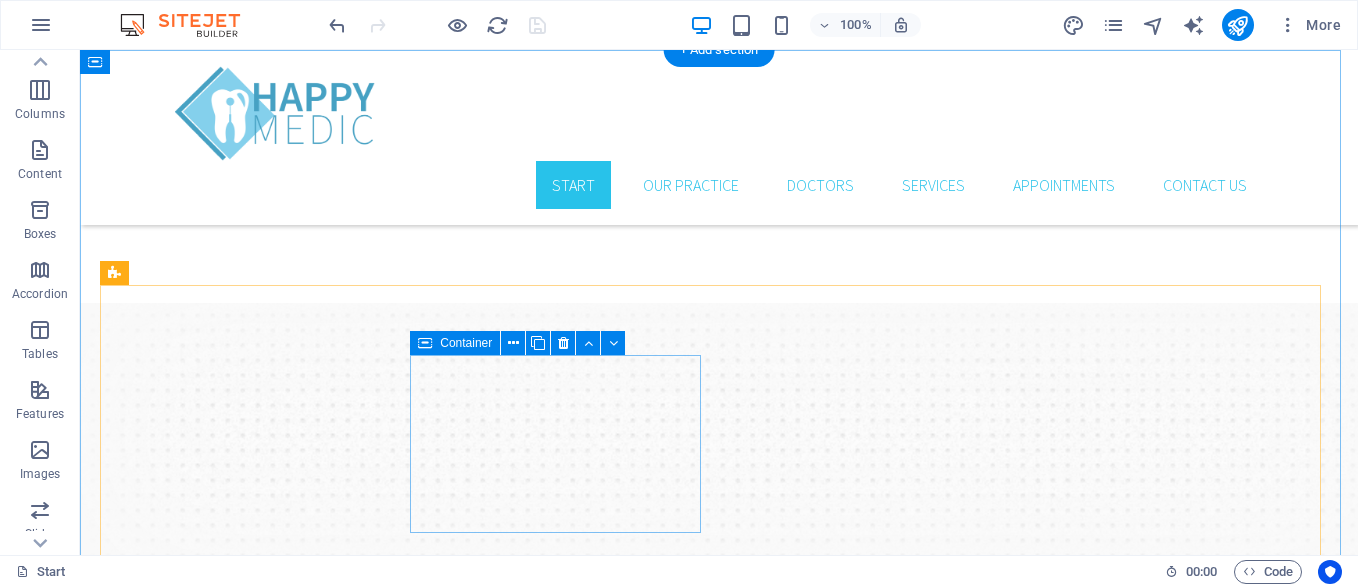 click on "Add elements" at bounding box center [660, 479] 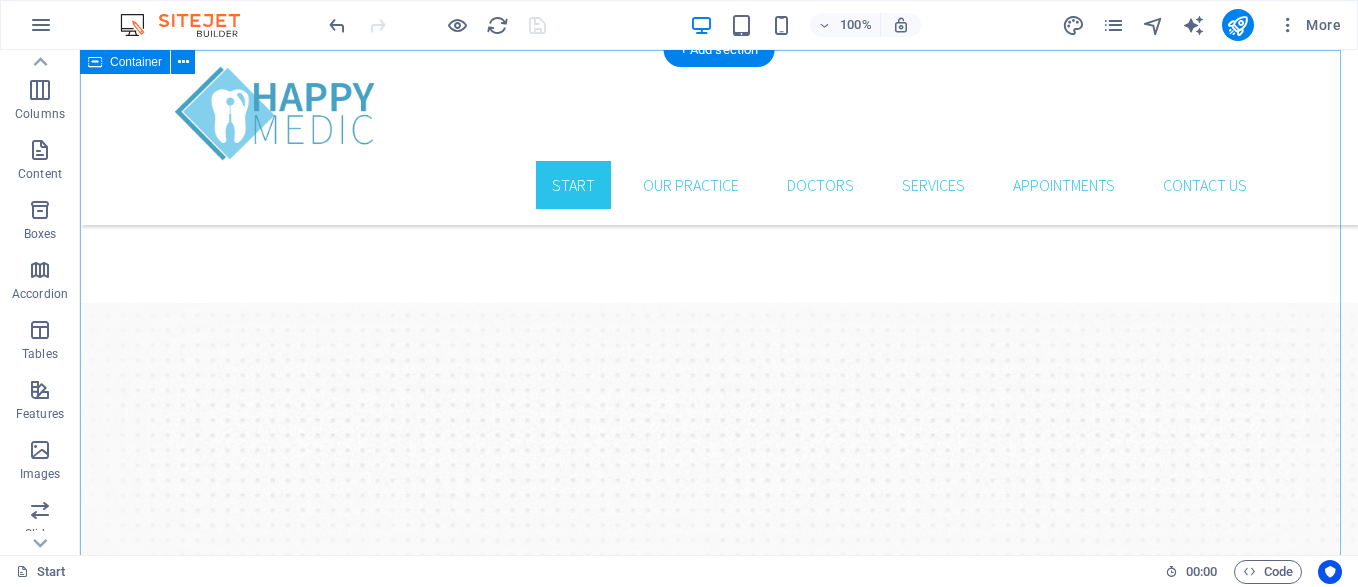 click on "Drop content here or  Add elements  Paste clipboard Drop content here or  Add elements  Paste clipboard
Lorem ipsum dolor sit amet, consectetur adipisicing elit. Veritatis, dolorem!" at bounding box center [719, 526] 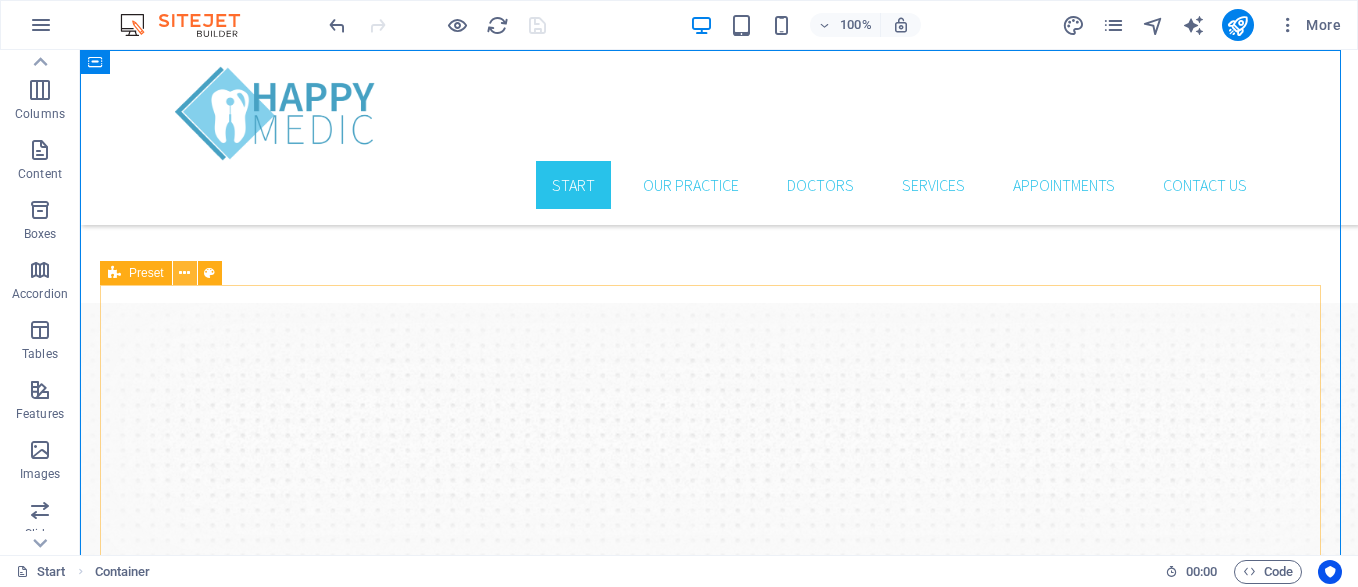 click at bounding box center (184, 273) 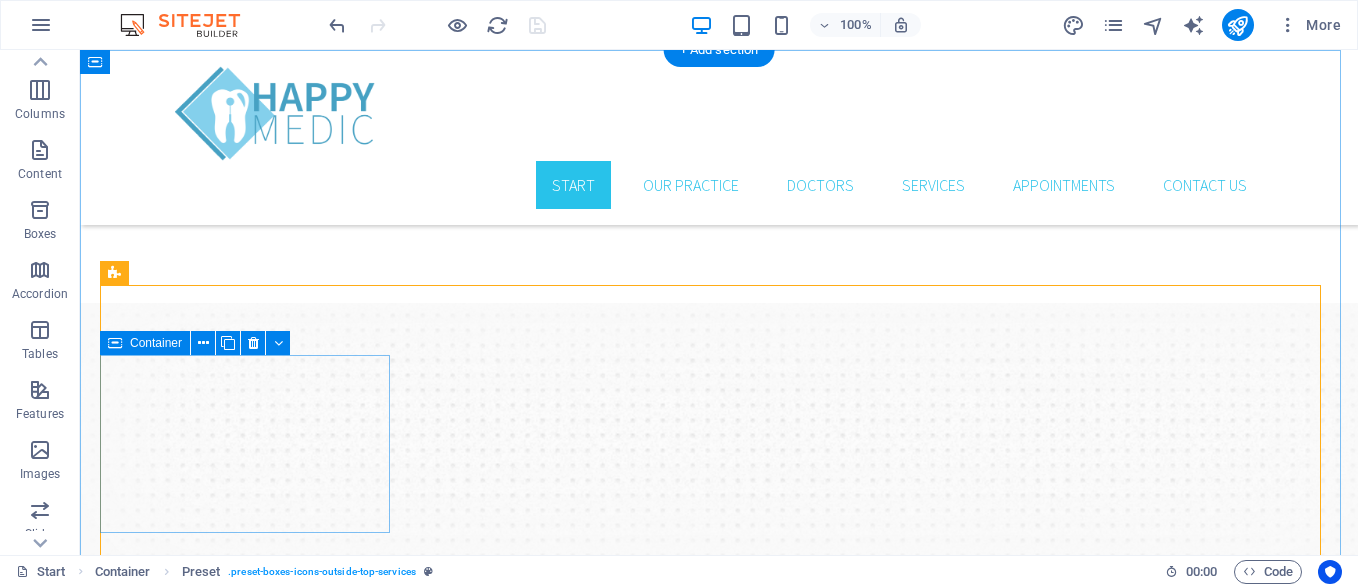 click at bounding box center (719, 321) 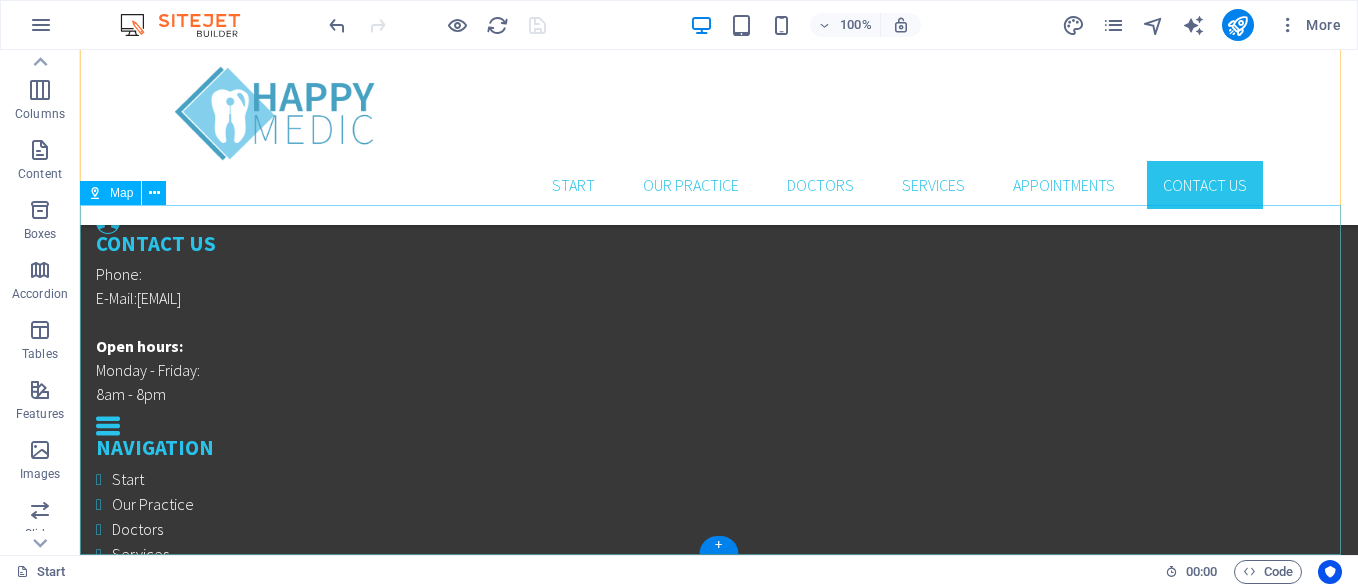 scroll, scrollTop: 5826, scrollLeft: 0, axis: vertical 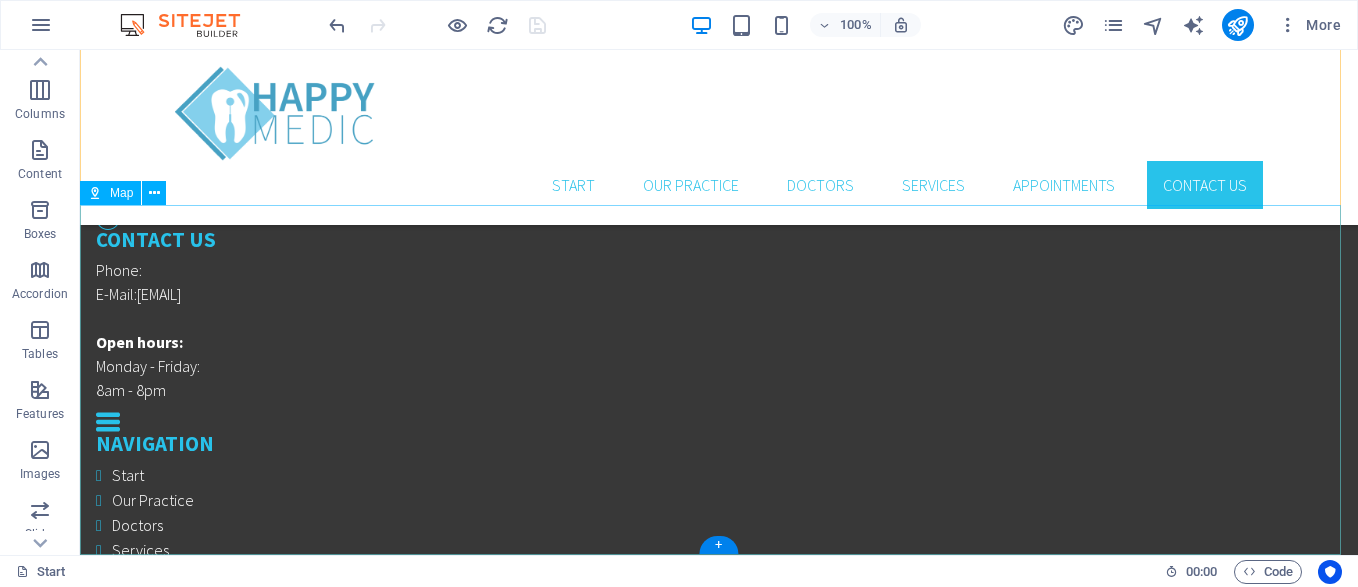 click at bounding box center (719, 1343) 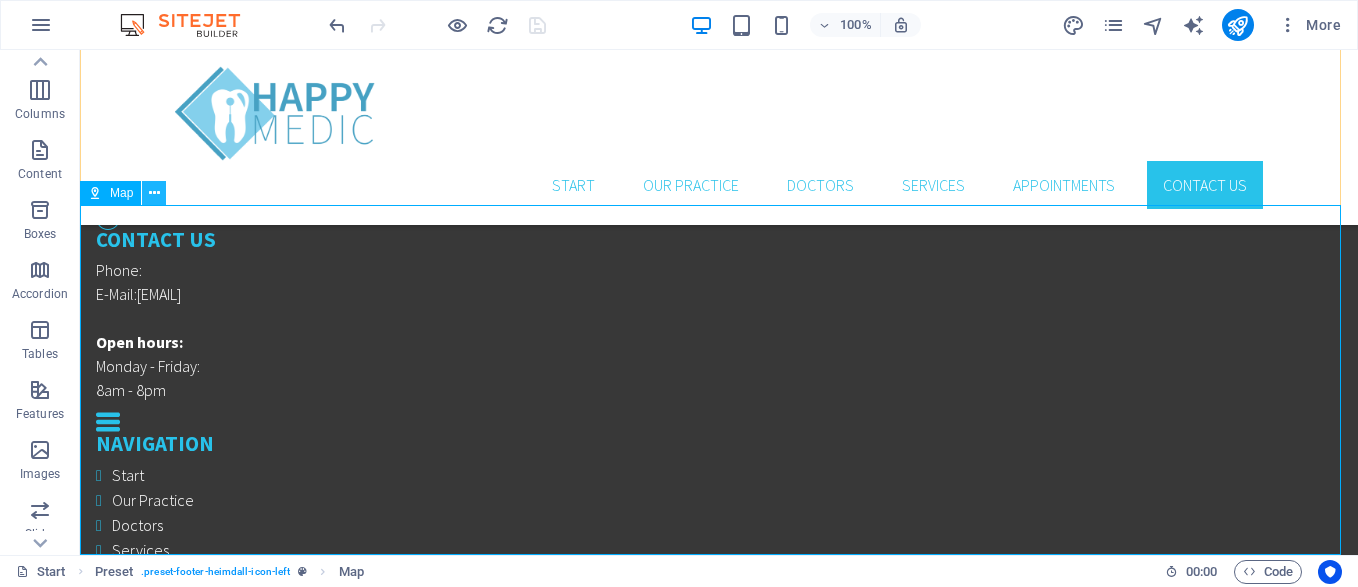 click at bounding box center [154, 193] 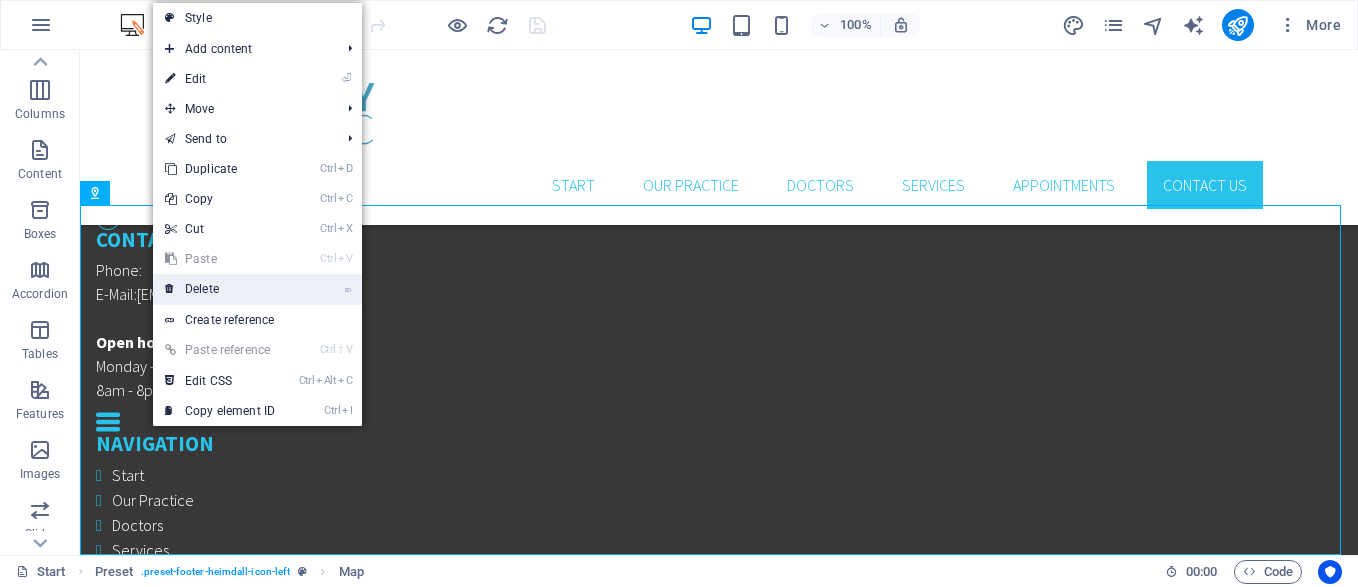 click on "⌦  Delete" at bounding box center [220, 289] 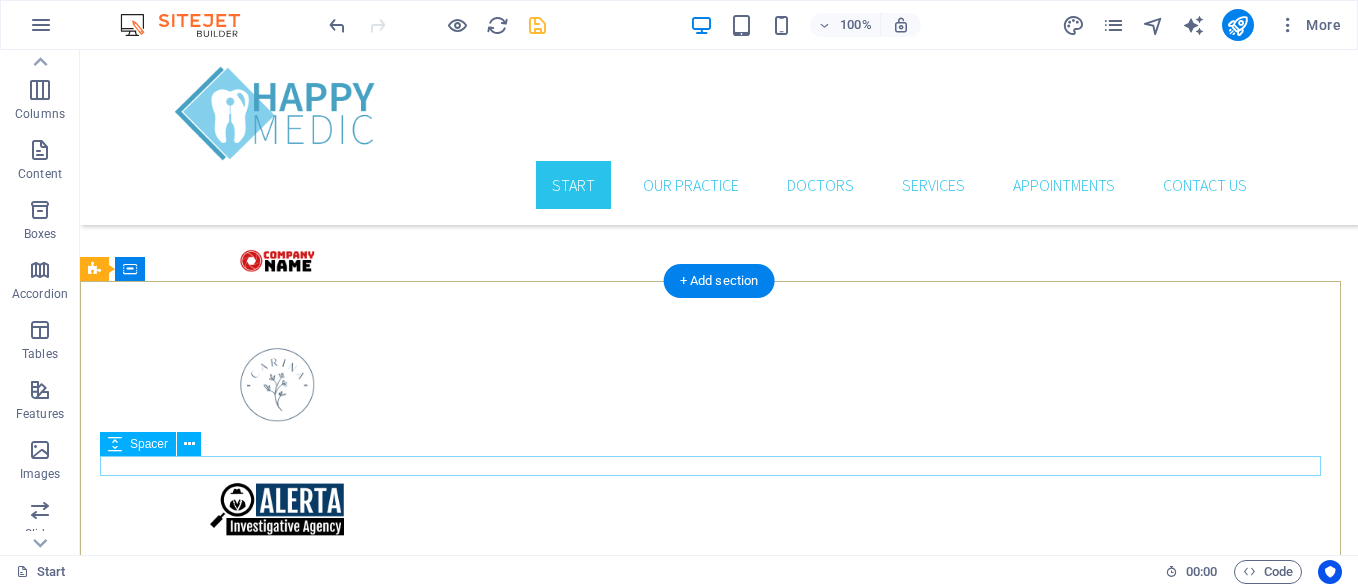 scroll, scrollTop: 4676, scrollLeft: 0, axis: vertical 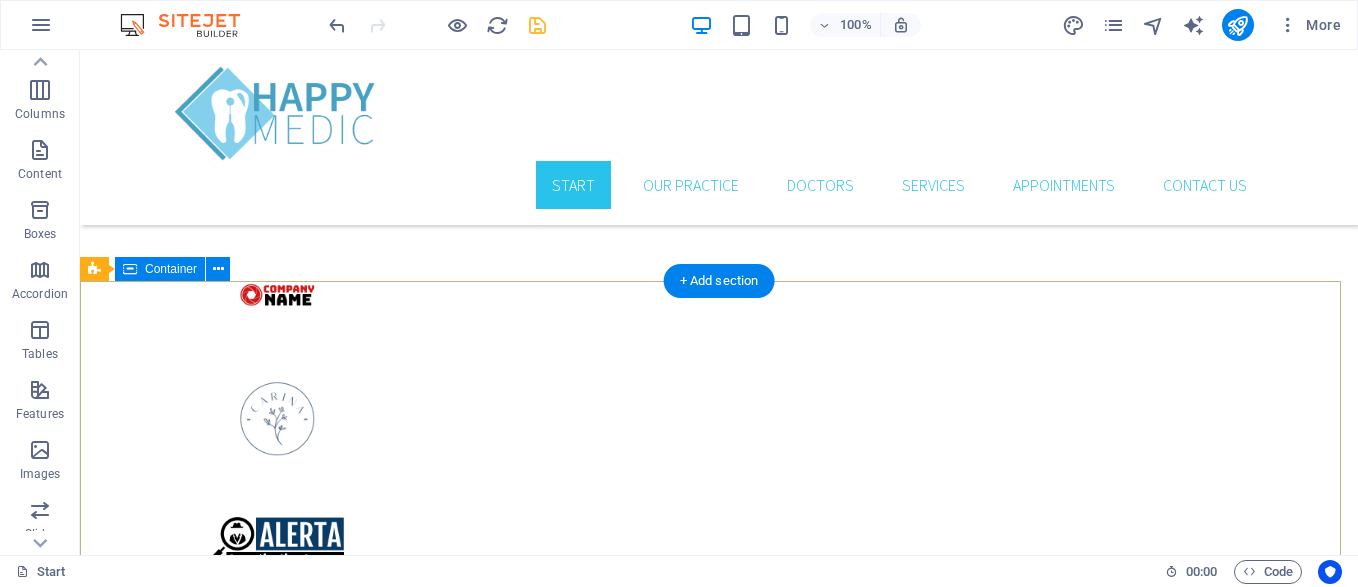 click on "Start smiling now Lorem ipsum dolor sit amet, consetetur sadipscing elitr, sed diam nonumy eirmod tempor invidunt ut labore et dolore magna aliquyam erat. Call and make your appointment     Schedule an Appointment    MAke an Appointment" at bounding box center [719, 911] 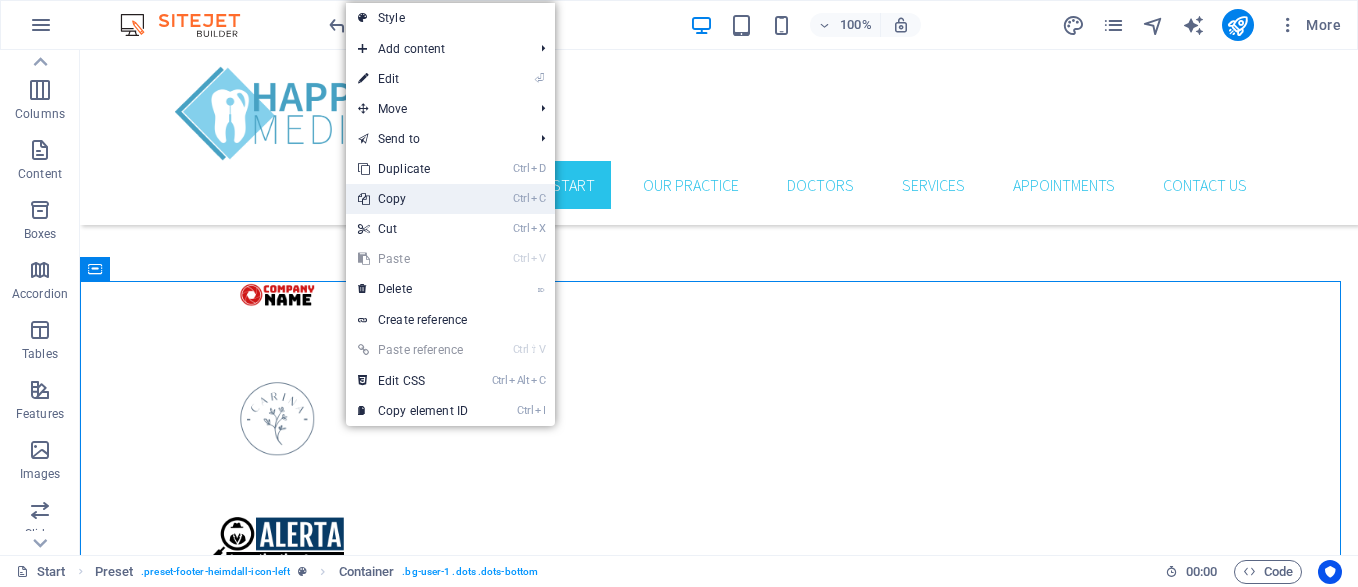 click on "Ctrl C  Copy" at bounding box center (413, 199) 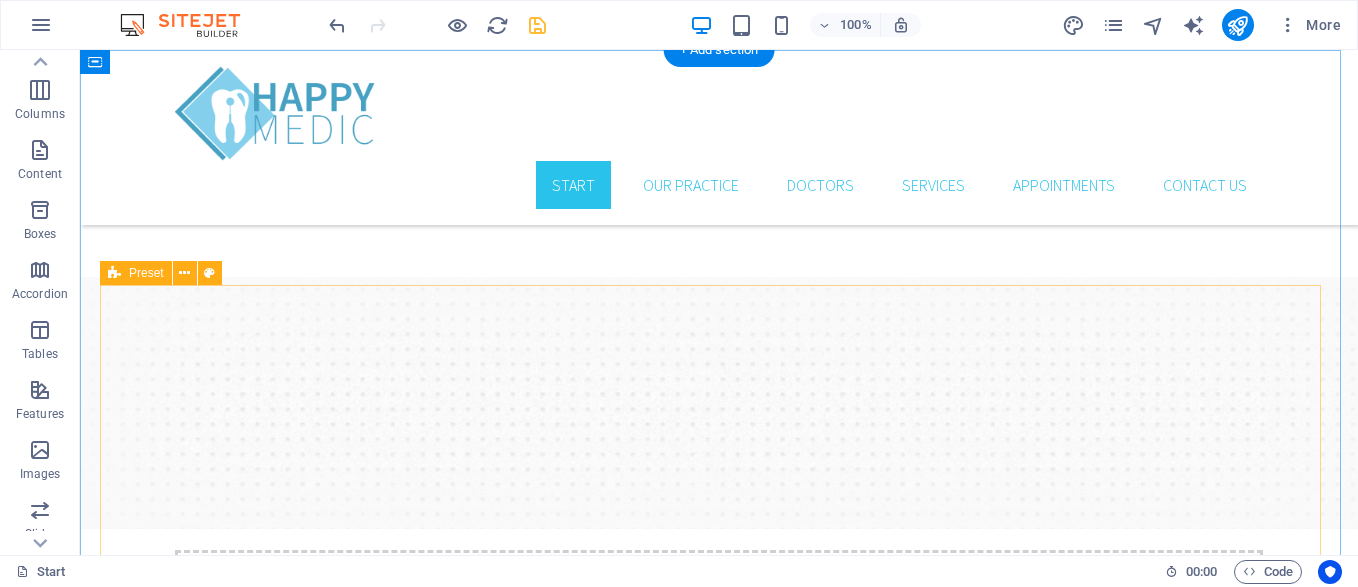 scroll, scrollTop: 0, scrollLeft: 0, axis: both 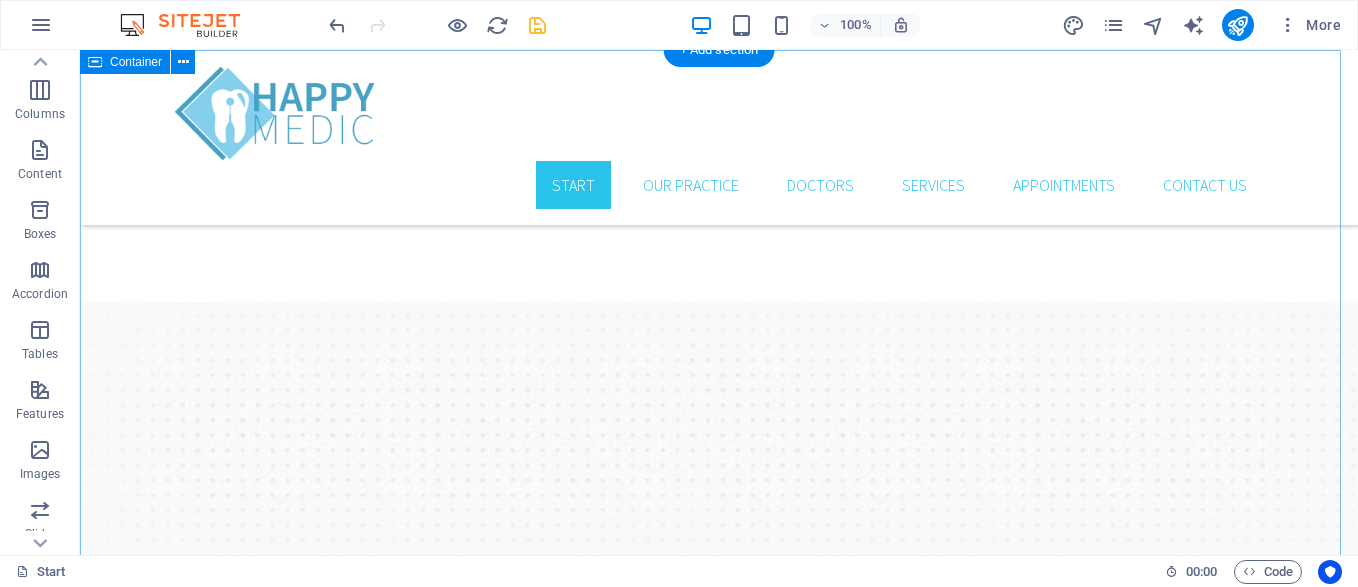 click on "Drop content here or  Add elements  Paste clipboard Drop content here or  Add elements  Paste clipboard
Lorem ipsum dolor sit amet, consectetur adipisicing elit. Veritatis, dolorem!" at bounding box center (719, 526) 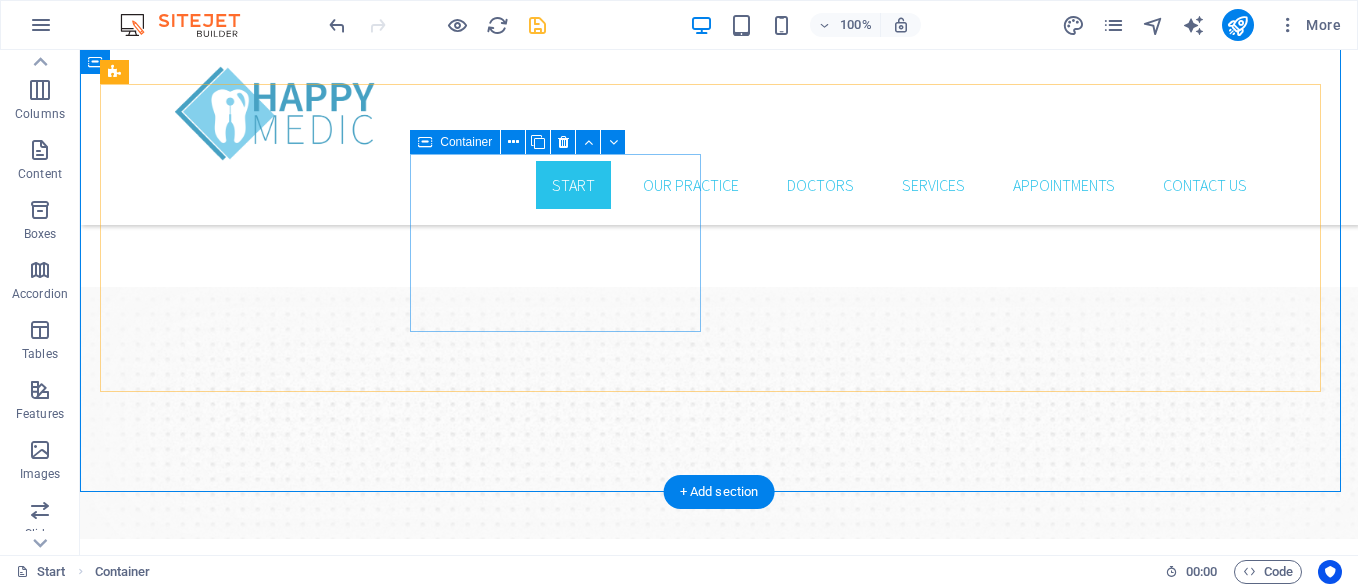 scroll, scrollTop: 0, scrollLeft: 0, axis: both 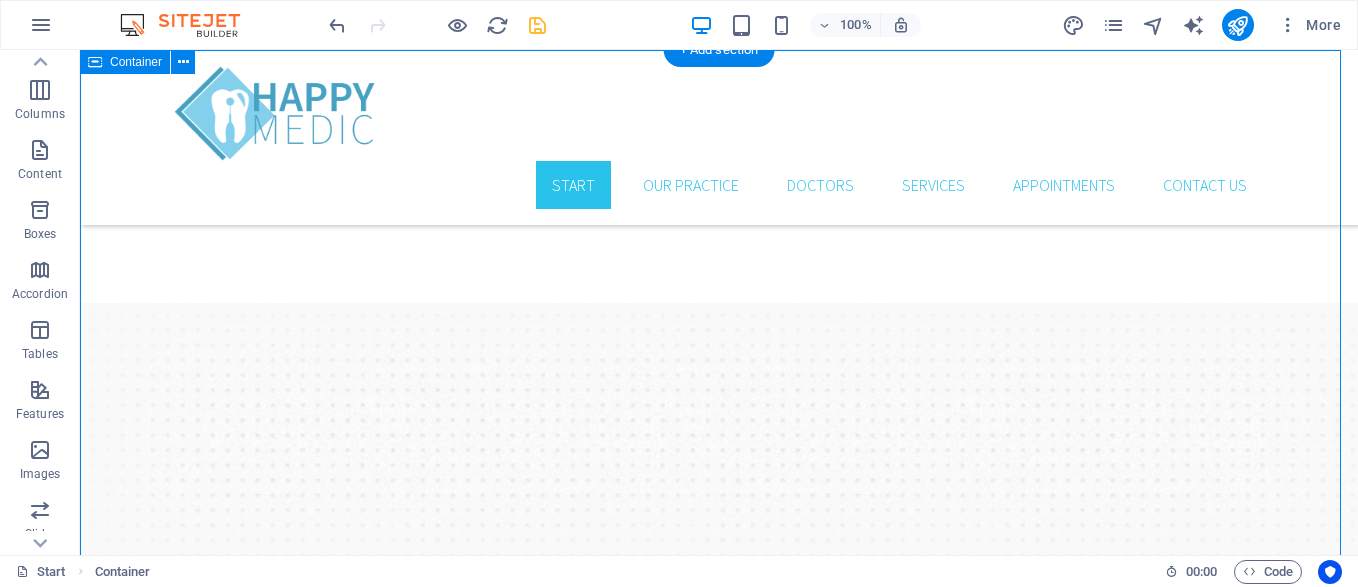 click on "Drop content here or  Add elements  Paste clipboard Drop content here or  Add elements  Paste clipboard
Lorem ipsum dolor sit amet, consectetur adipisicing elit. Veritatis, dolorem!" at bounding box center [719, 526] 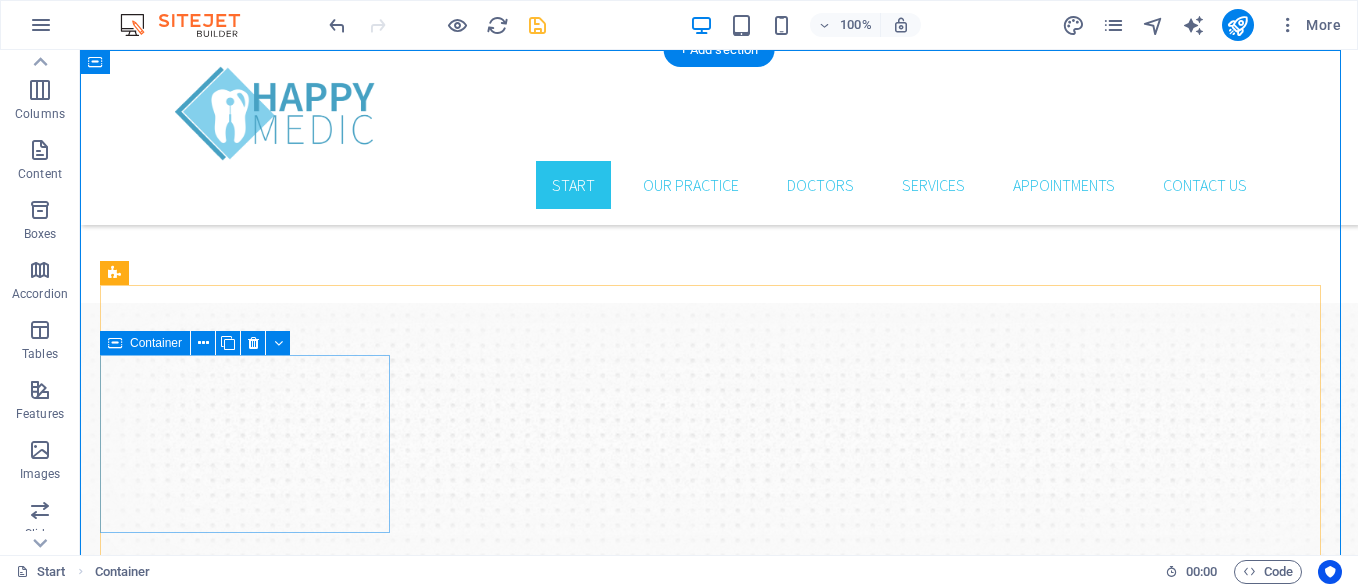 click at bounding box center (719, 321) 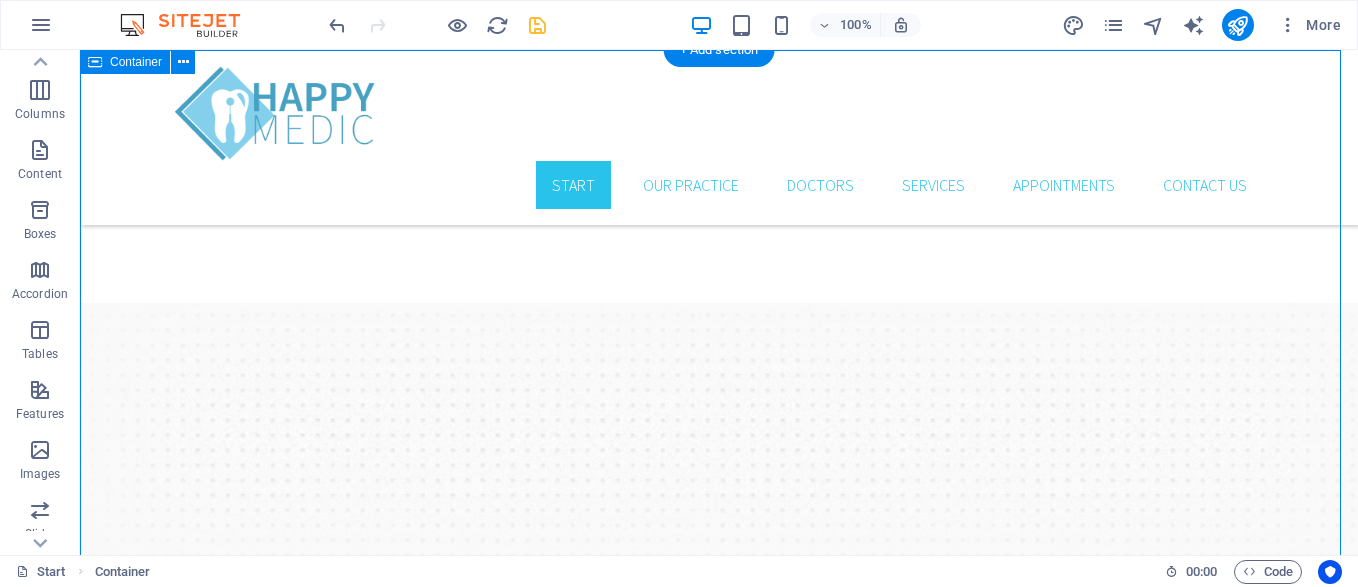 click on "Drop content here or  Add elements  Paste clipboard Drop content here or  Add elements  Paste clipboard
Lorem ipsum dolor sit amet, consectetur adipisicing elit. Veritatis, dolorem!" at bounding box center [719, 526] 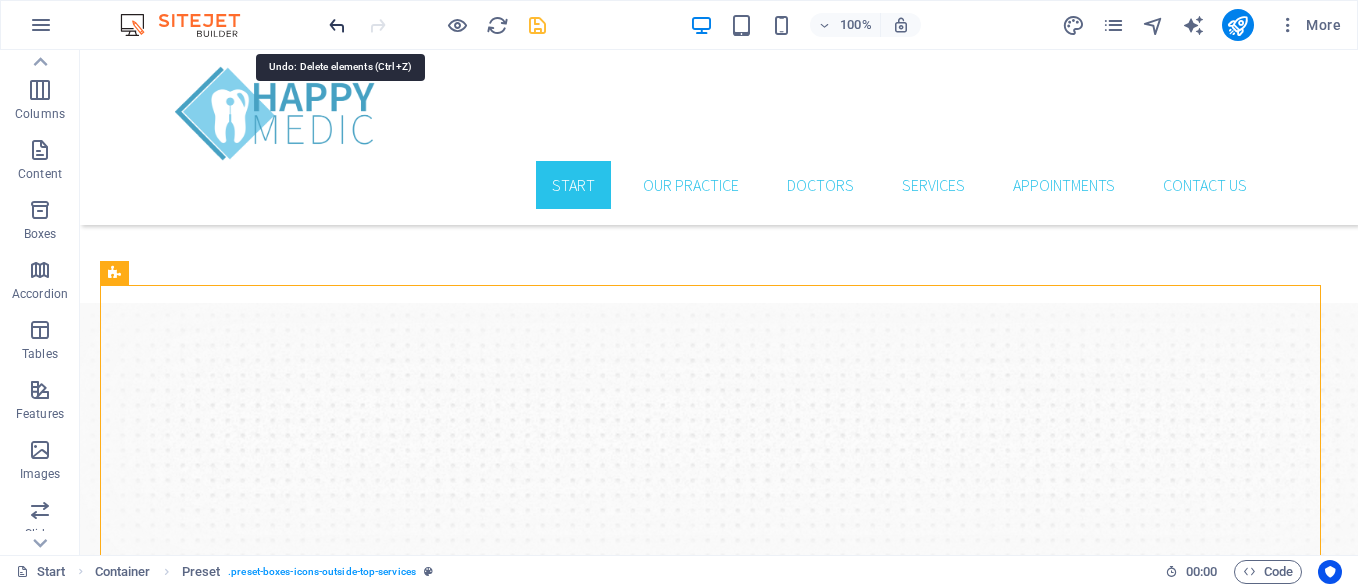 click at bounding box center [337, 25] 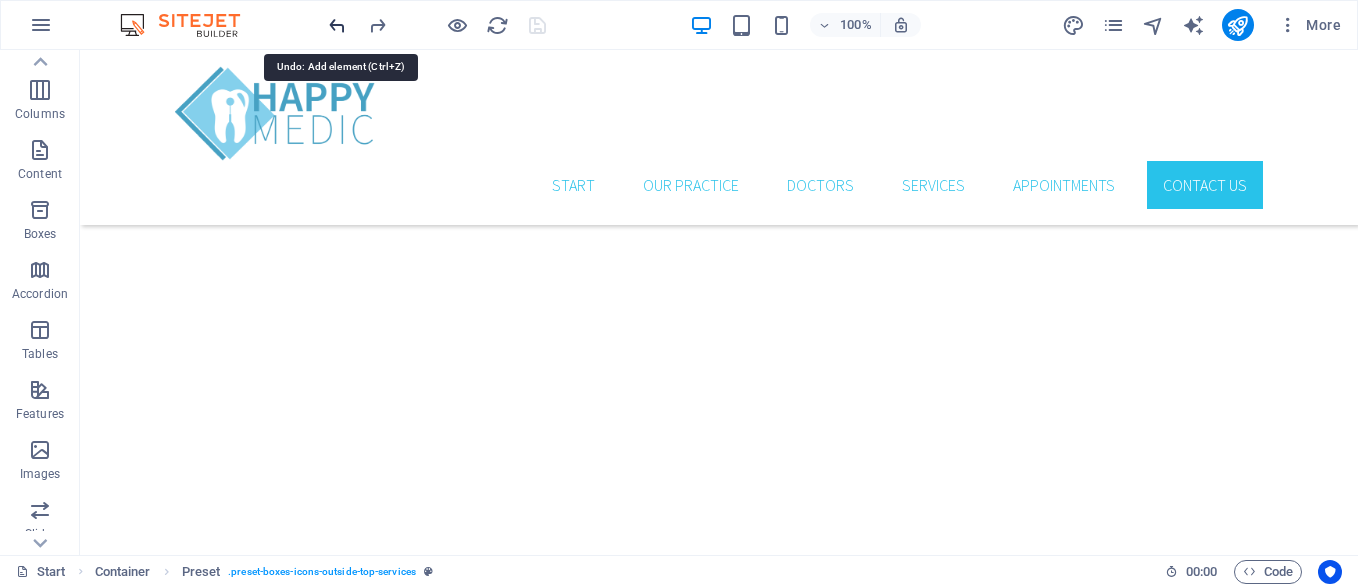 scroll, scrollTop: 5826, scrollLeft: 0, axis: vertical 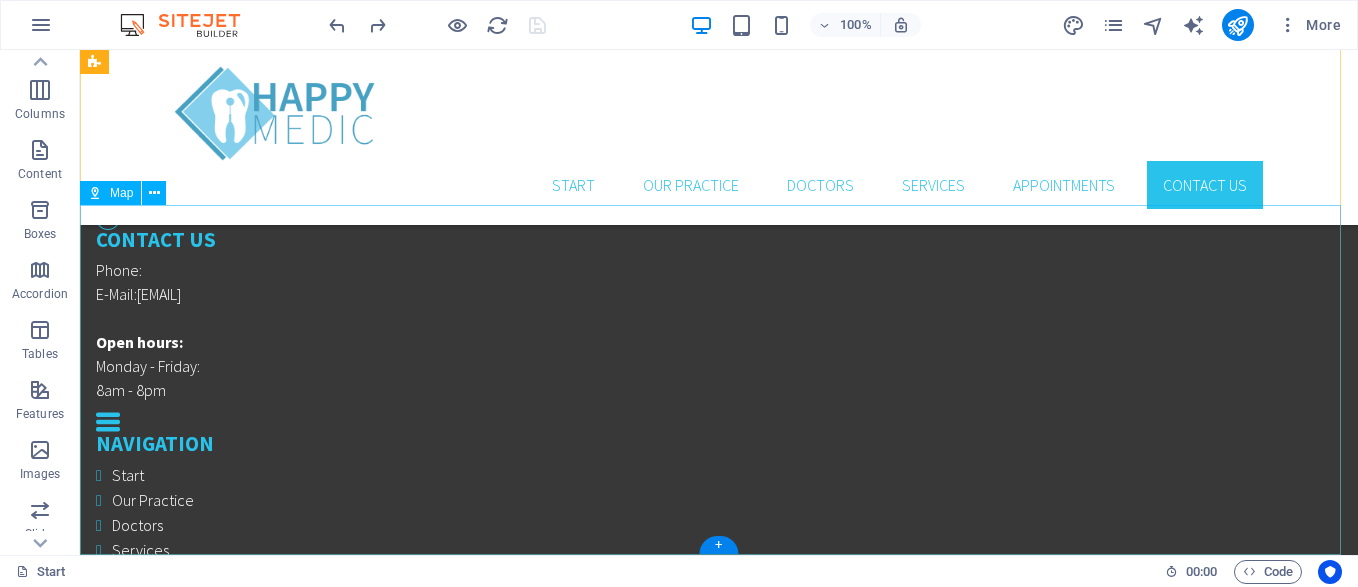 click at bounding box center [719, 1343] 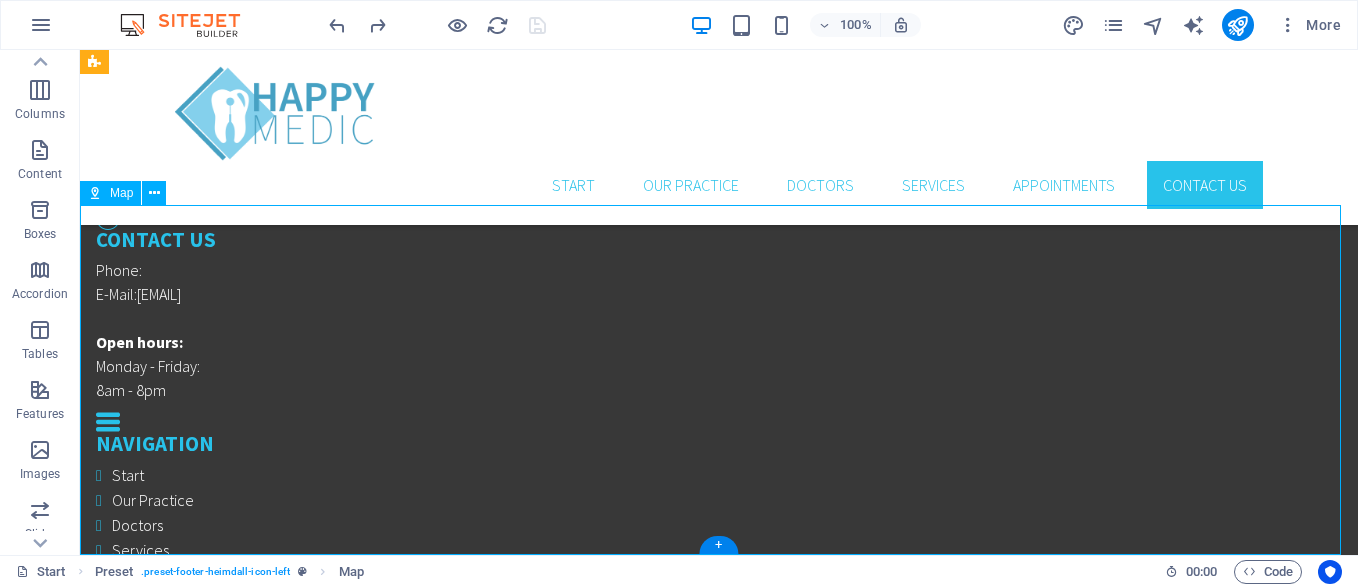 click at bounding box center (719, 1343) 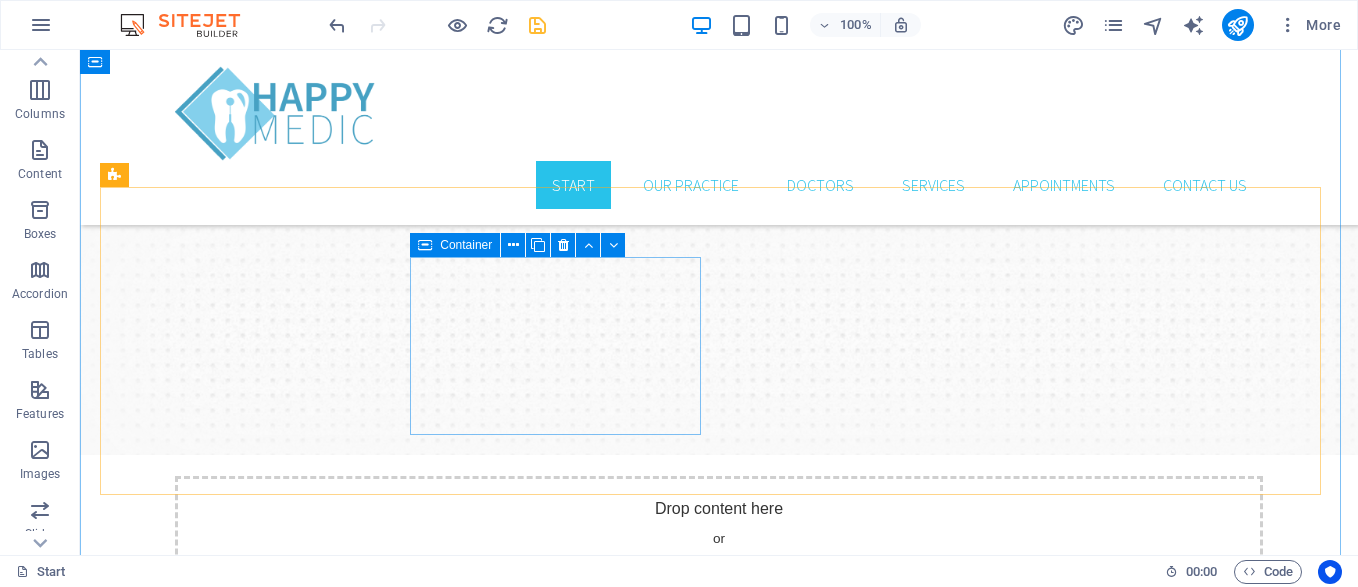 scroll, scrollTop: 0, scrollLeft: 0, axis: both 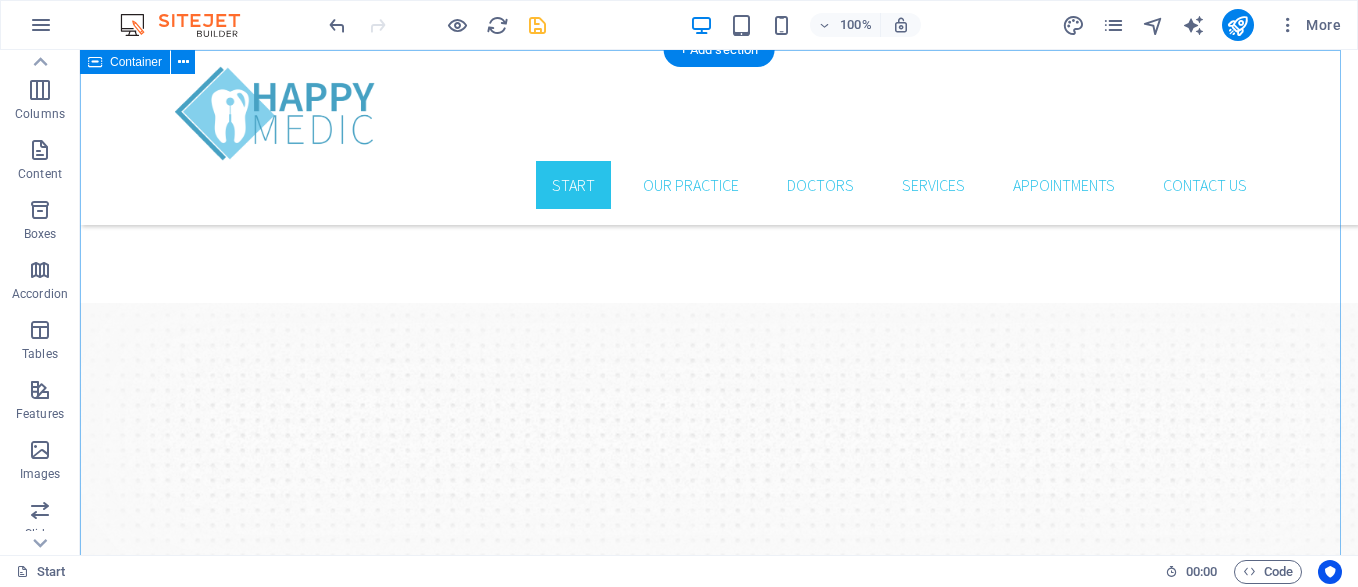 click on "Drop content here or  Add elements  Paste clipboard Drop content here or  Add elements  Paste clipboard
Lorem ipsum dolor sit amet, consectetur adipisicing elit. Veritatis, dolorem!" at bounding box center (719, 526) 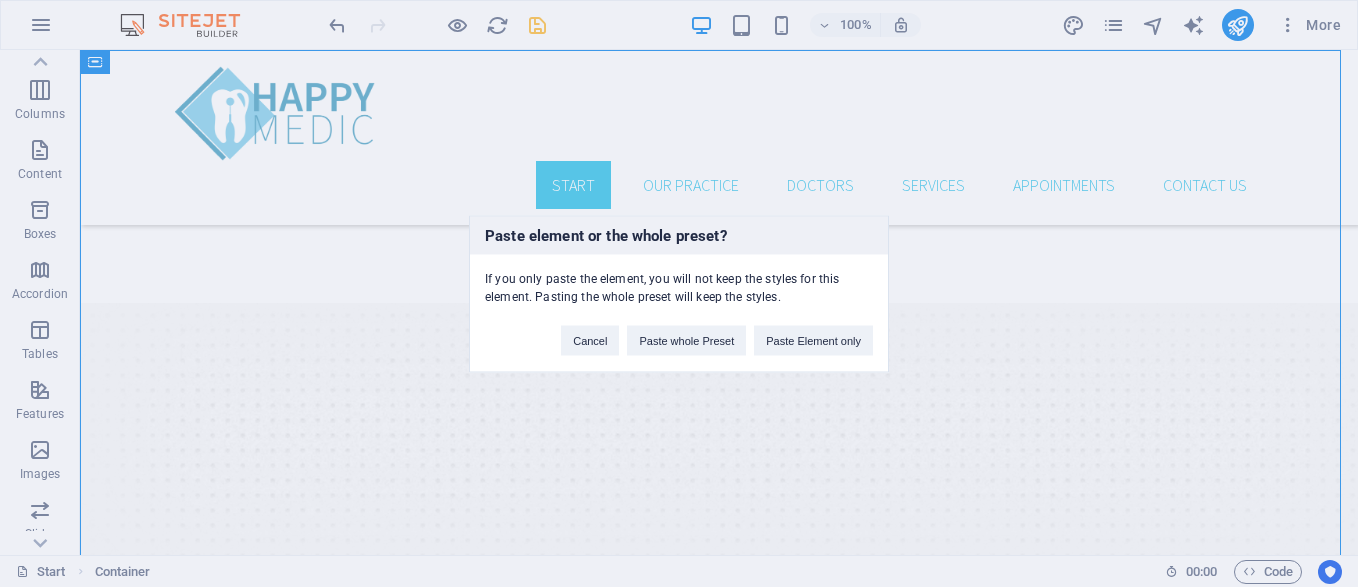 type 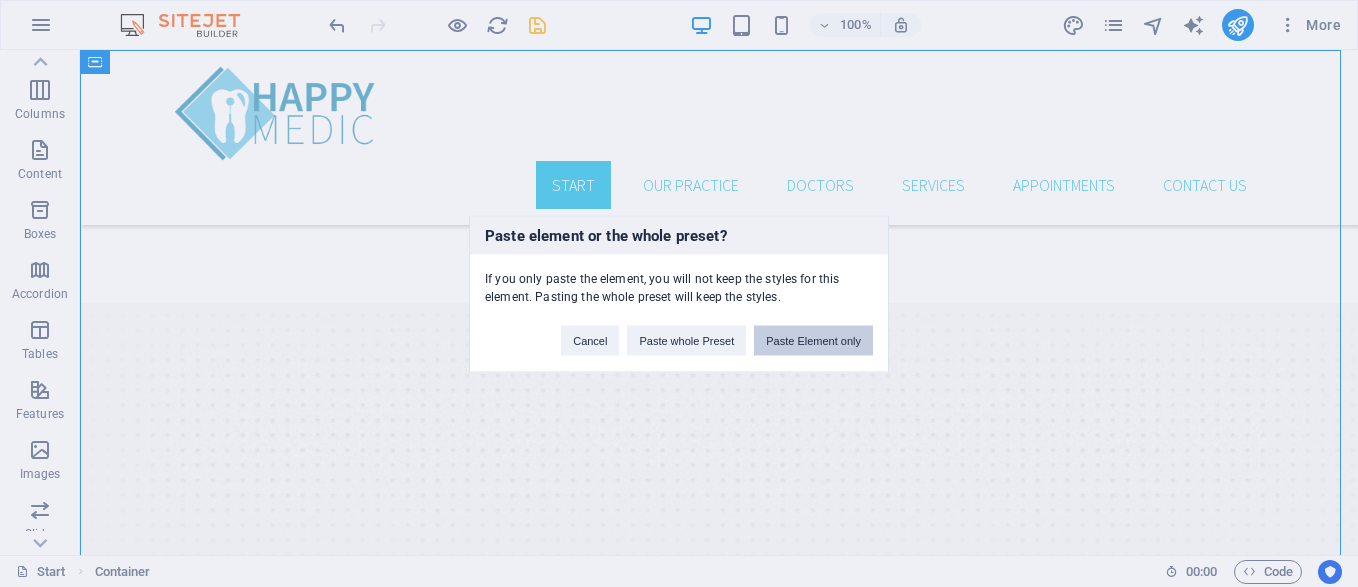 click on "Paste Element only" at bounding box center (813, 340) 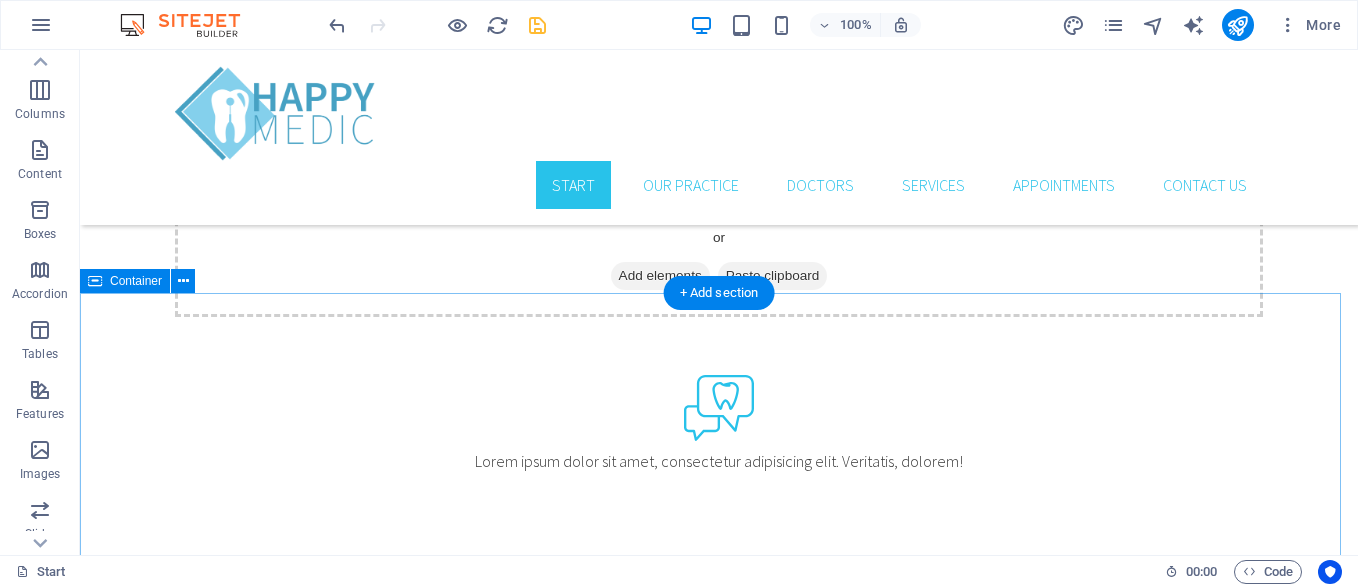 scroll, scrollTop: 400, scrollLeft: 0, axis: vertical 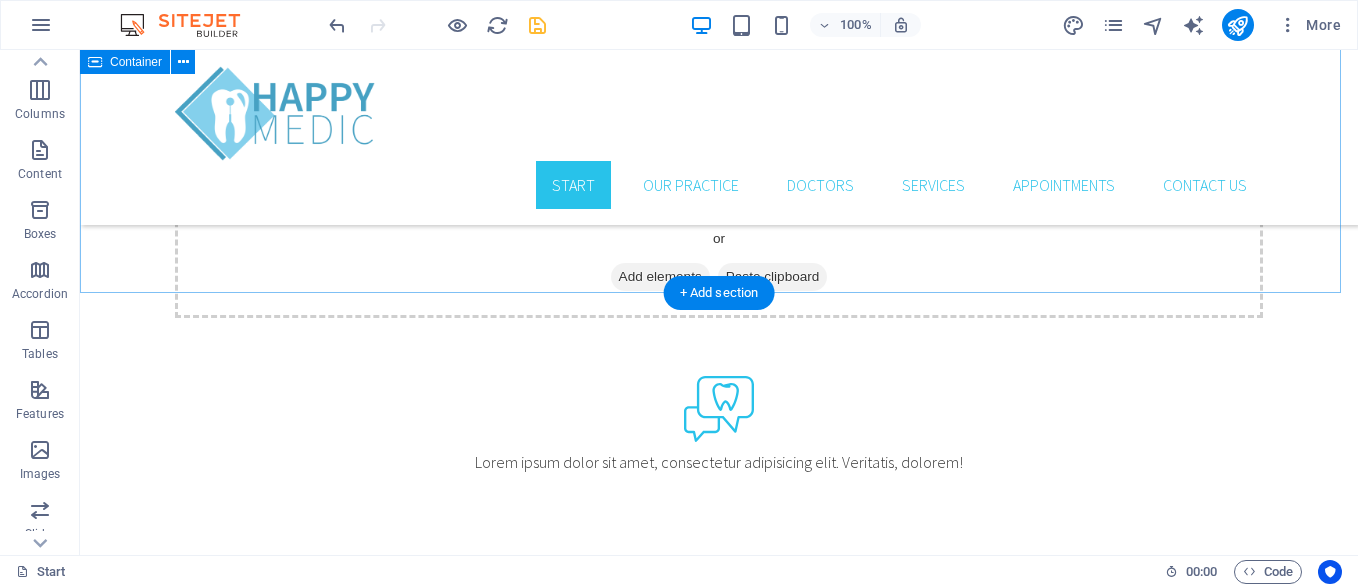click on "Drop content here or  Add elements  Paste clipboard Drop content here or  Add elements  Paste clipboard
Lorem ipsum dolor sit amet, consectetur adipisicing elit. Veritatis, dolorem!" at bounding box center (719, 126) 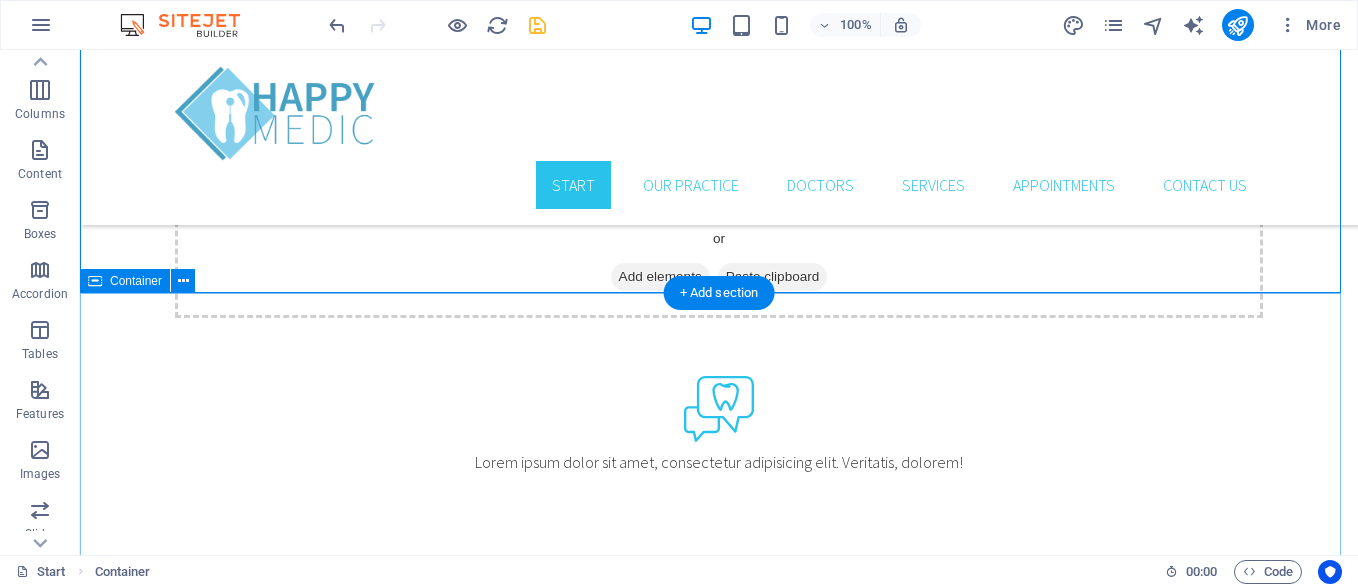 click on "Start smiling now Lorem ipsum dolor sit amet, consetetur sadipscing elitr, sed diam nonumy eirmod tempor invidunt ut labore et dolore magna aliquyam erat. Call and make your appointment     Schedule an Appointment    MAke an Appointment" at bounding box center [719, 832] 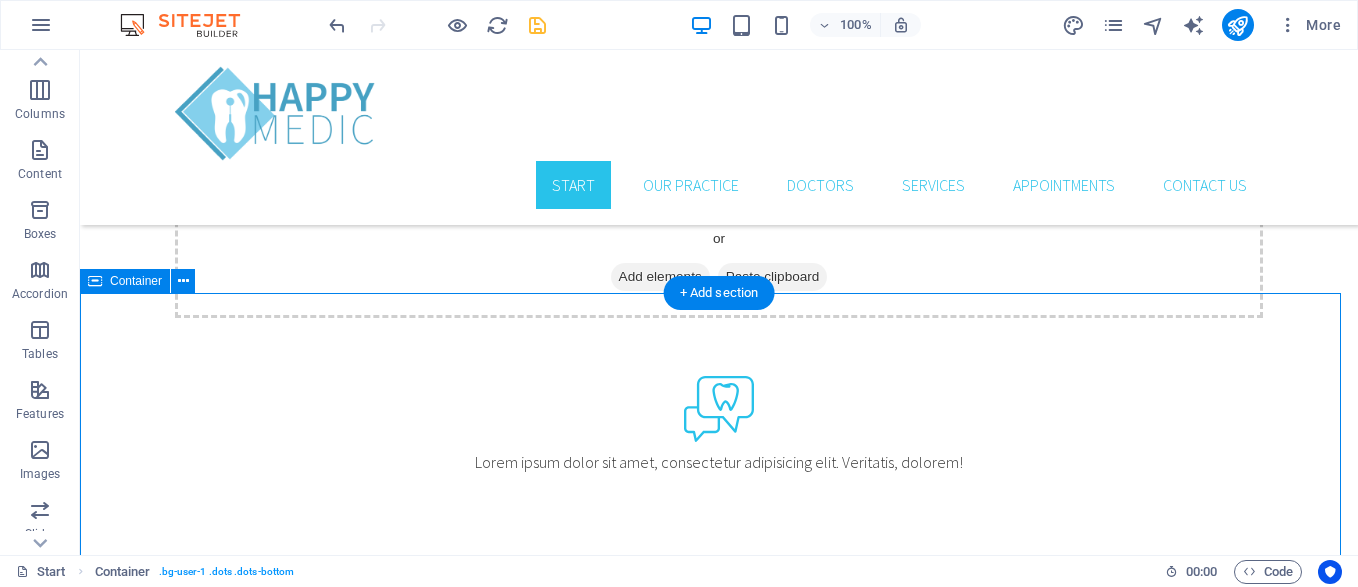 drag, startPoint x: 602, startPoint y: 296, endPoint x: 604, endPoint y: 363, distance: 67.02985 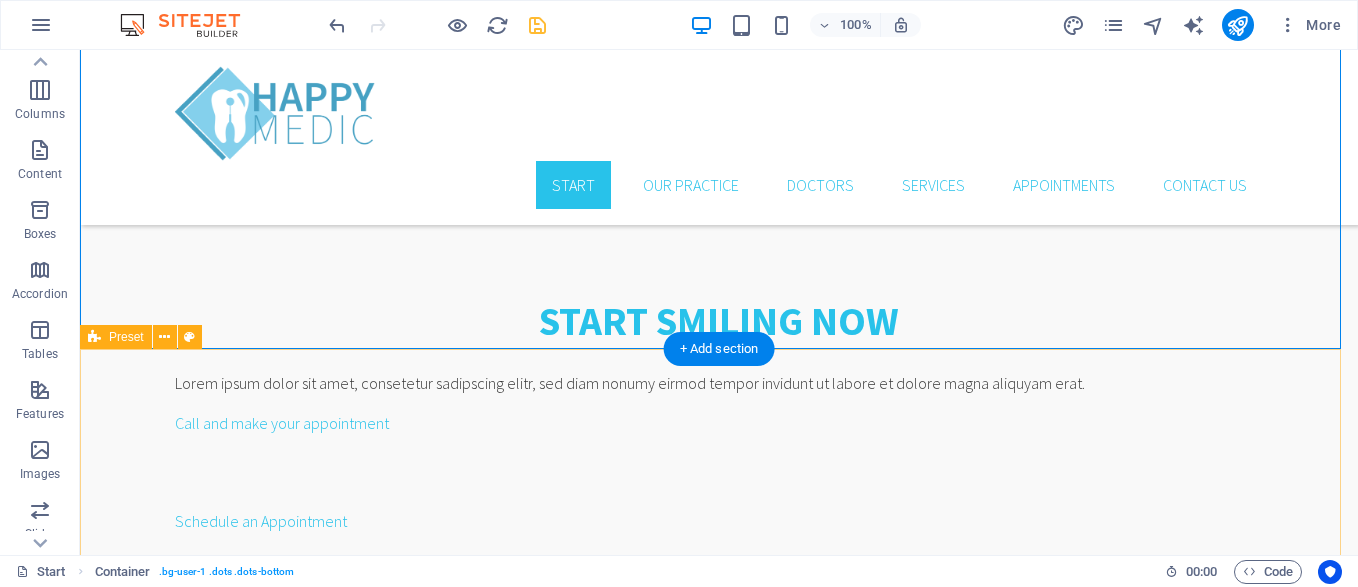 scroll, scrollTop: 800, scrollLeft: 0, axis: vertical 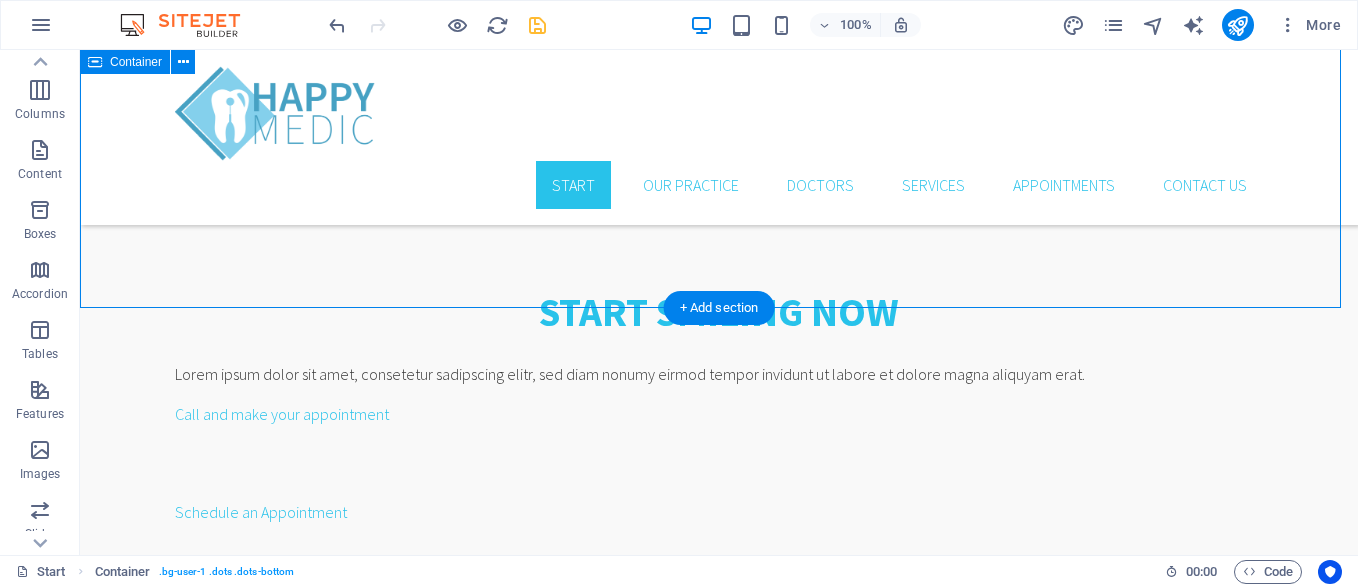 drag, startPoint x: 571, startPoint y: 307, endPoint x: 595, endPoint y: 248, distance: 63.694584 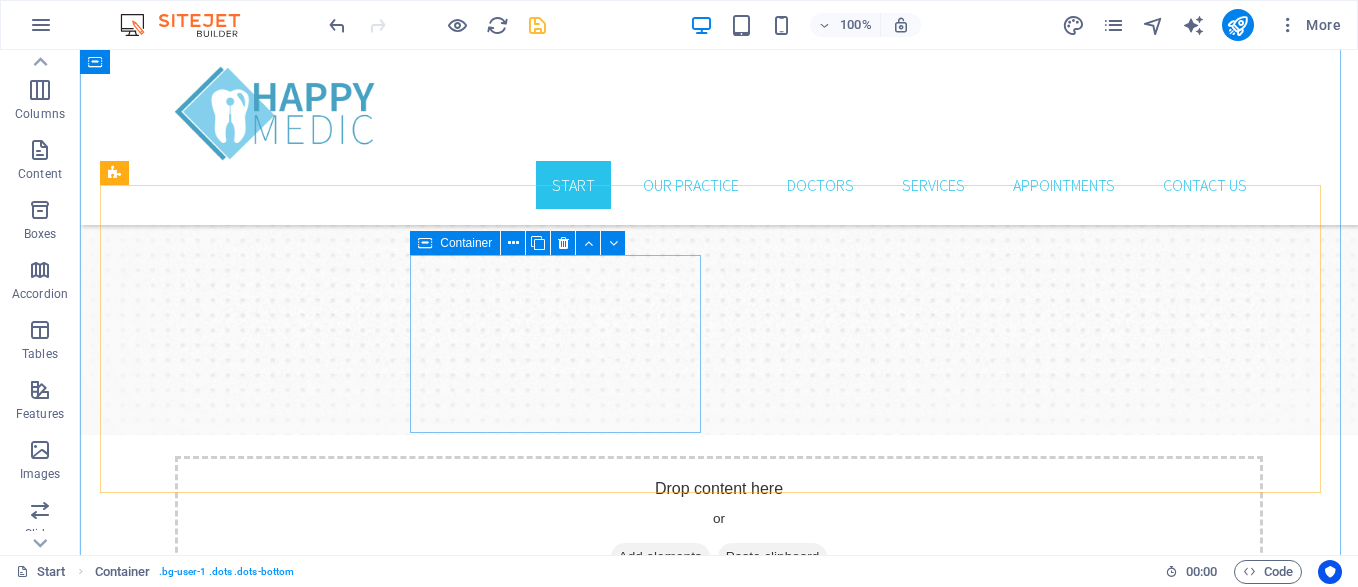 scroll, scrollTop: 100, scrollLeft: 0, axis: vertical 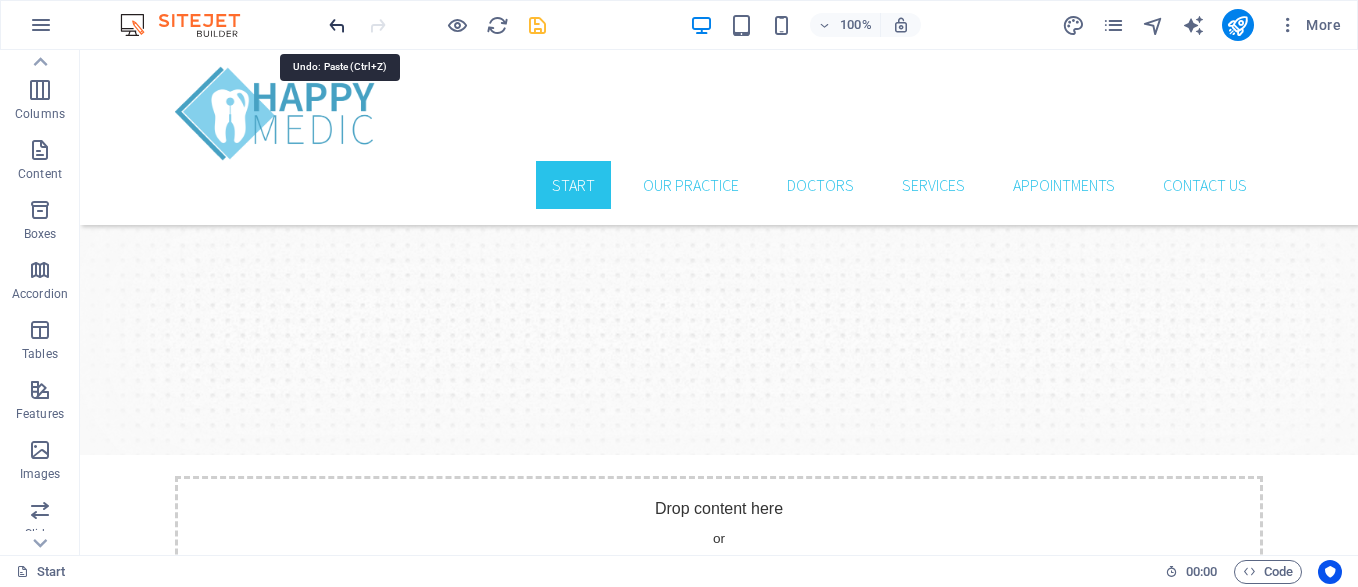 click at bounding box center [337, 25] 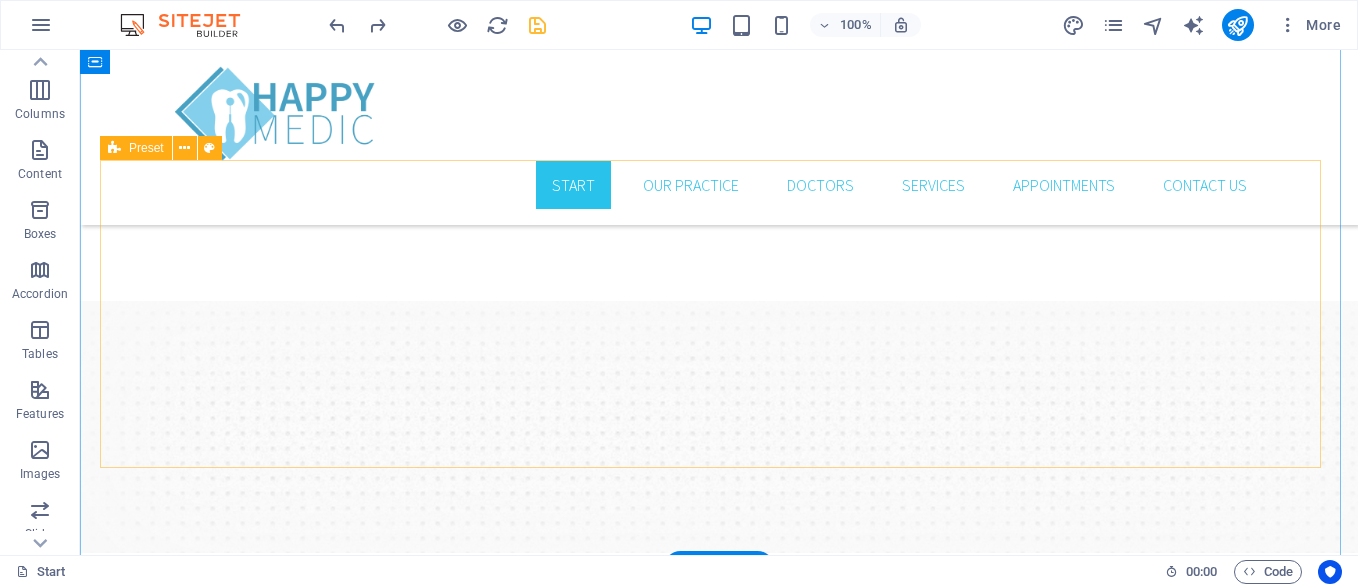 scroll, scrollTop: 0, scrollLeft: 0, axis: both 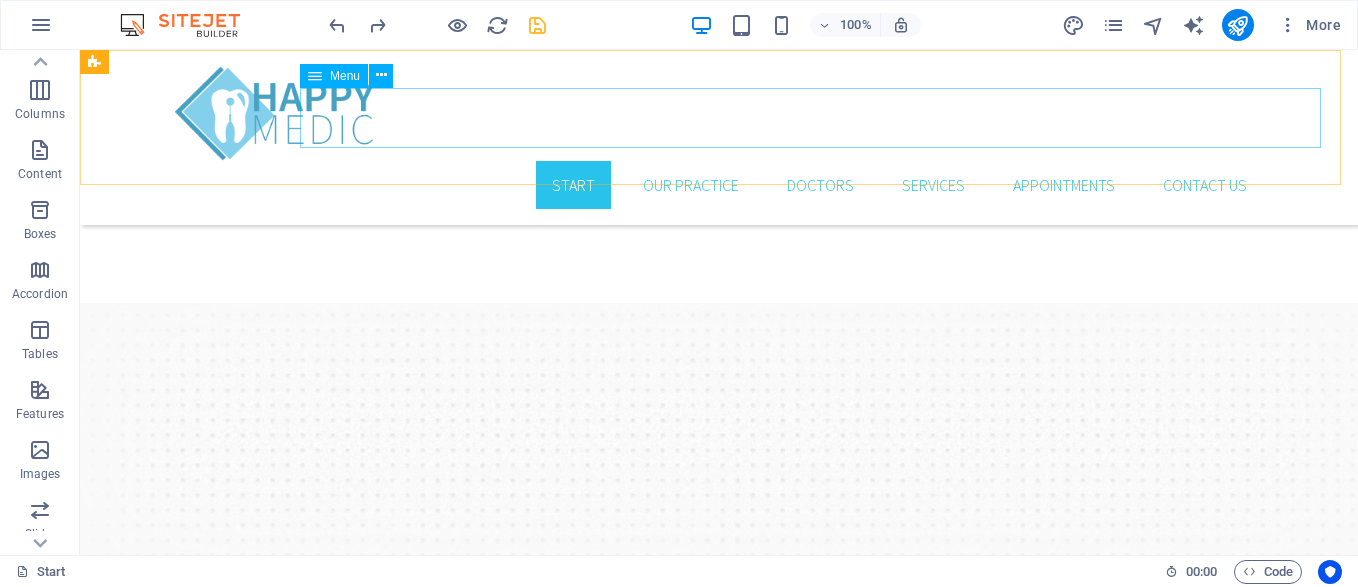 click on "Start Our Practice Doctors Services Appointments Contact us" at bounding box center [719, 185] 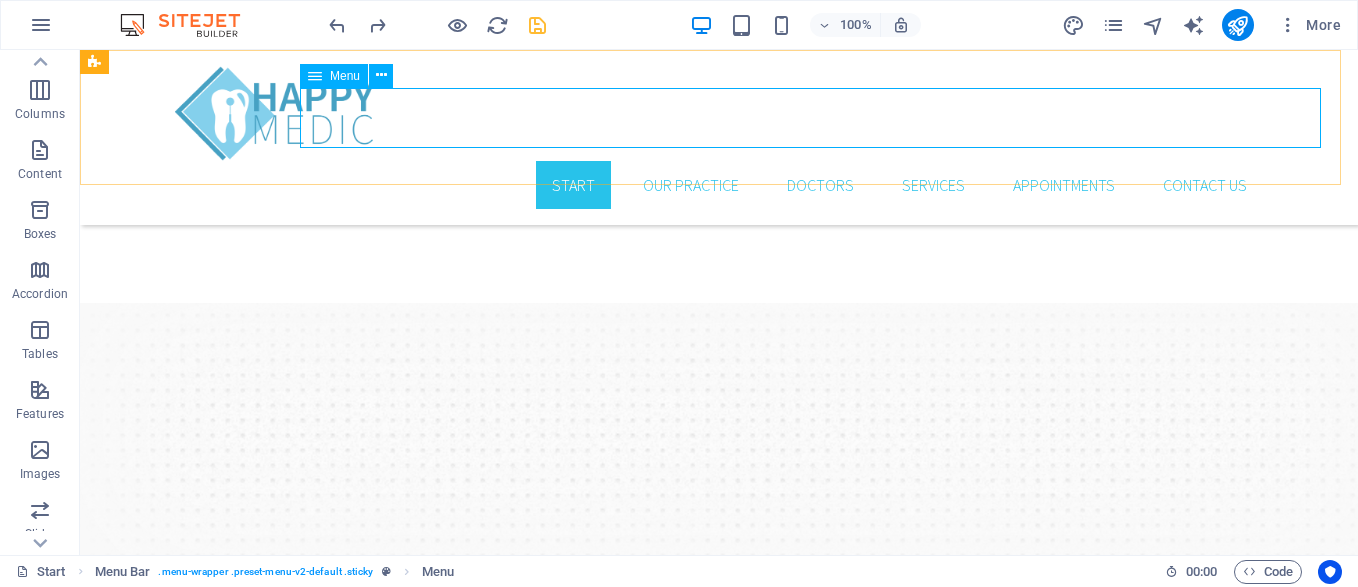 click on "Menu" at bounding box center [334, 76] 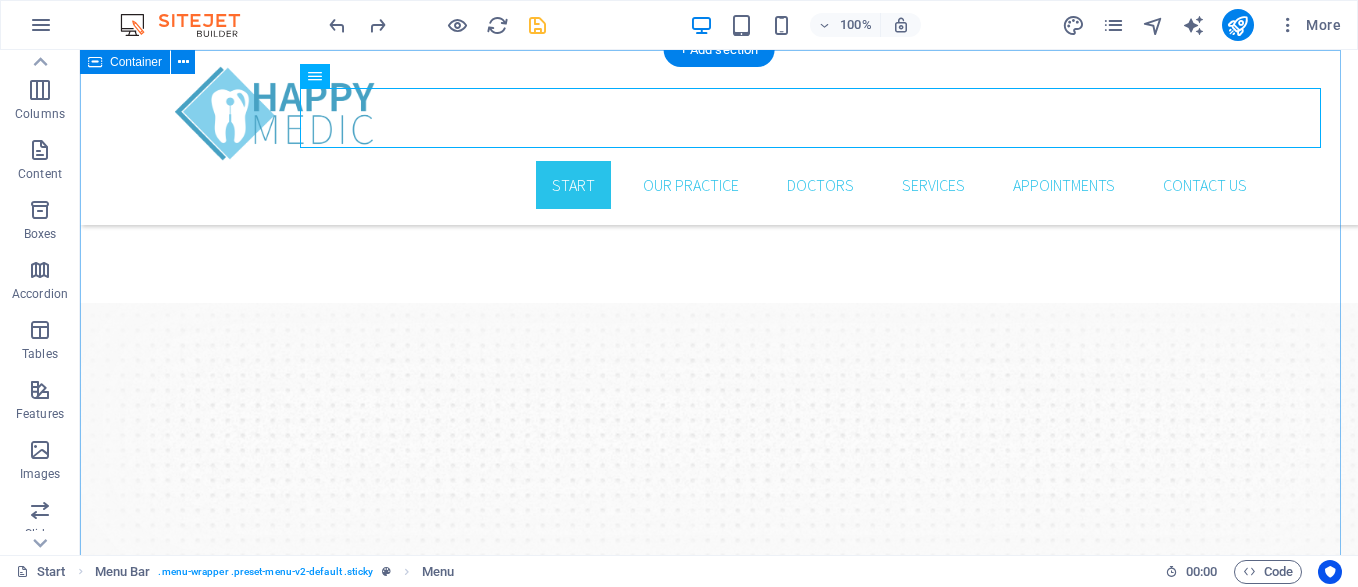 click on "Drop content here or  Add elements  Paste clipboard Drop content here or  Add elements  Paste clipboard
Lorem ipsum dolor sit amet, consectetur adipisicing elit. Veritatis, dolorem!" at bounding box center (719, 526) 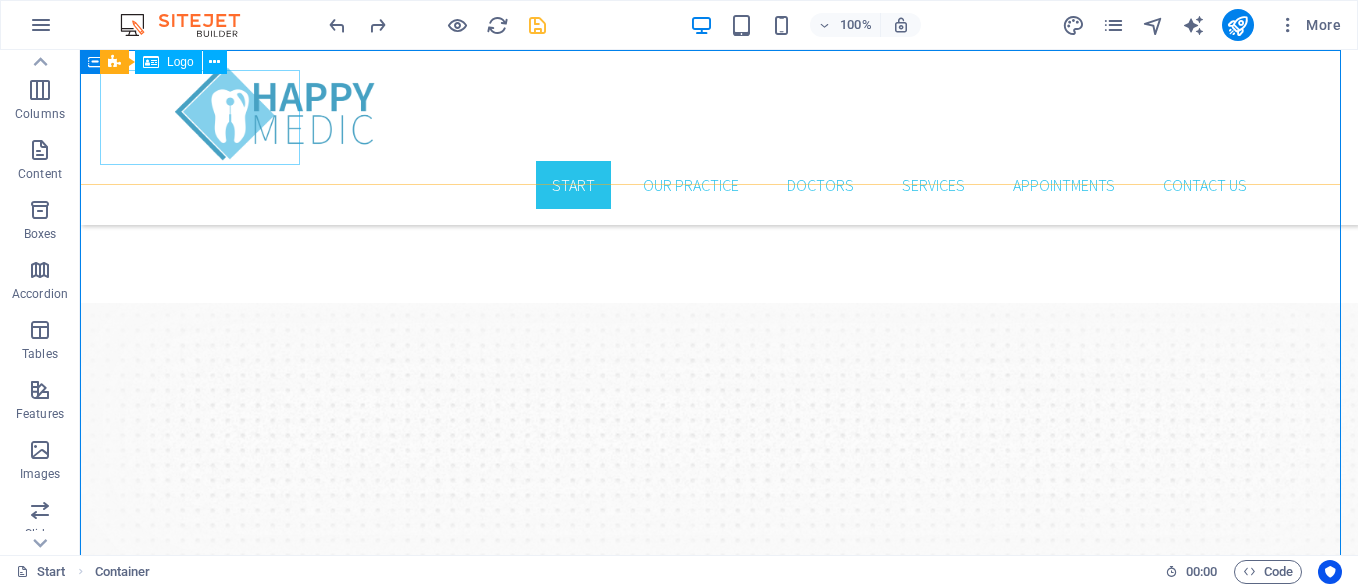 click at bounding box center (719, 113) 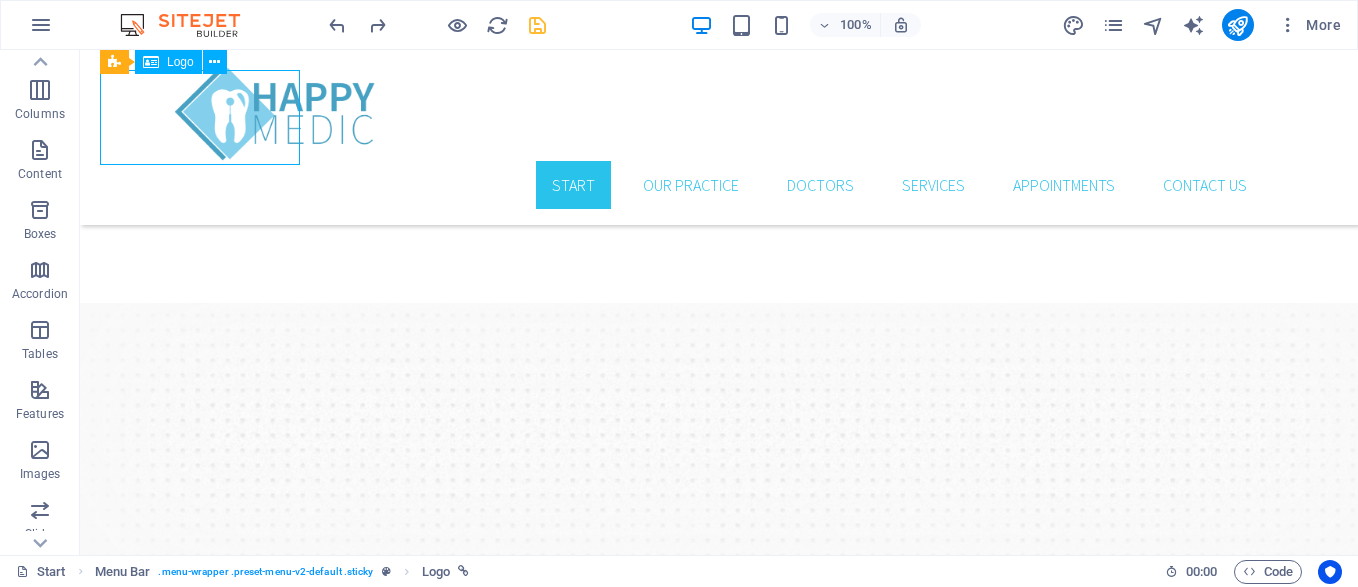 click at bounding box center [719, 113] 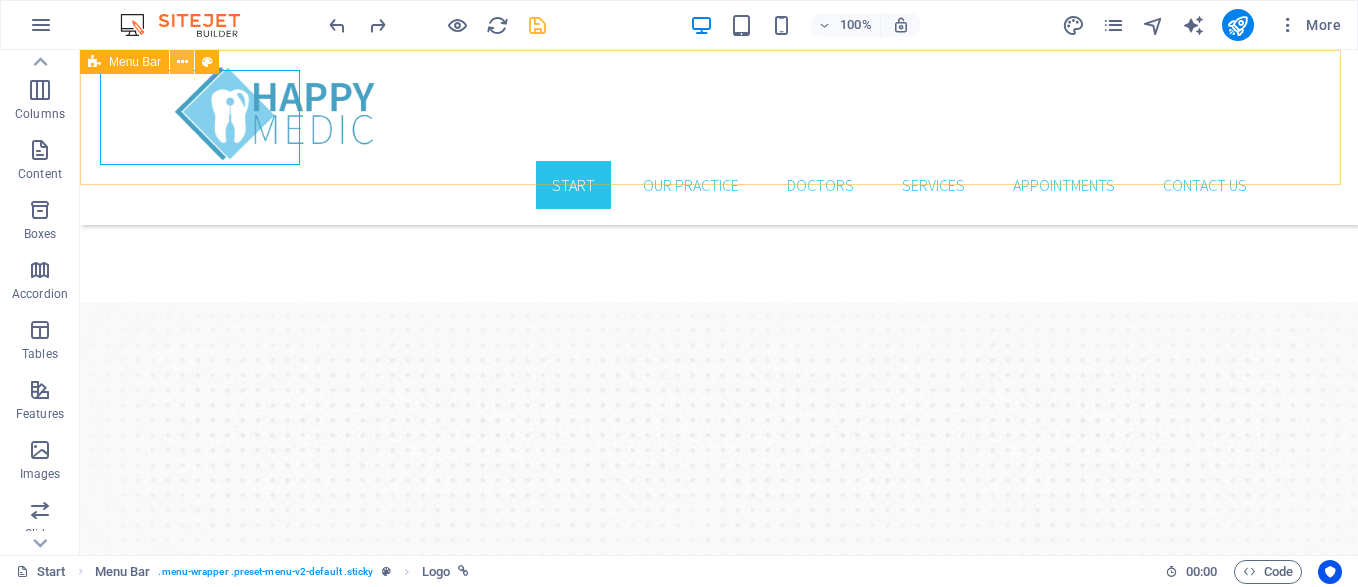 click at bounding box center [182, 62] 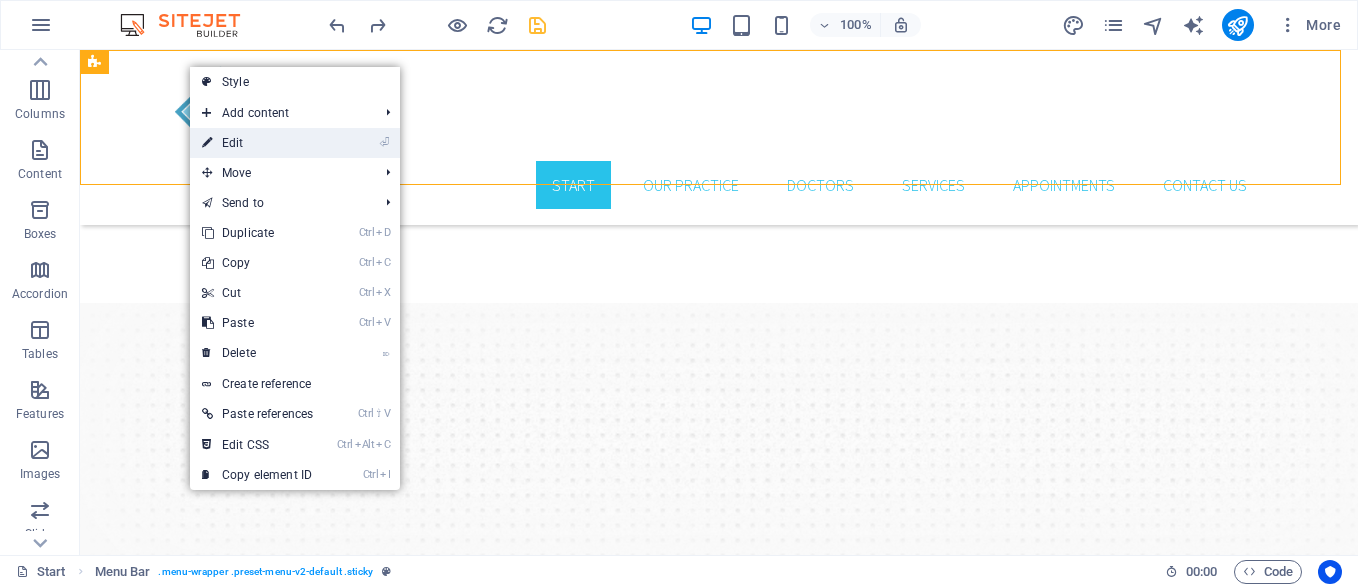 click on "⏎  Edit" at bounding box center (257, 143) 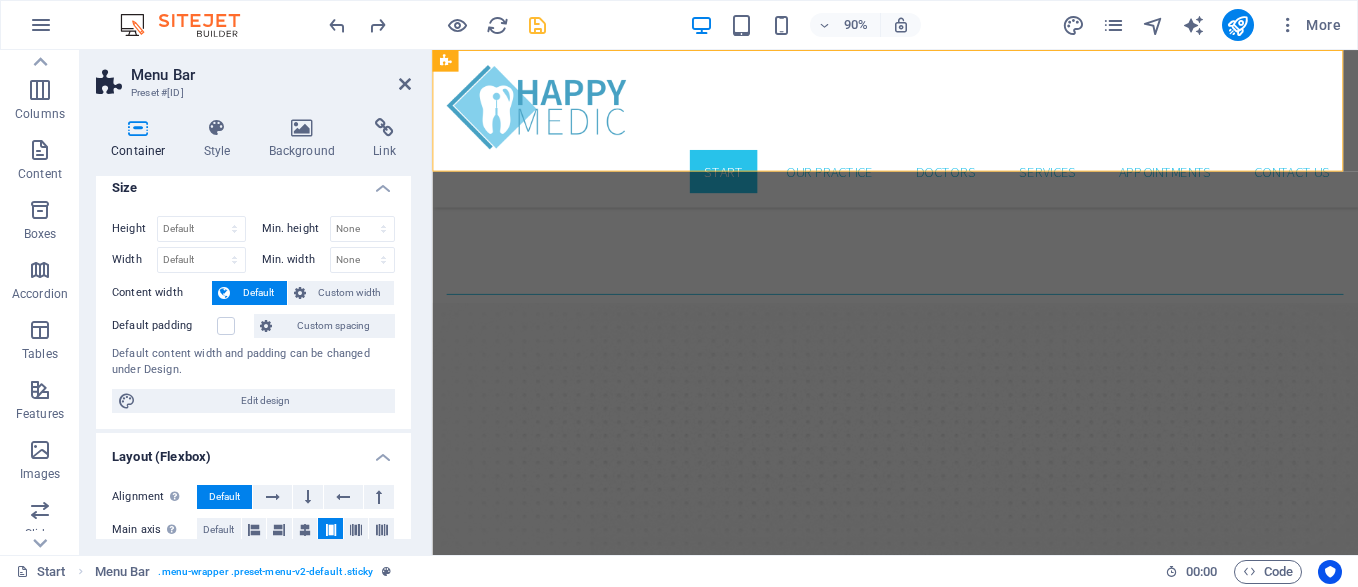 scroll, scrollTop: 0, scrollLeft: 0, axis: both 